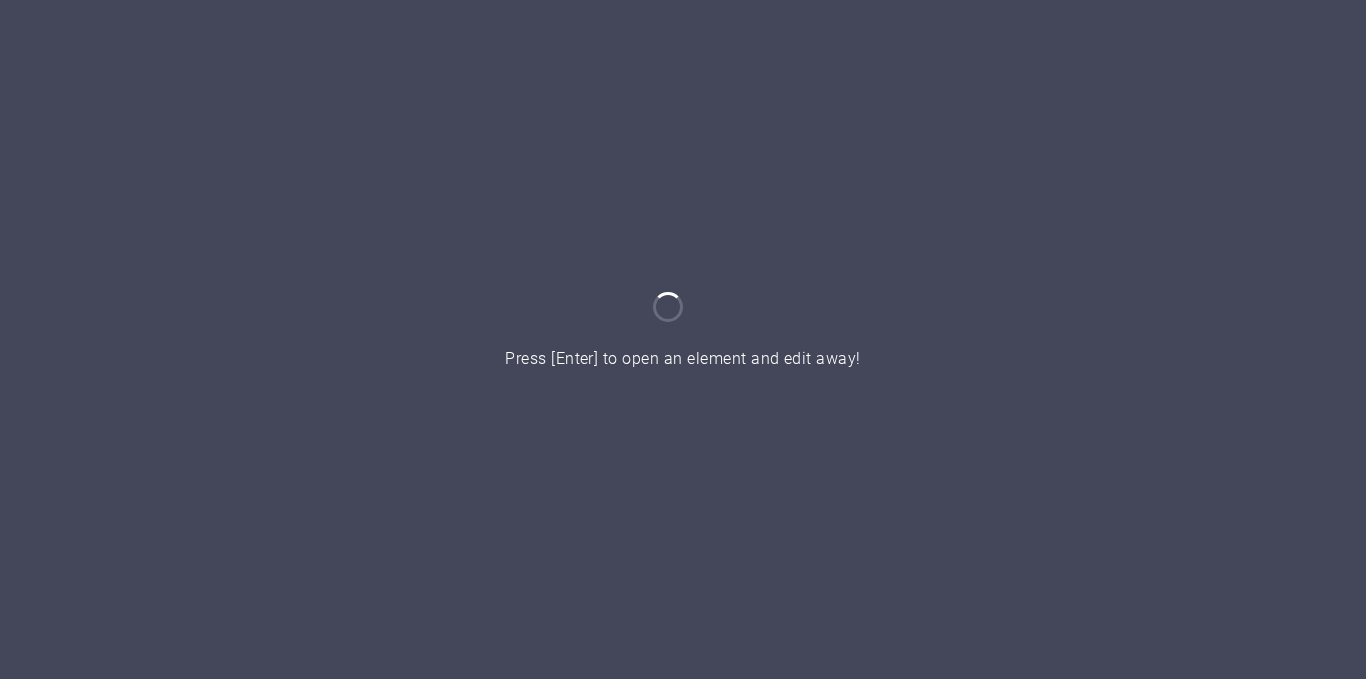 scroll, scrollTop: 0, scrollLeft: 0, axis: both 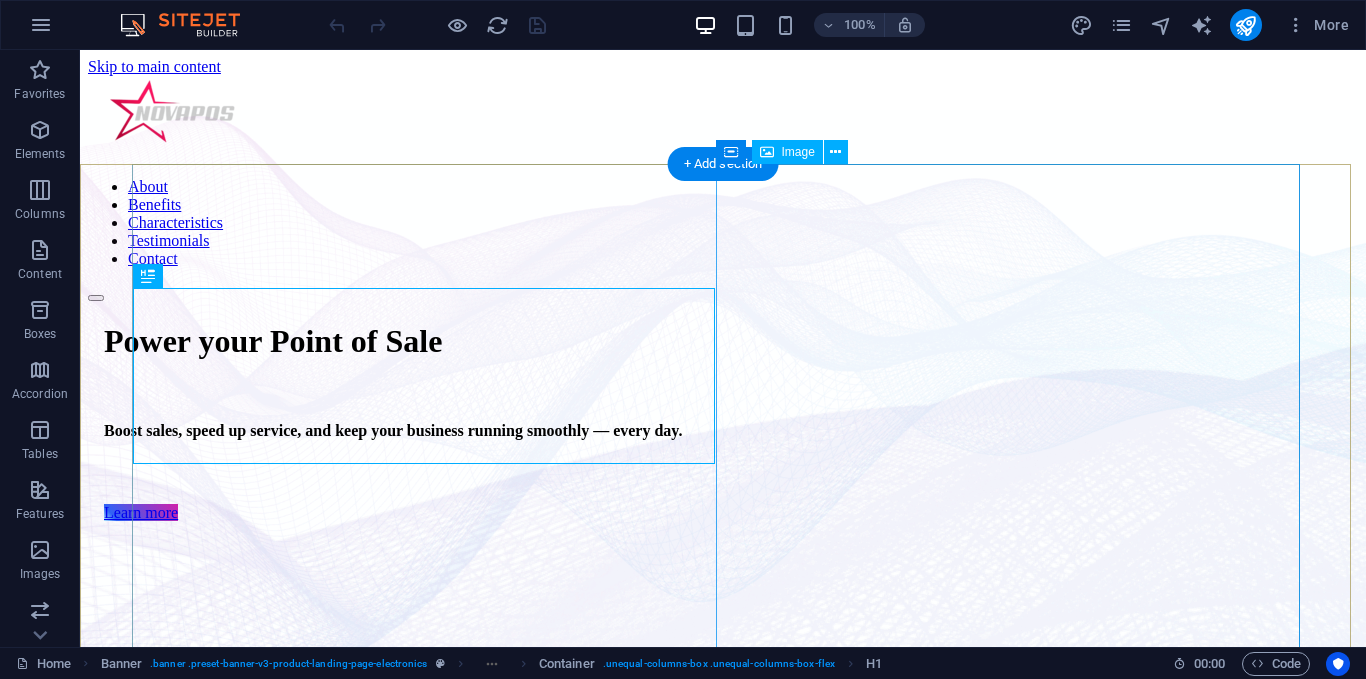 click at bounding box center (688, 1108) 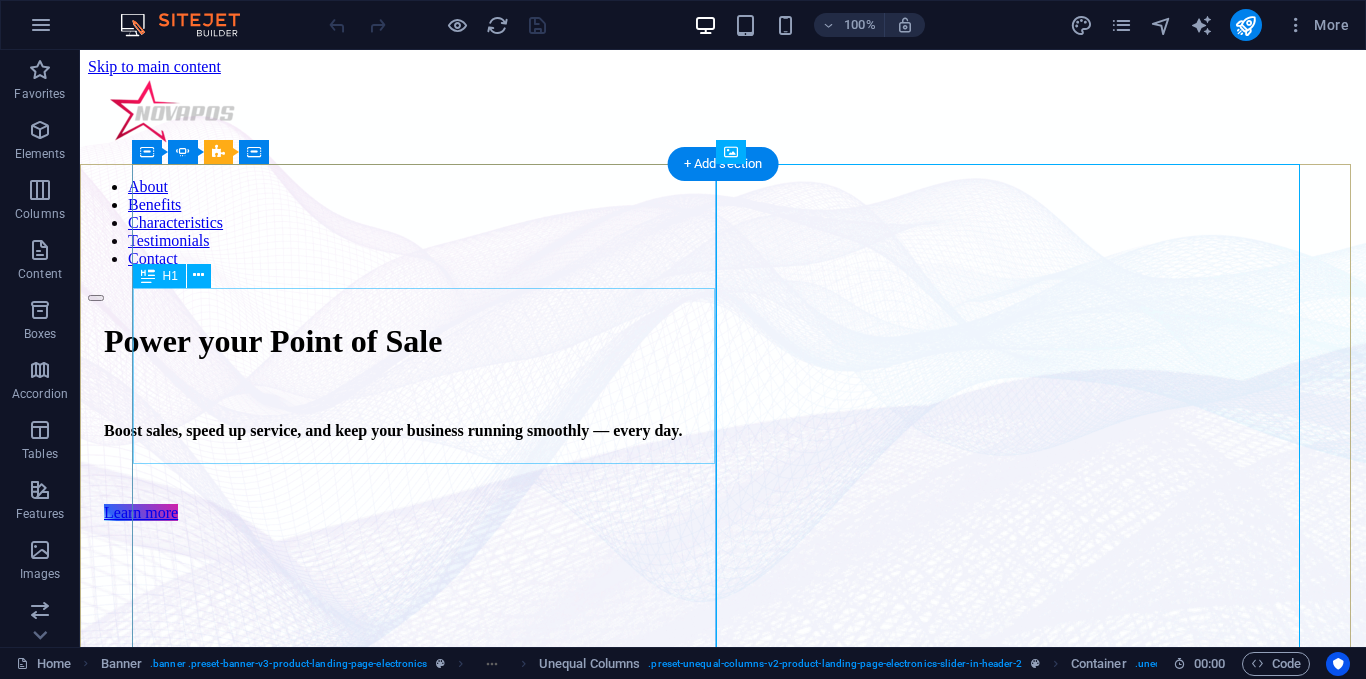 click on "Power your   Point of Sale" at bounding box center [688, 341] 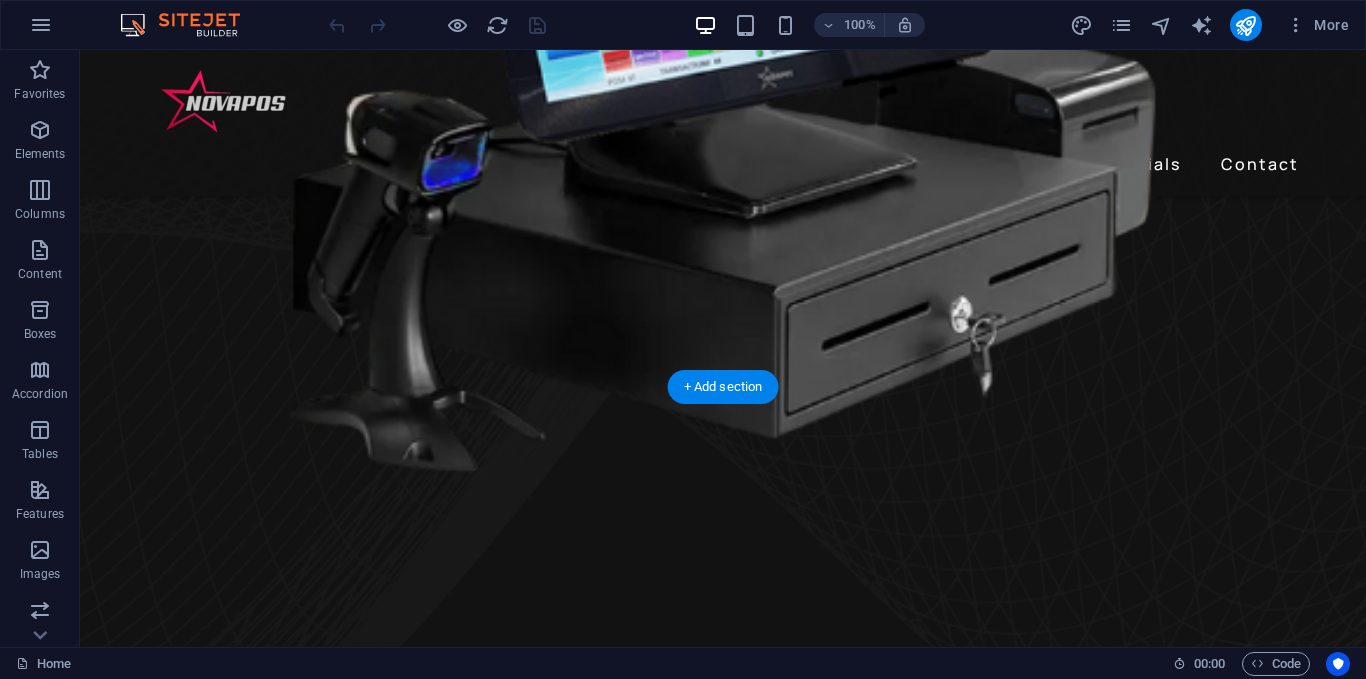 scroll, scrollTop: 1000, scrollLeft: 0, axis: vertical 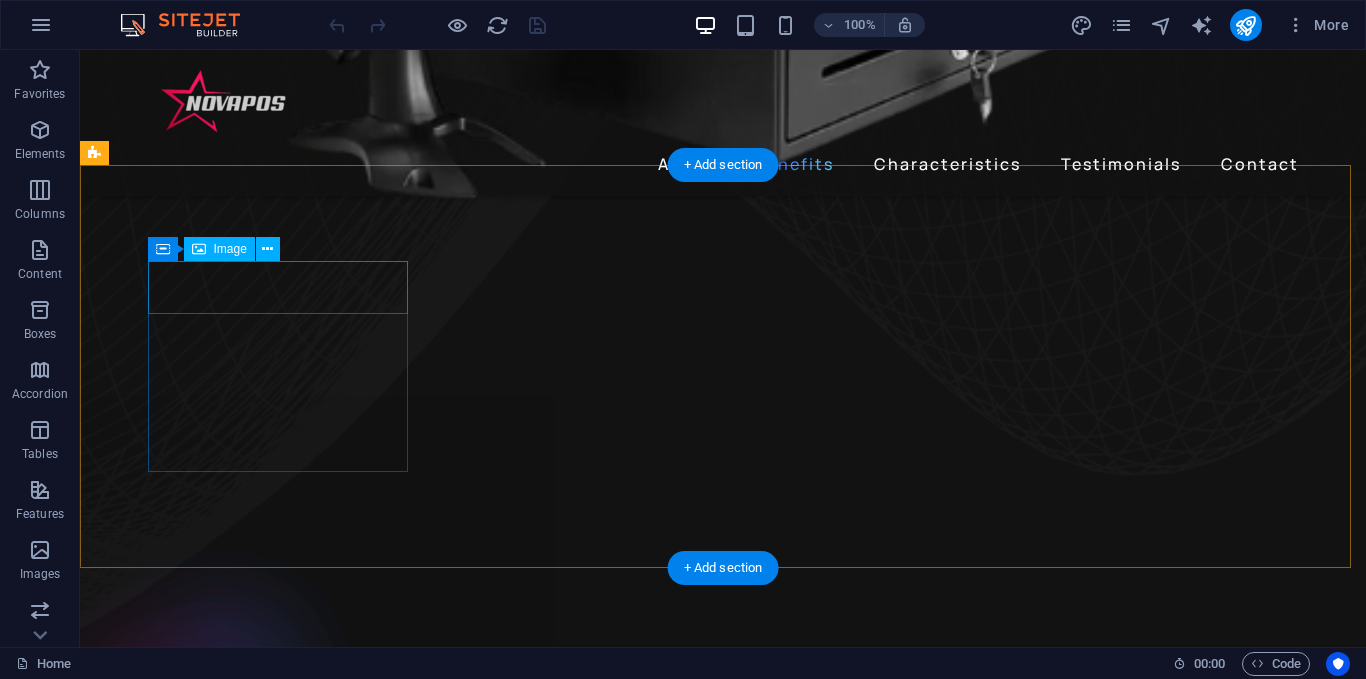 click at bounding box center [242, 1997] 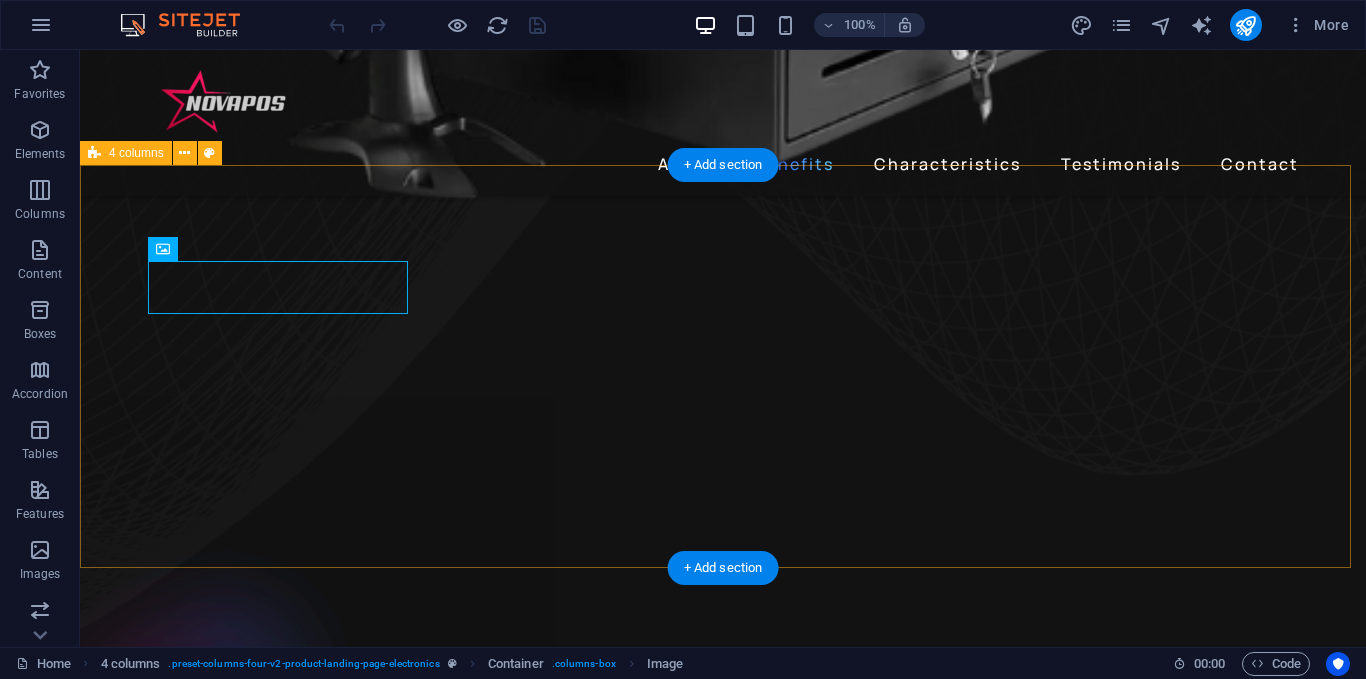 click on "Wireless Charging Wireless Charging
Noise Cancellation
Noise Cancellation
24h of Listening Time
24h of Listening Time
Premium Sound
Premium Sound" at bounding box center [723, 2417] 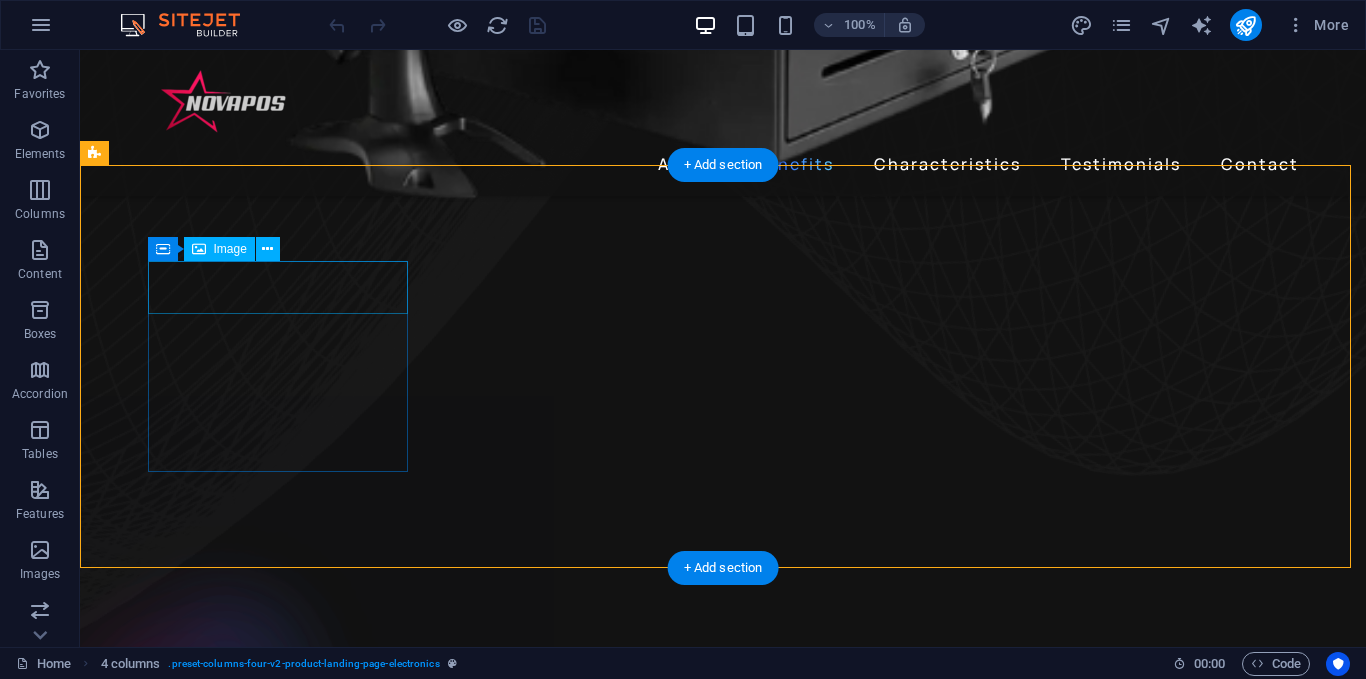 click at bounding box center [242, 1997] 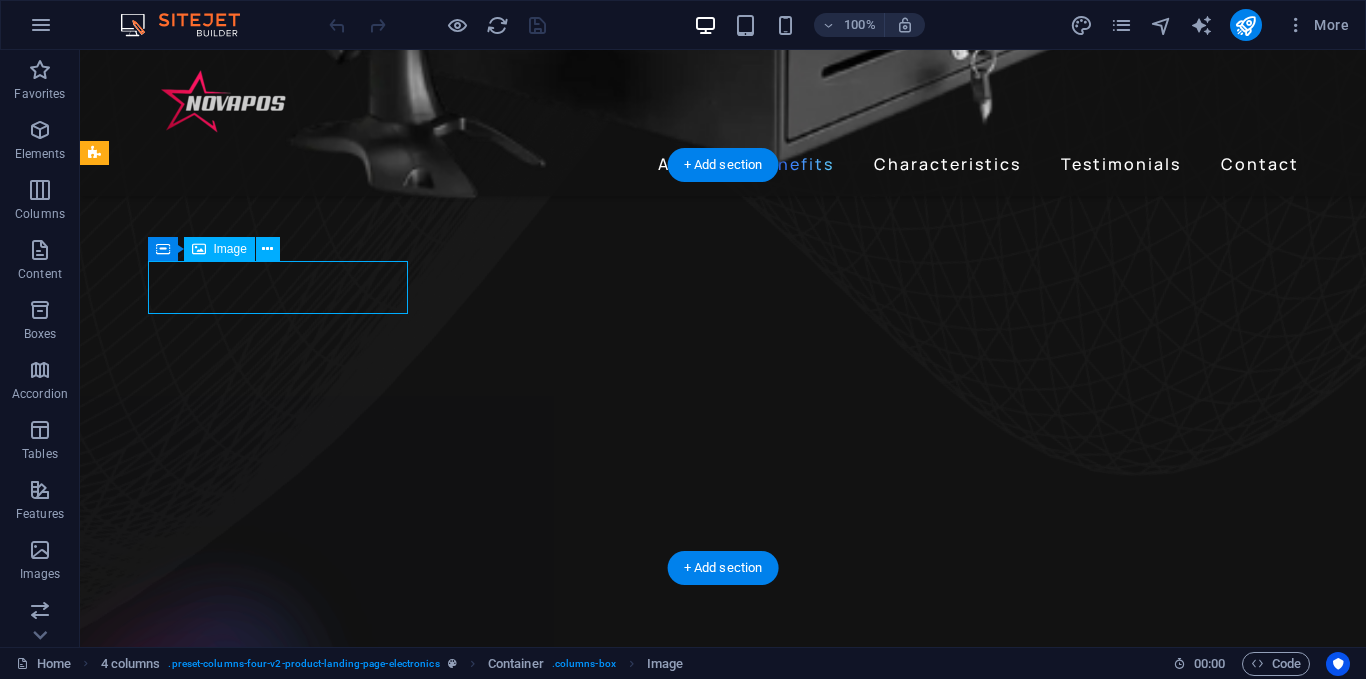 select on "px" 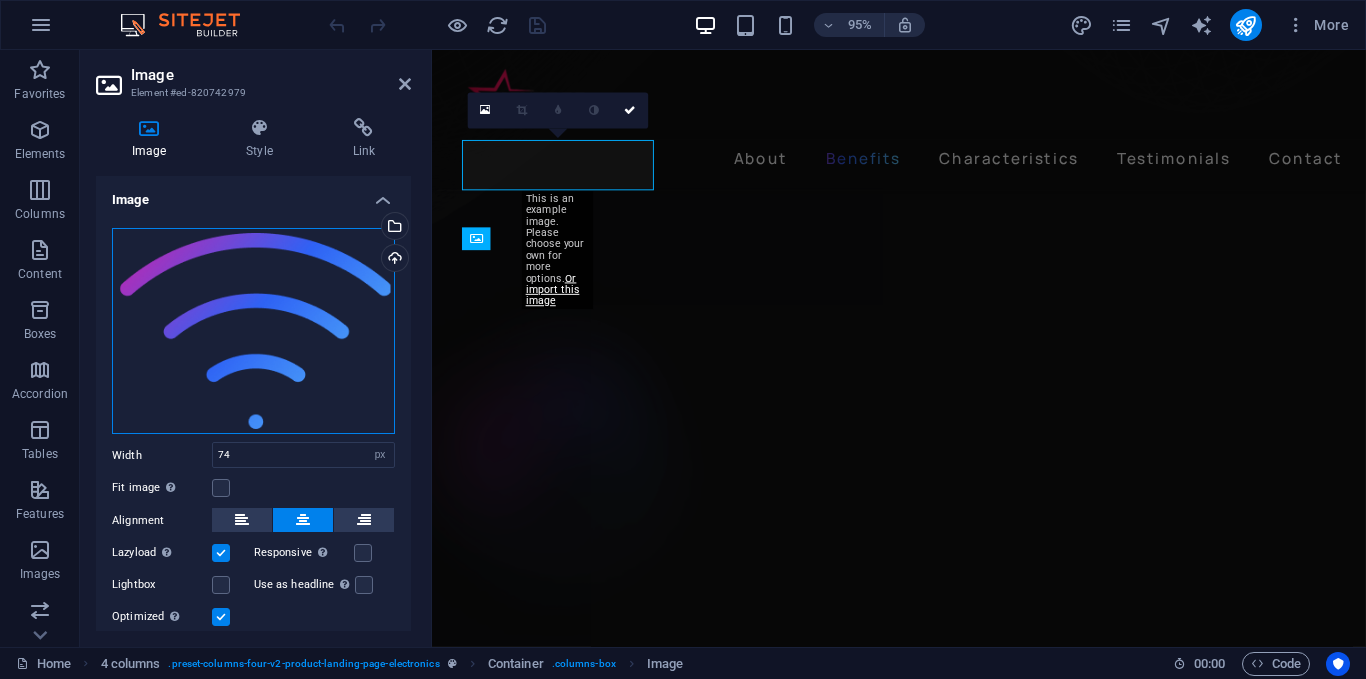 click on "Drag files here, click to choose files or select files from Files or our free stock photos & videos" at bounding box center (253, 331) 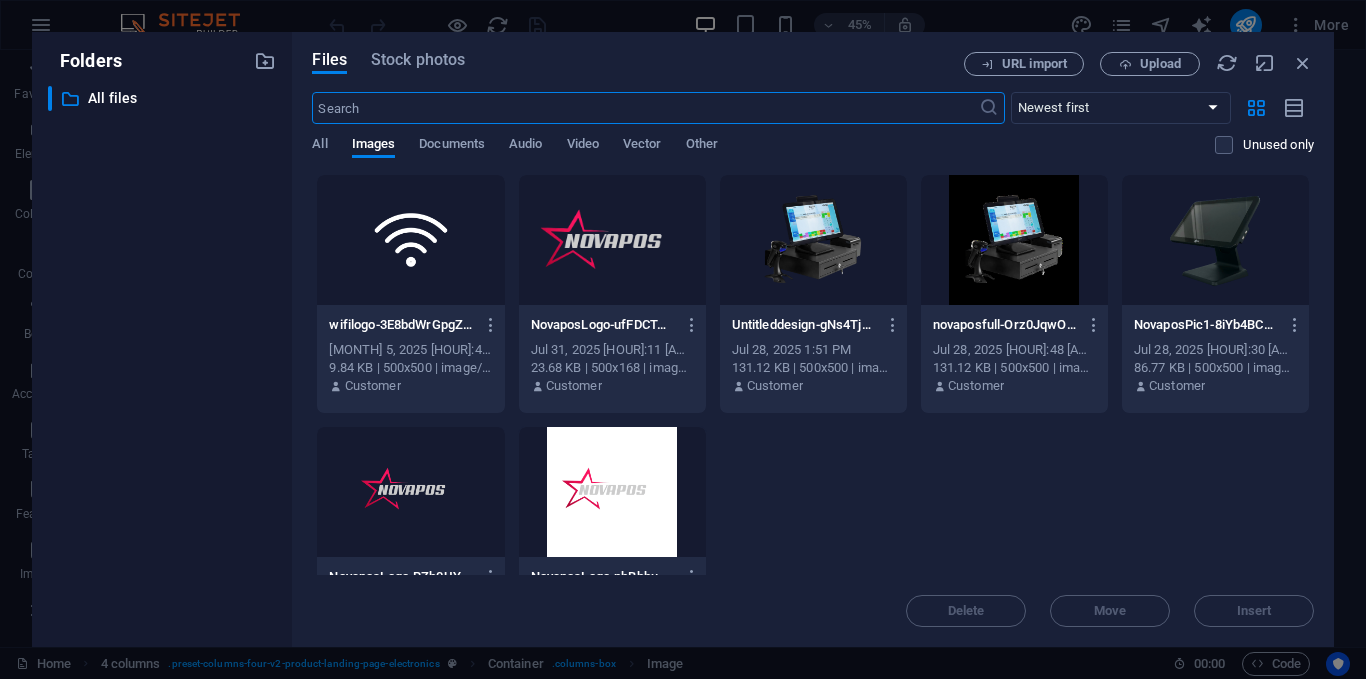 click at bounding box center (410, 240) 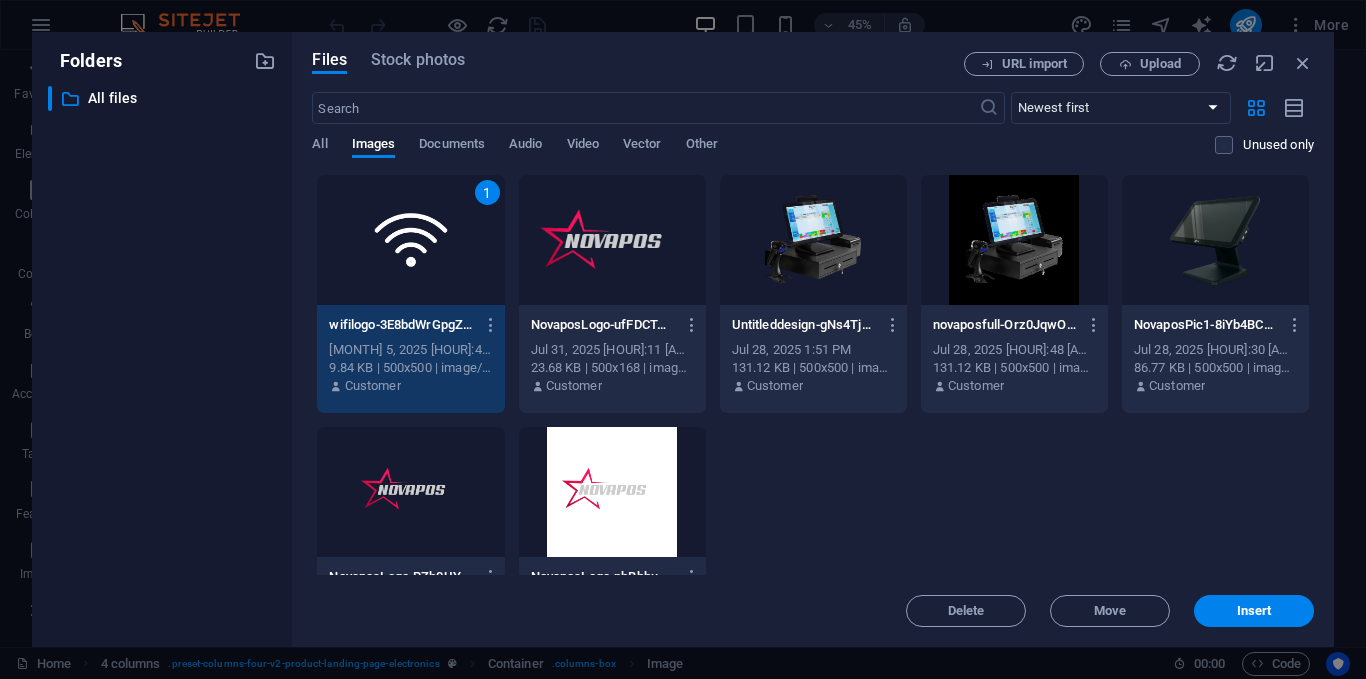 click on "1" at bounding box center (410, 240) 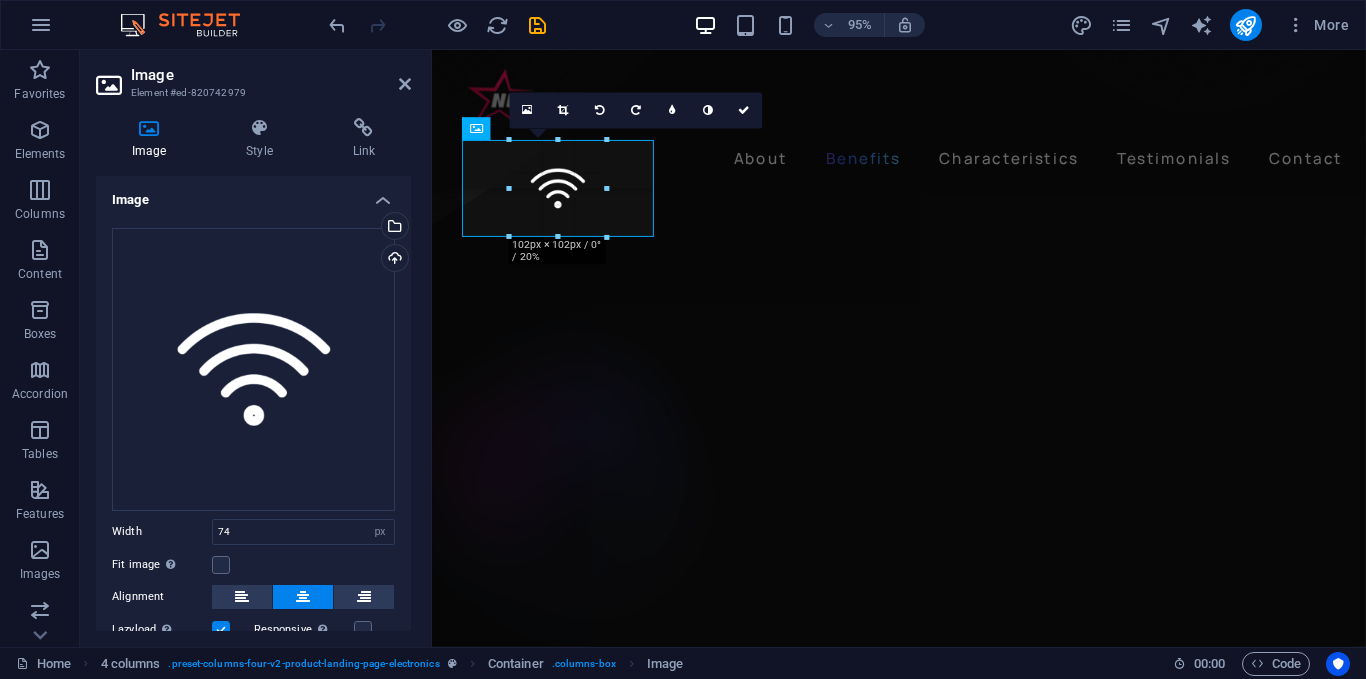 drag, startPoint x: 595, startPoint y: 210, endPoint x: 613, endPoint y: 238, distance: 33.286633 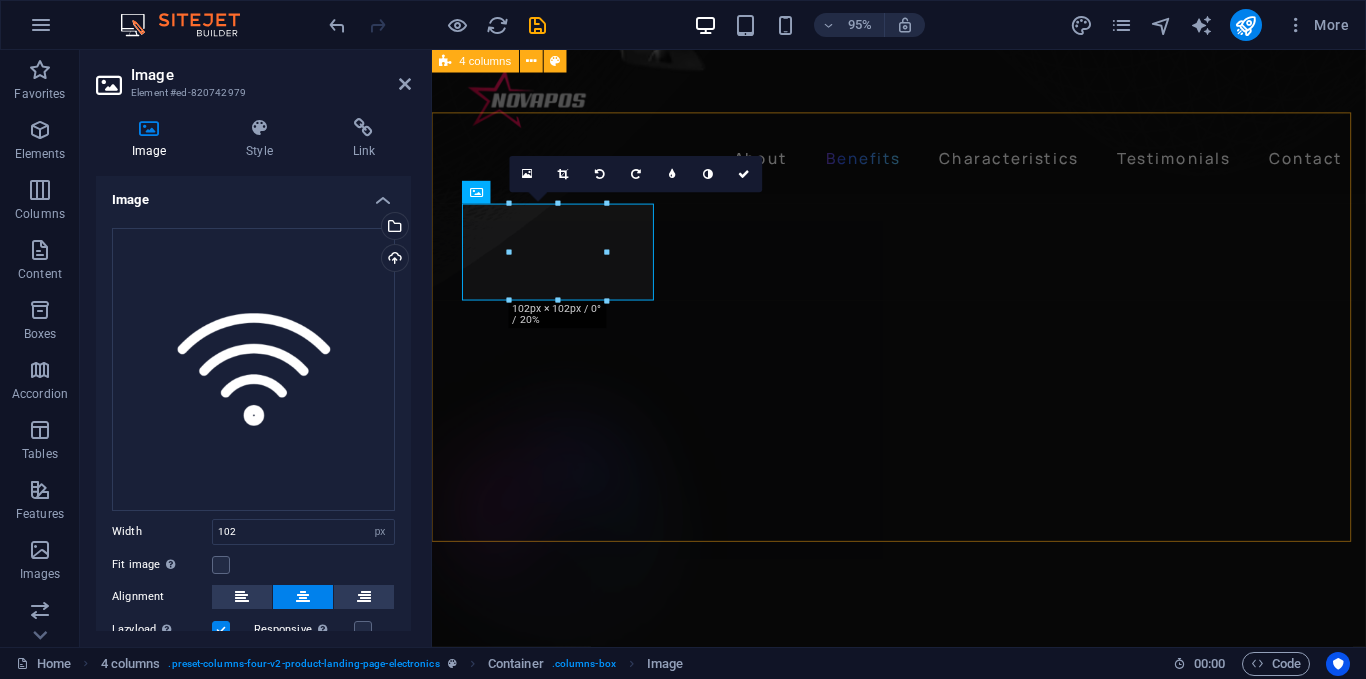 scroll, scrollTop: 1062, scrollLeft: 0, axis: vertical 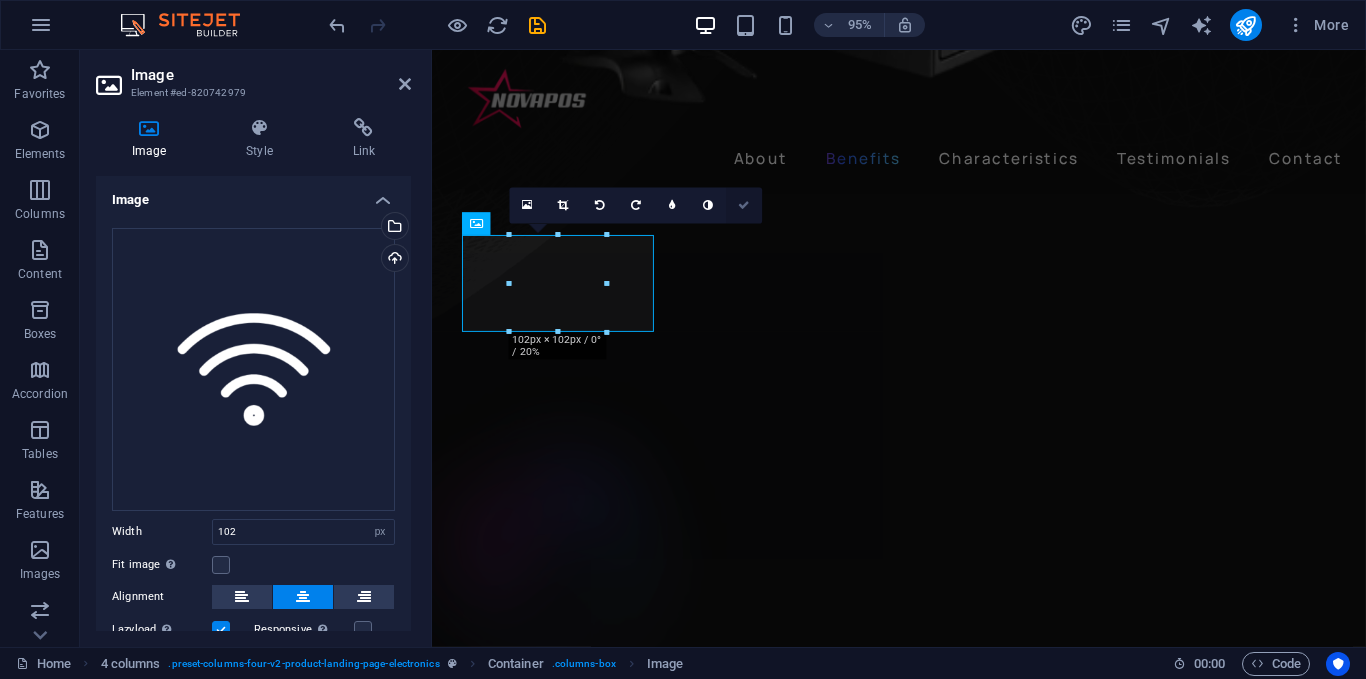 click at bounding box center (745, 205) 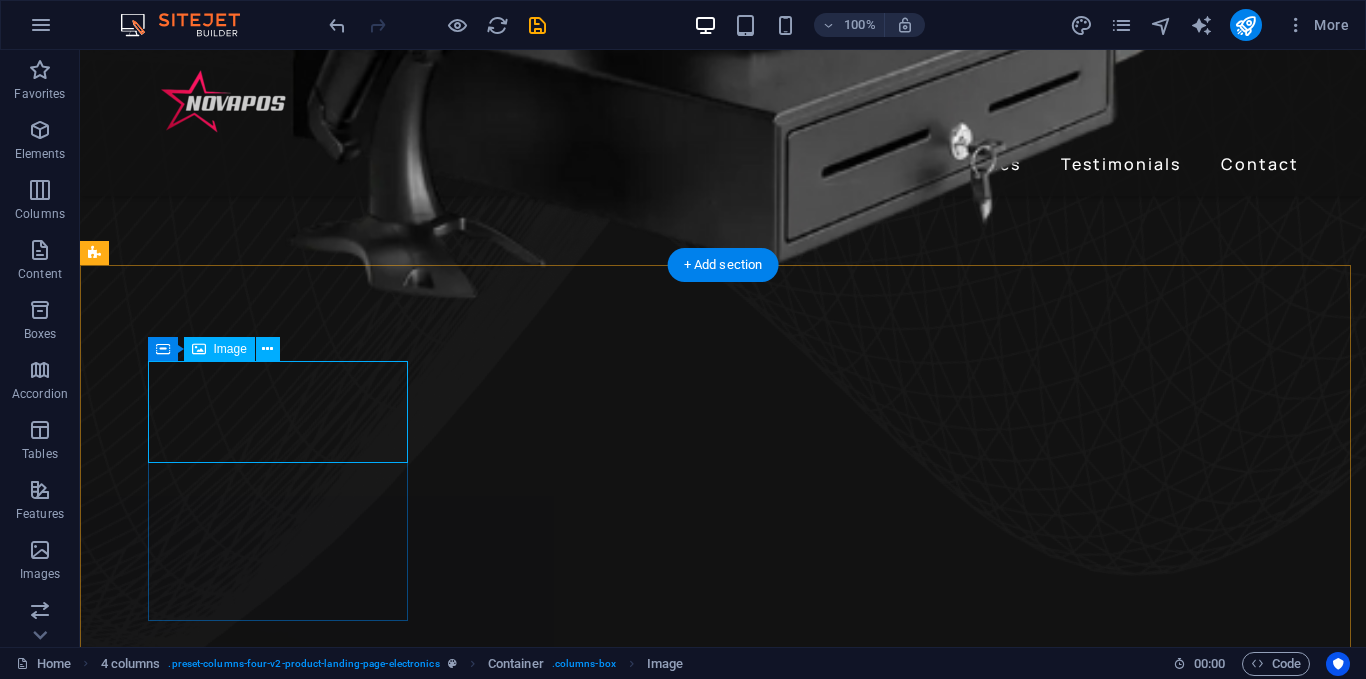click at bounding box center [242, 2122] 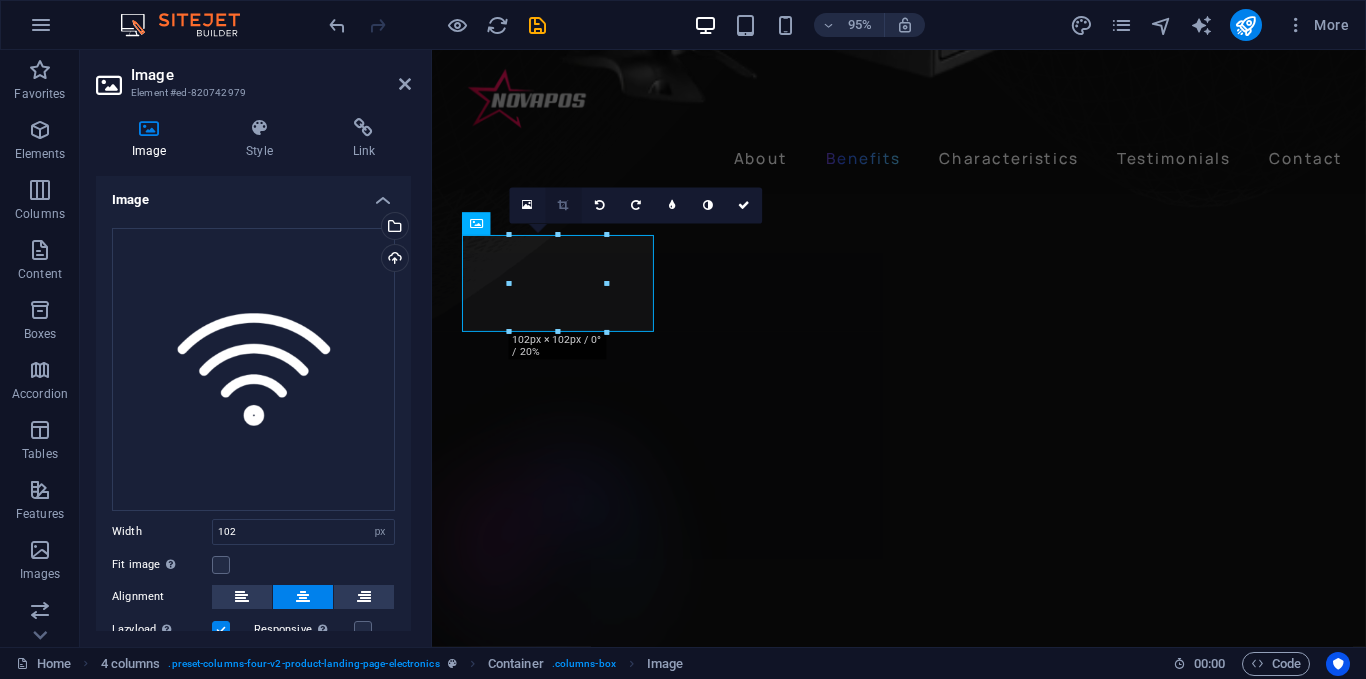 click at bounding box center [564, 205] 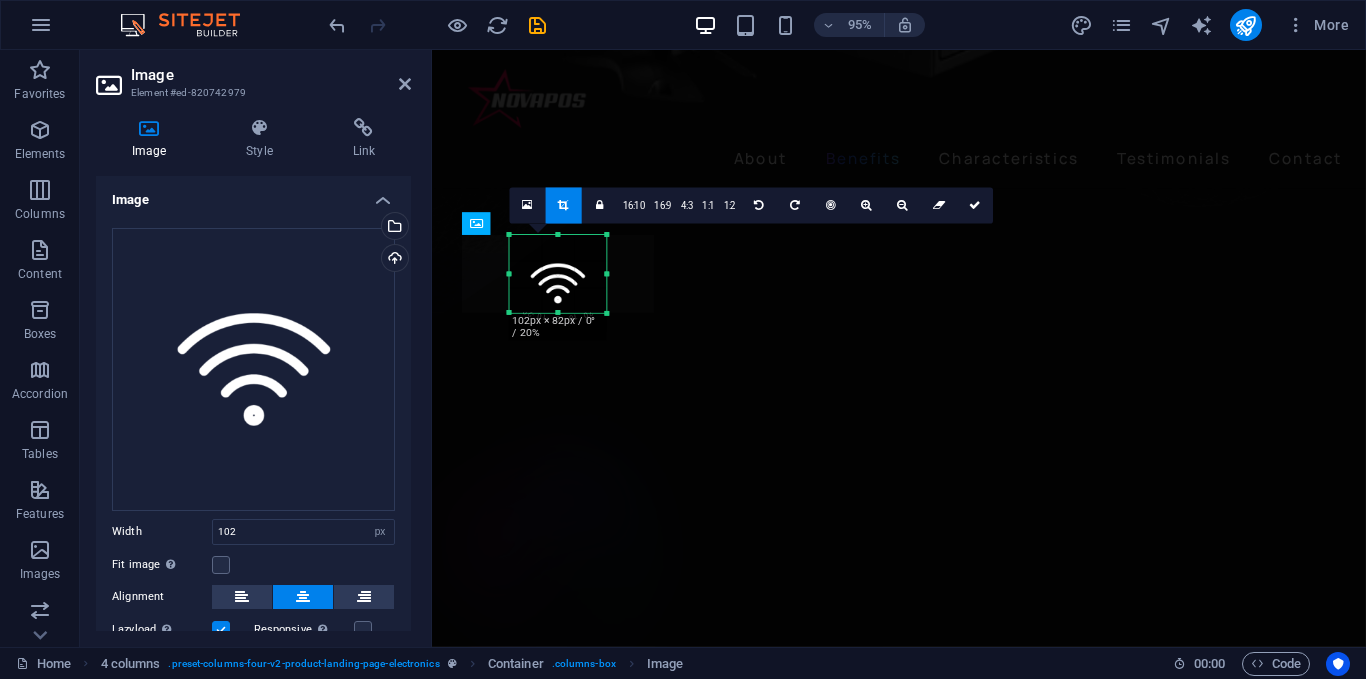 drag, startPoint x: 557, startPoint y: 333, endPoint x: 556, endPoint y: 313, distance: 20.024984 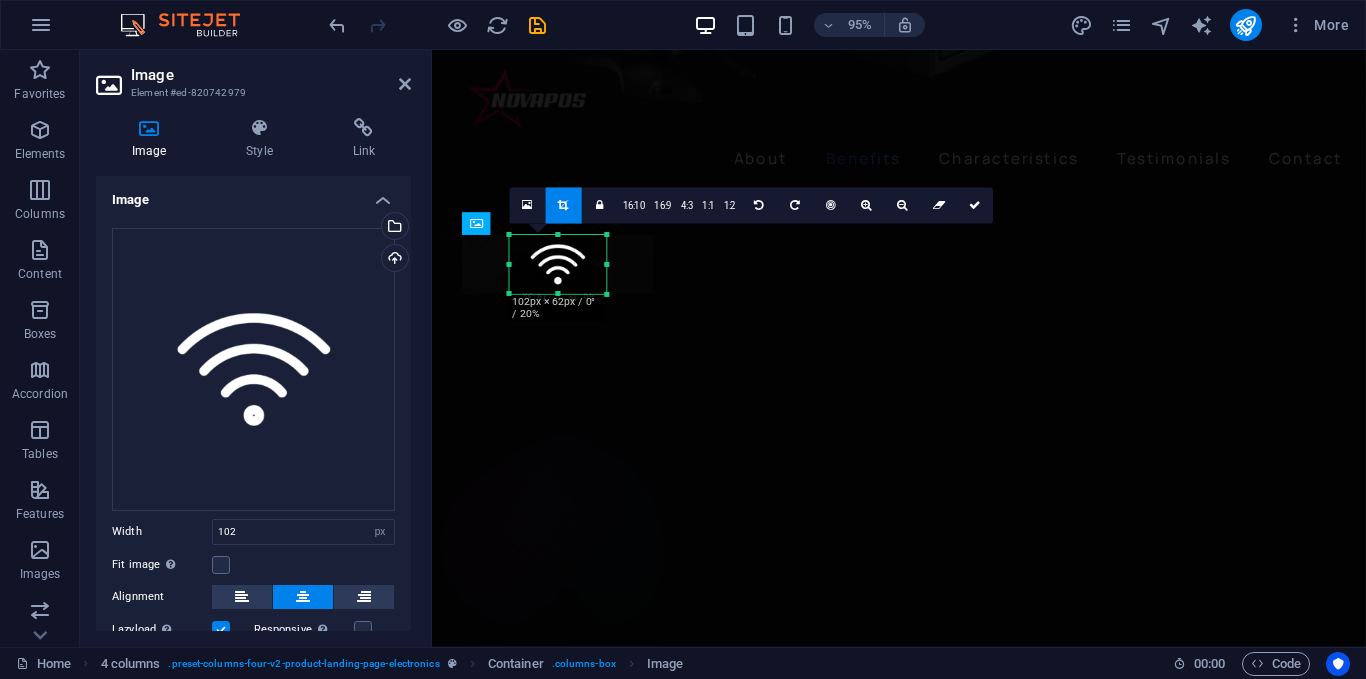 drag, startPoint x: 561, startPoint y: 236, endPoint x: 551, endPoint y: 256, distance: 22.36068 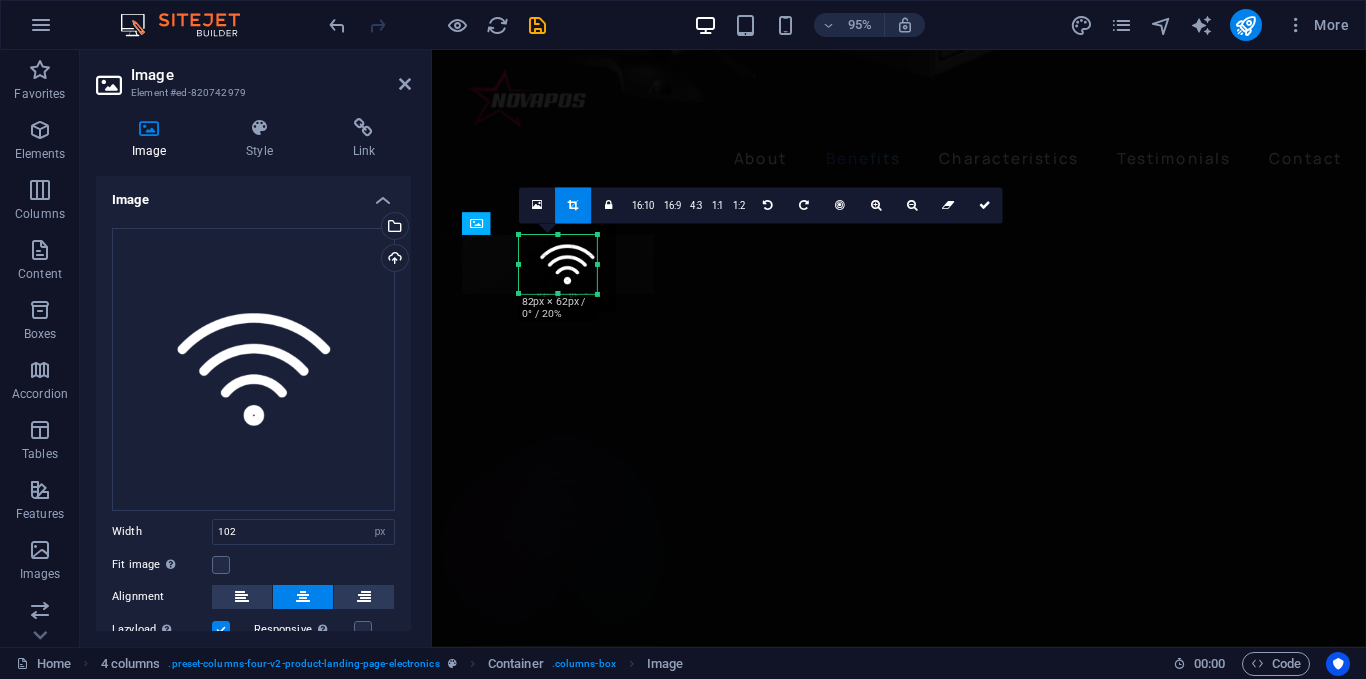 drag, startPoint x: 607, startPoint y: 267, endPoint x: 587, endPoint y: 272, distance: 20.615528 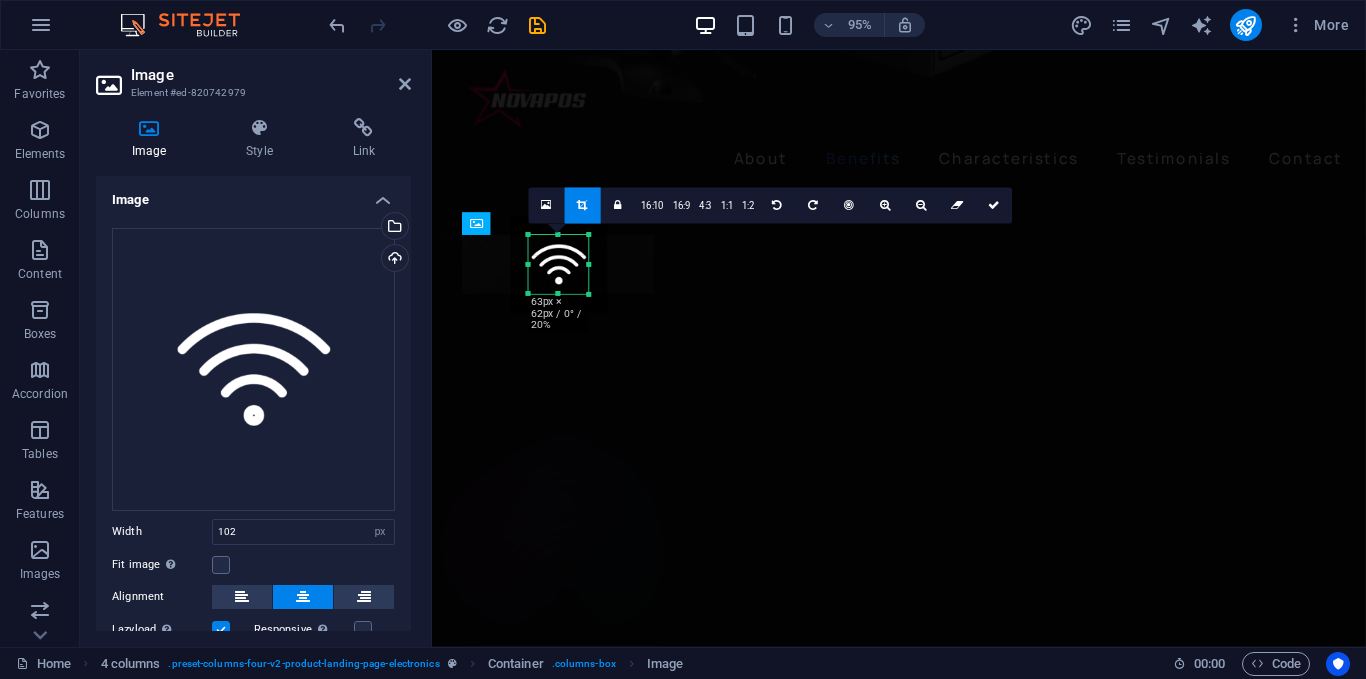 drag, startPoint x: 520, startPoint y: 263, endPoint x: 539, endPoint y: 274, distance: 21.954498 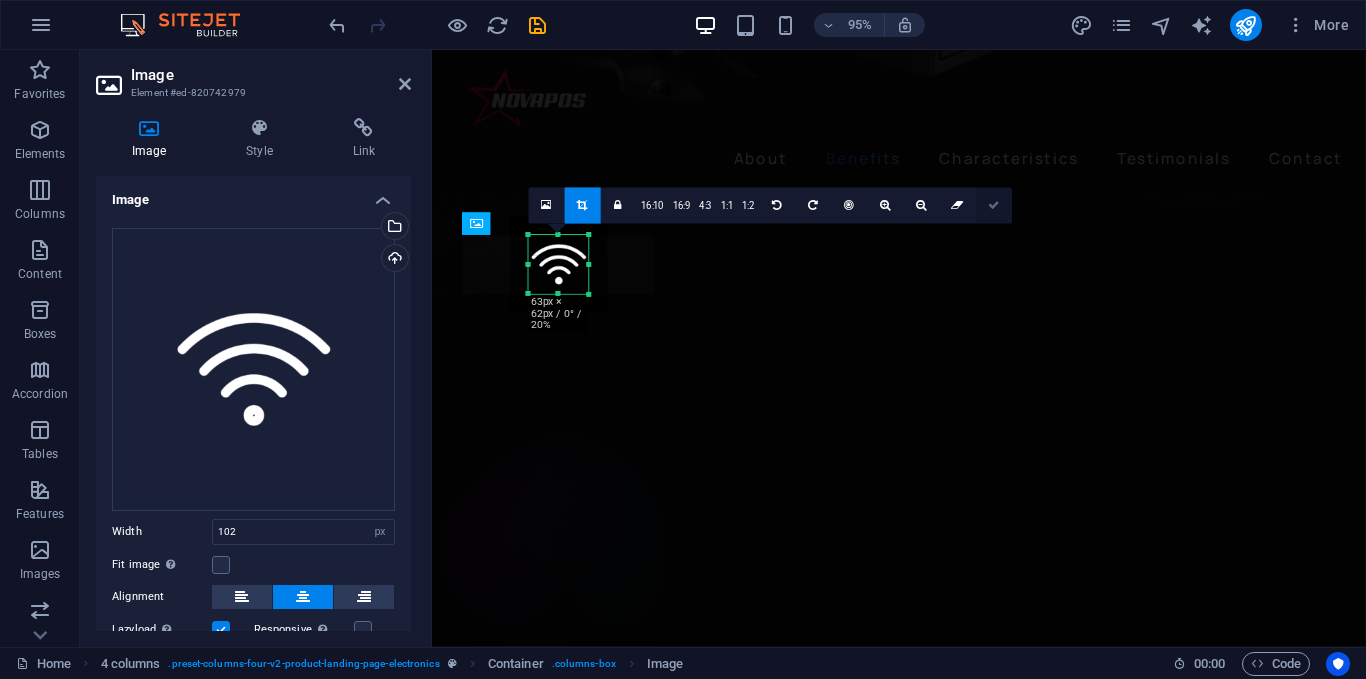 click at bounding box center [994, 205] 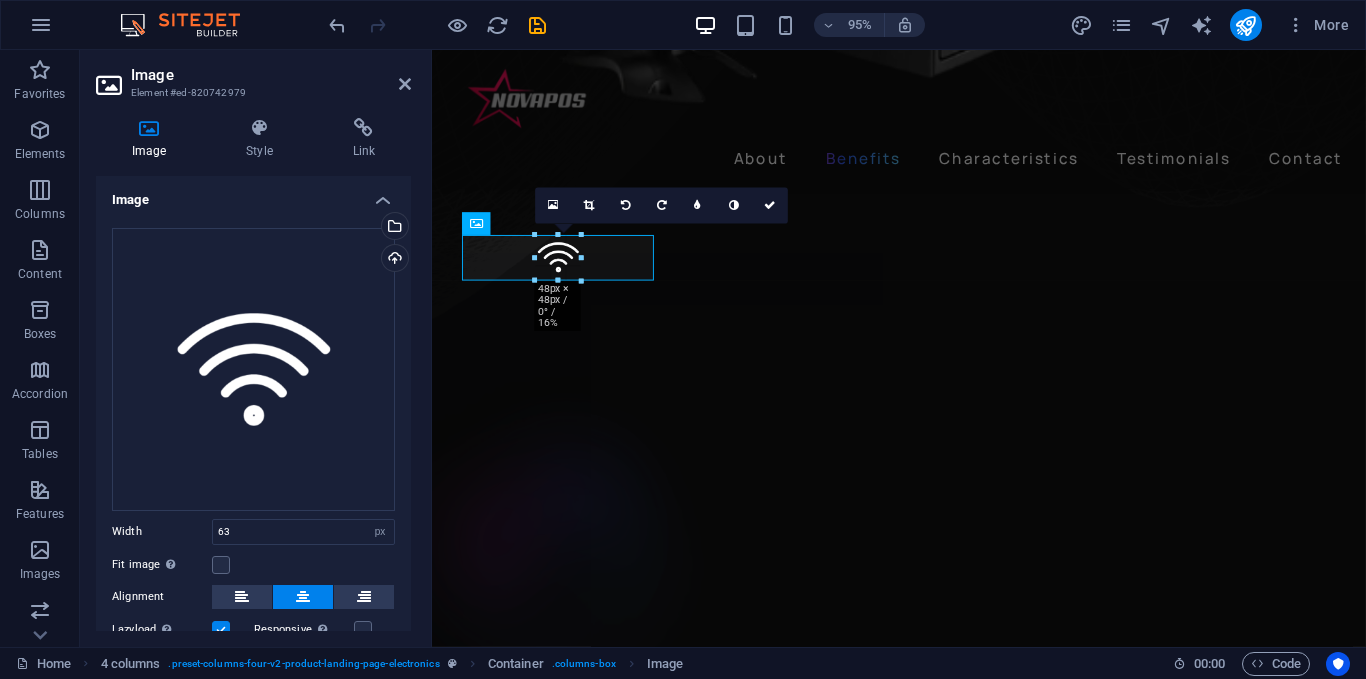 drag, startPoint x: 587, startPoint y: 290, endPoint x: 492, endPoint y: 275, distance: 96.17692 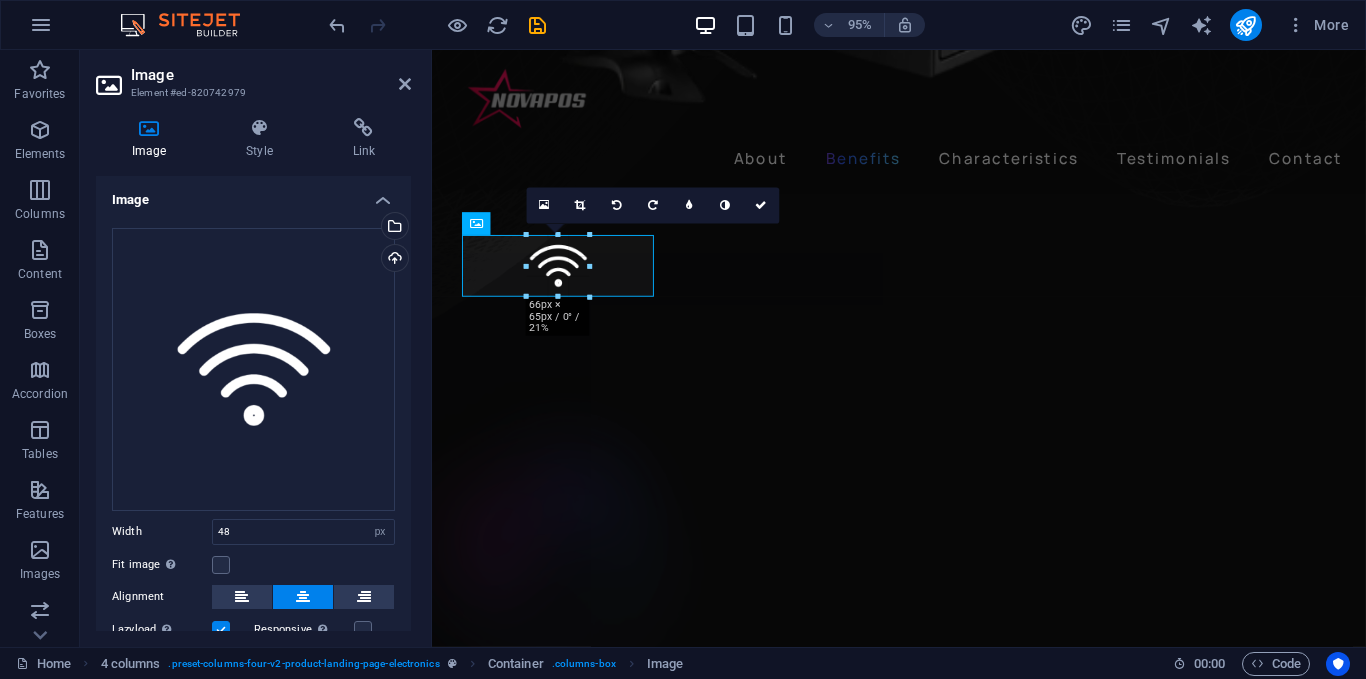 drag, startPoint x: 579, startPoint y: 279, endPoint x: 576, endPoint y: 296, distance: 17.262676 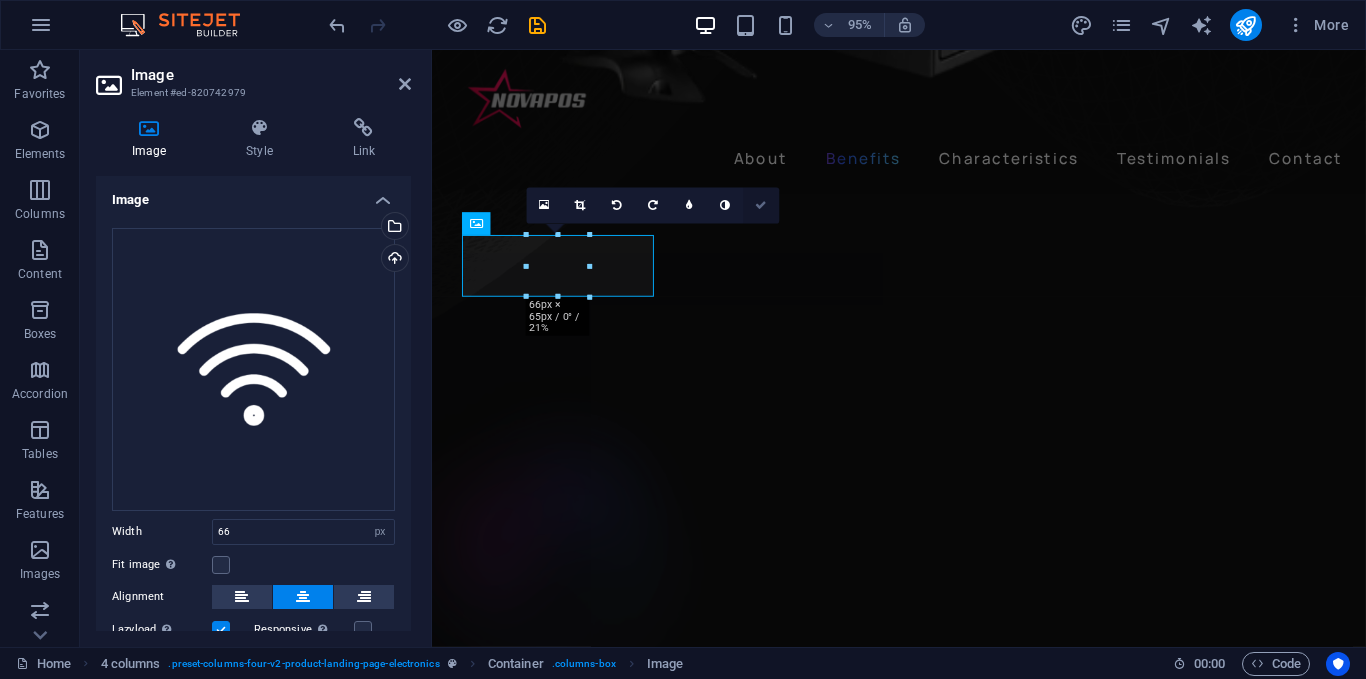 click at bounding box center [762, 206] 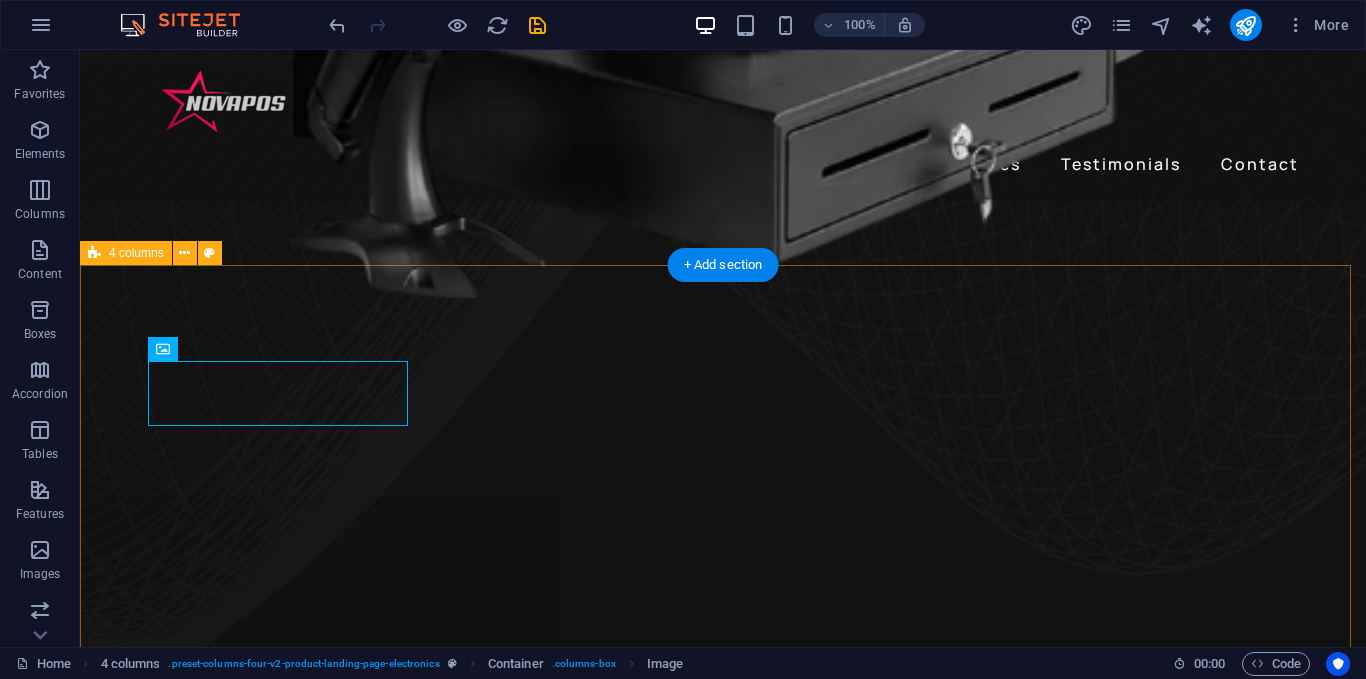 click on "Wireless Charging Wireless Charging
Noise Cancellation
Noise Cancellation
24h of Listening Time
24h of Listening Time
Premium Sound
Premium Sound" at bounding box center (723, 2523) 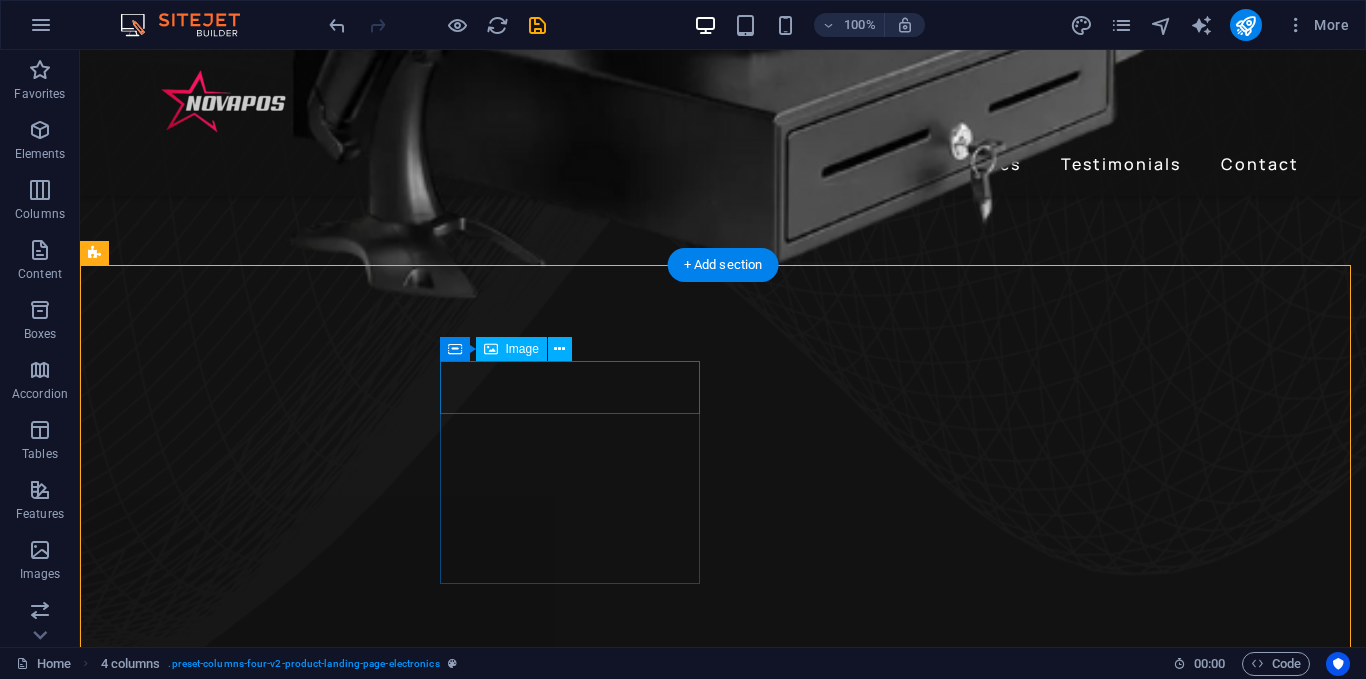 click at bounding box center [242, 2336] 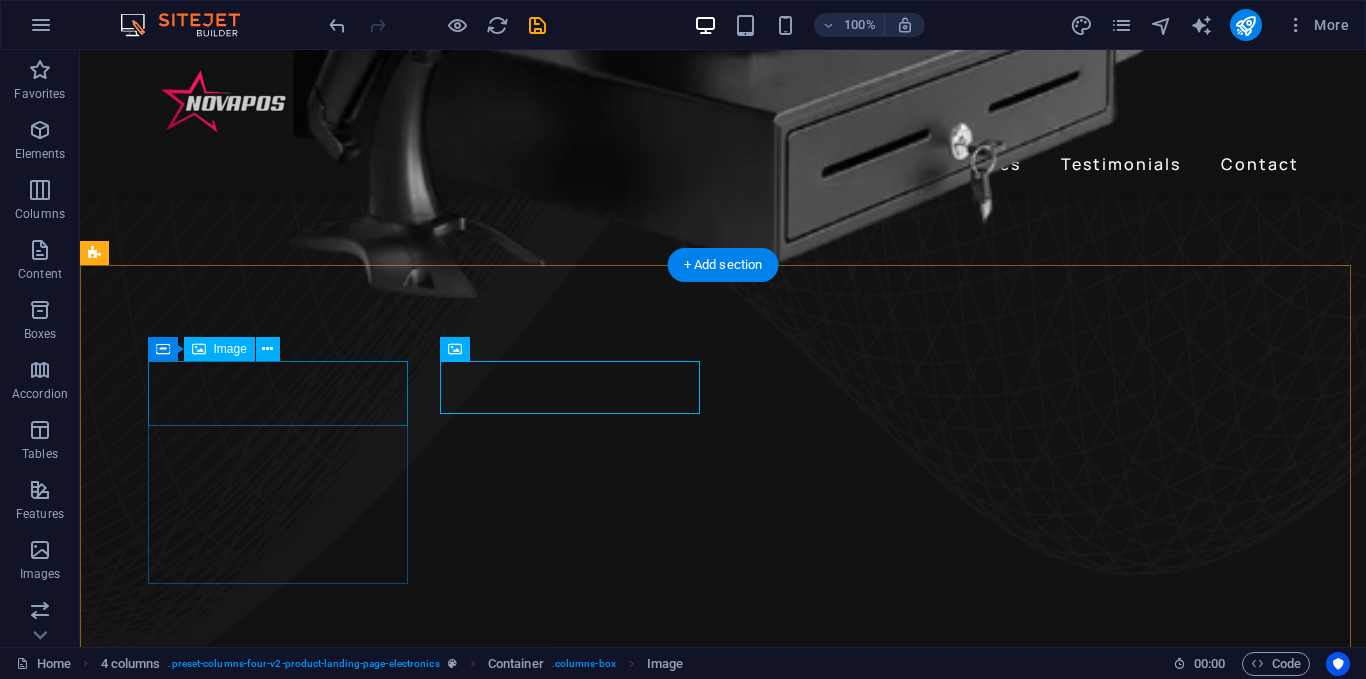 click at bounding box center (242, 2103) 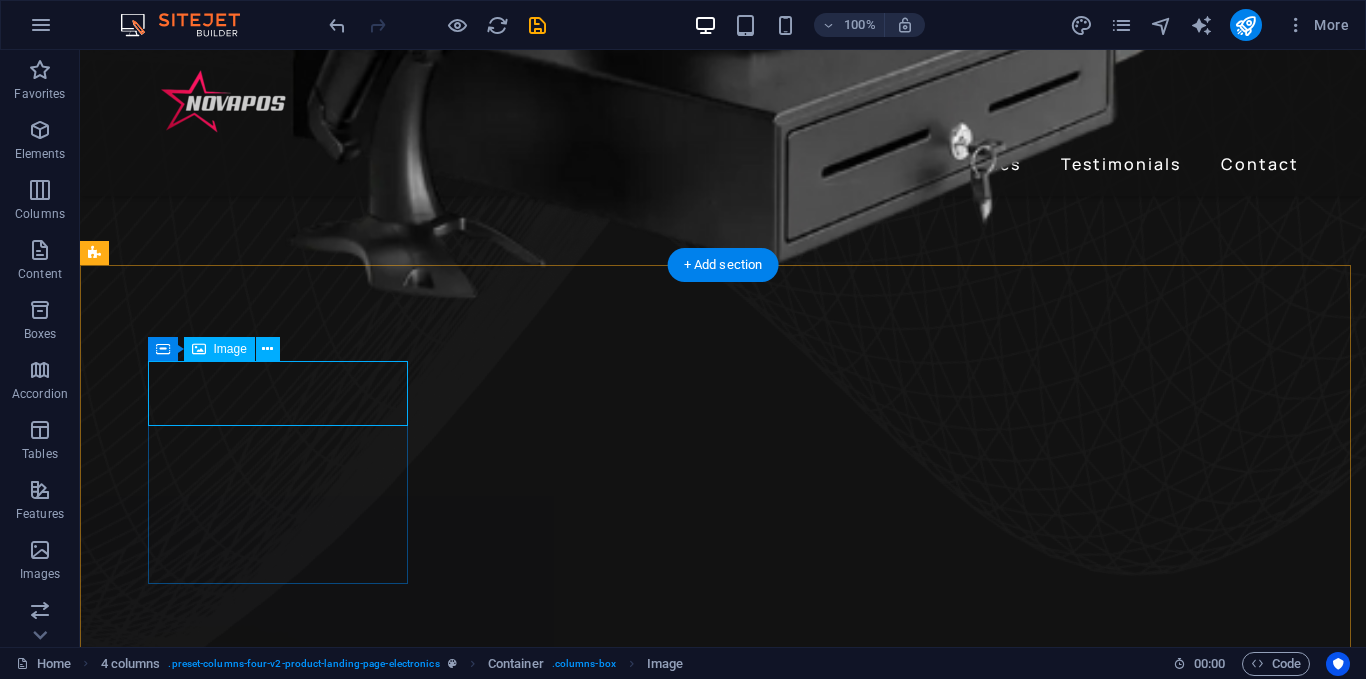 click at bounding box center [242, 2103] 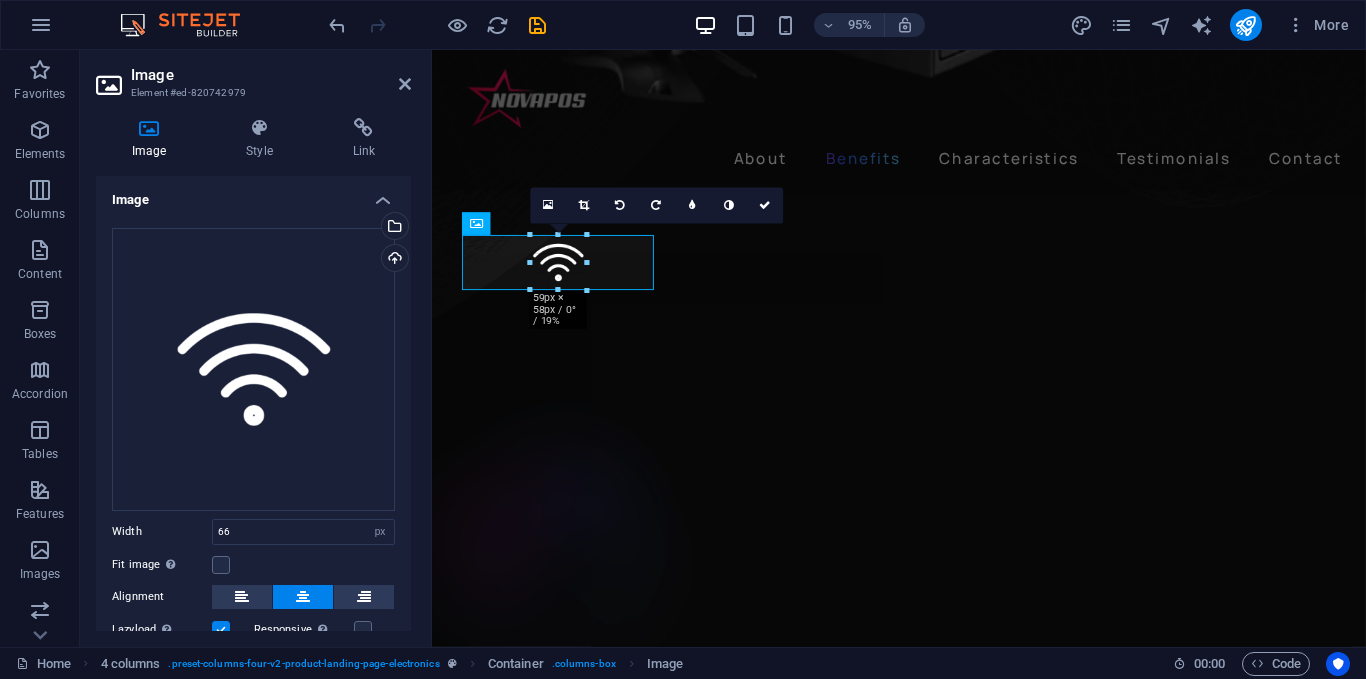 drag, startPoint x: 591, startPoint y: 297, endPoint x: 580, endPoint y: 290, distance: 13.038404 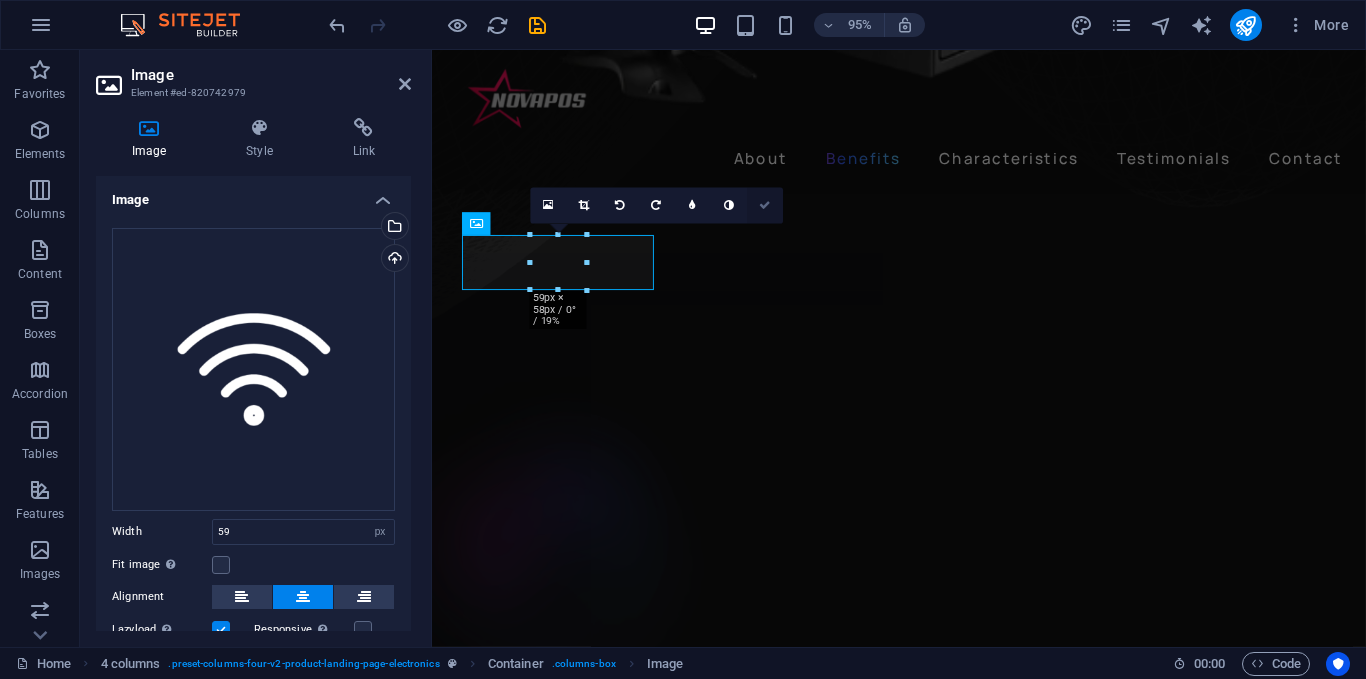 click at bounding box center (765, 206) 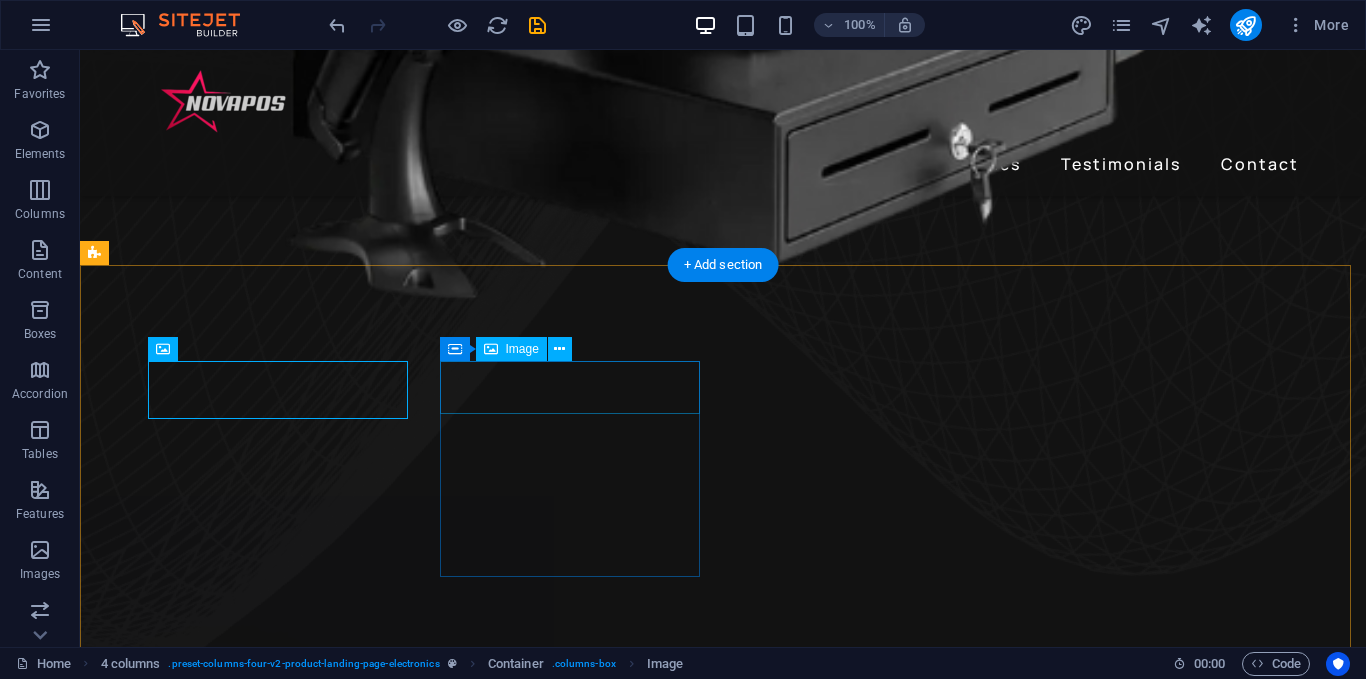 click at bounding box center [242, 2329] 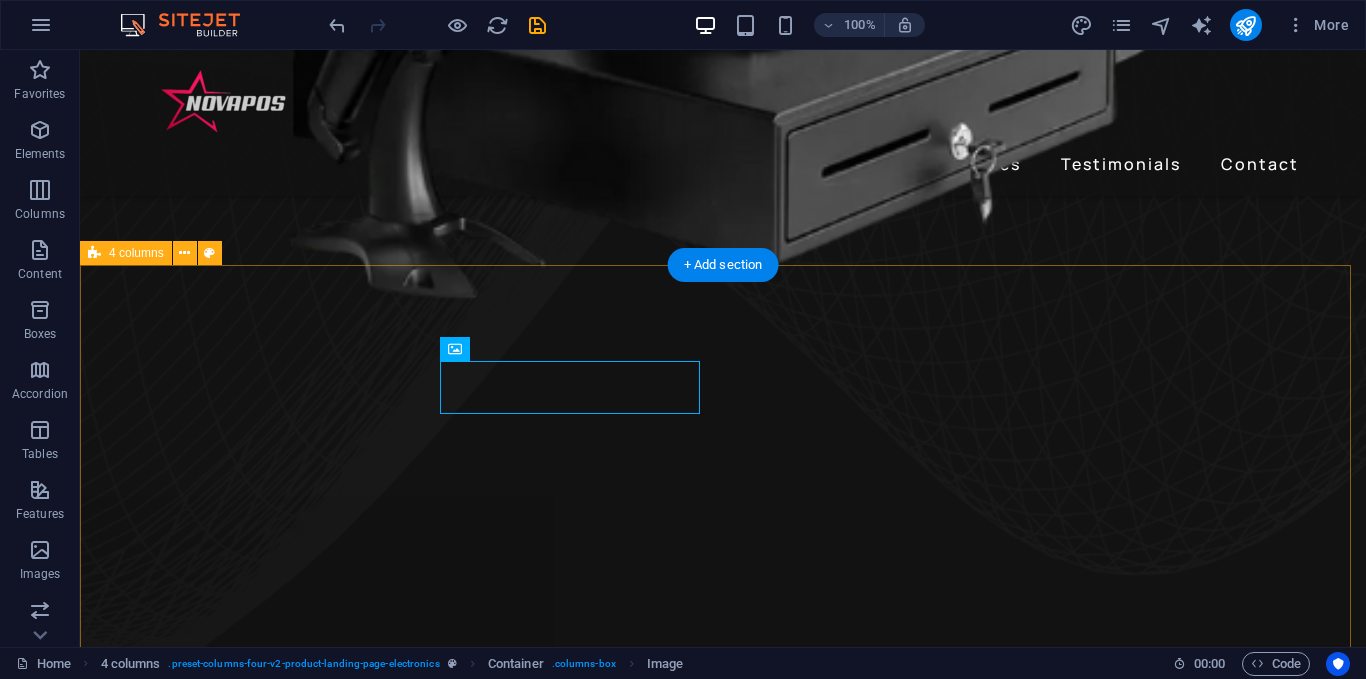 click on "Wireless Charging Wireless Charging
Noise Cancellation
Noise Cancellation
24h of Listening Time
24h of Listening Time
Premium Sound
Premium Sound" at bounding box center (723, 2519) 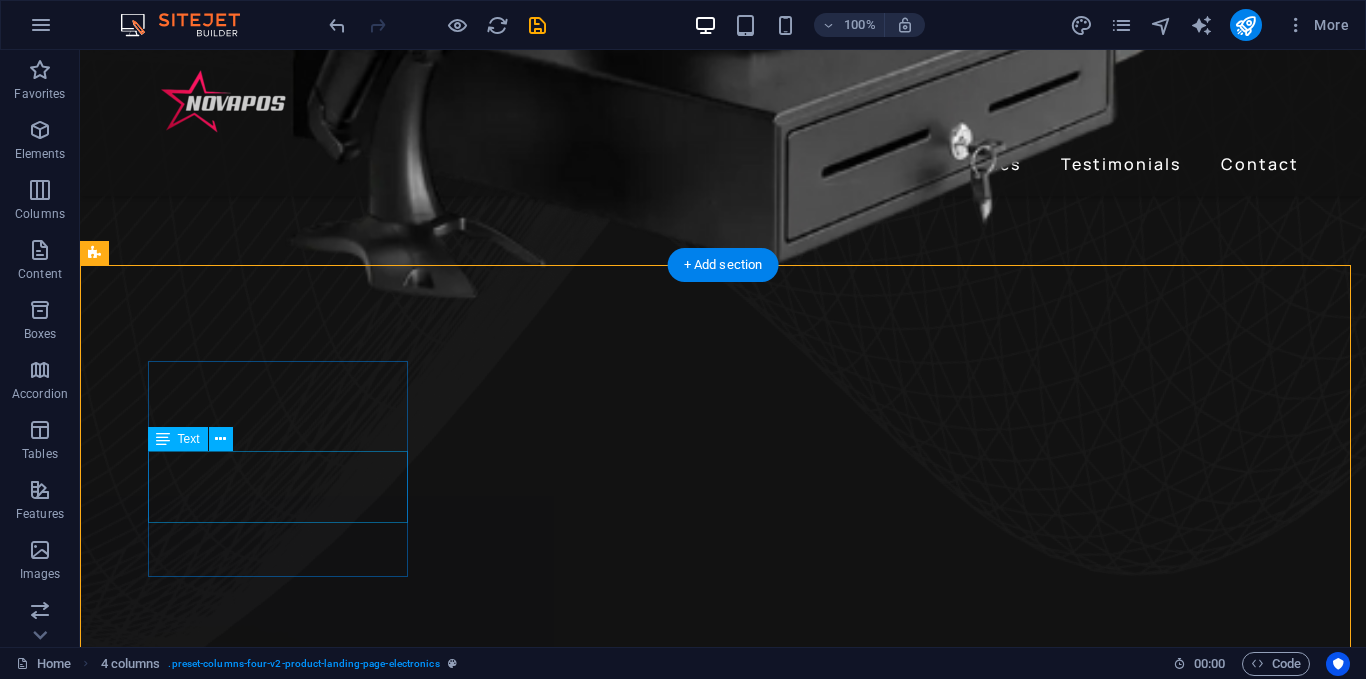 click on "Wireless Charging" at bounding box center (242, 2197) 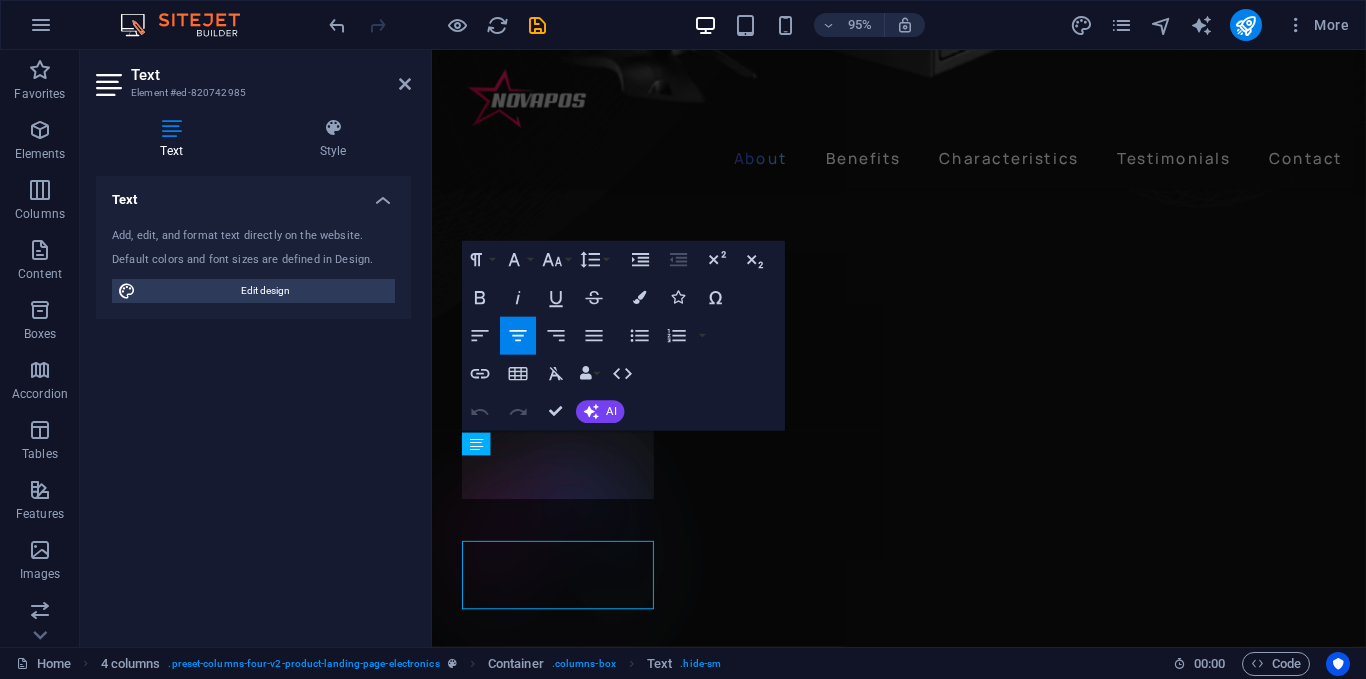 scroll, scrollTop: 946, scrollLeft: 0, axis: vertical 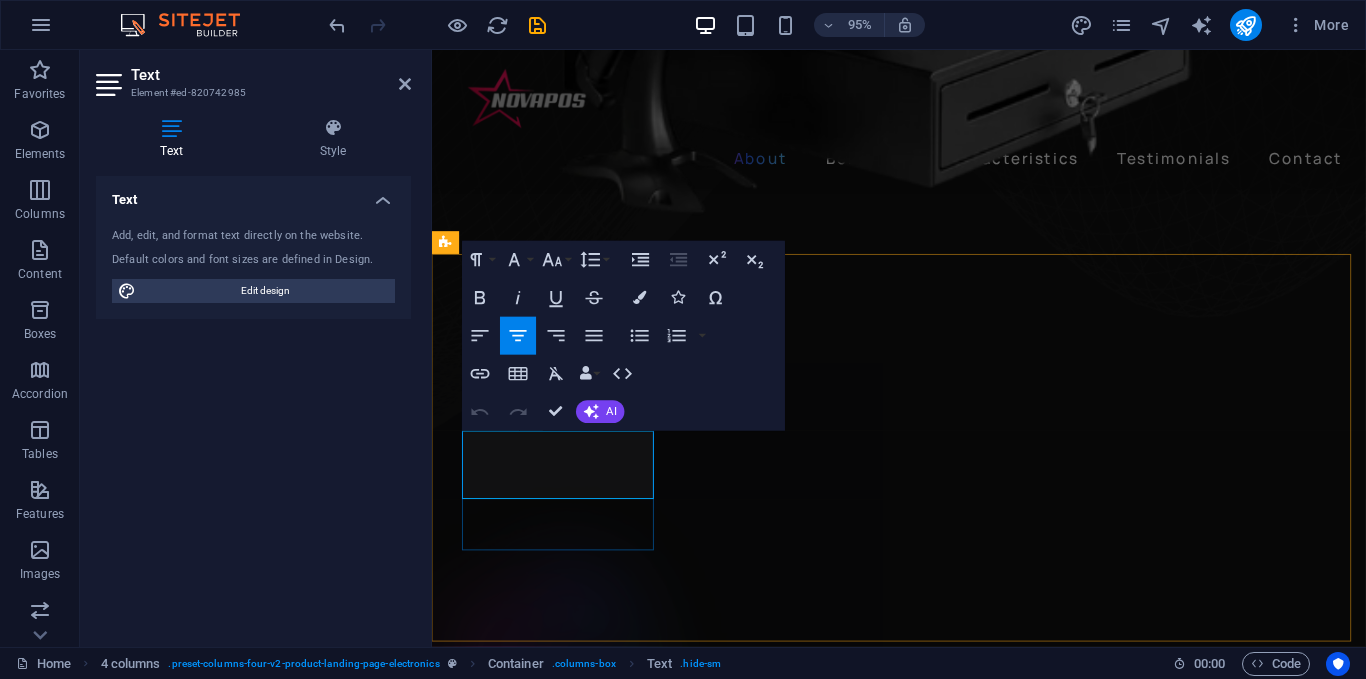 click on "Wireless Charging" at bounding box center [566, 2104] 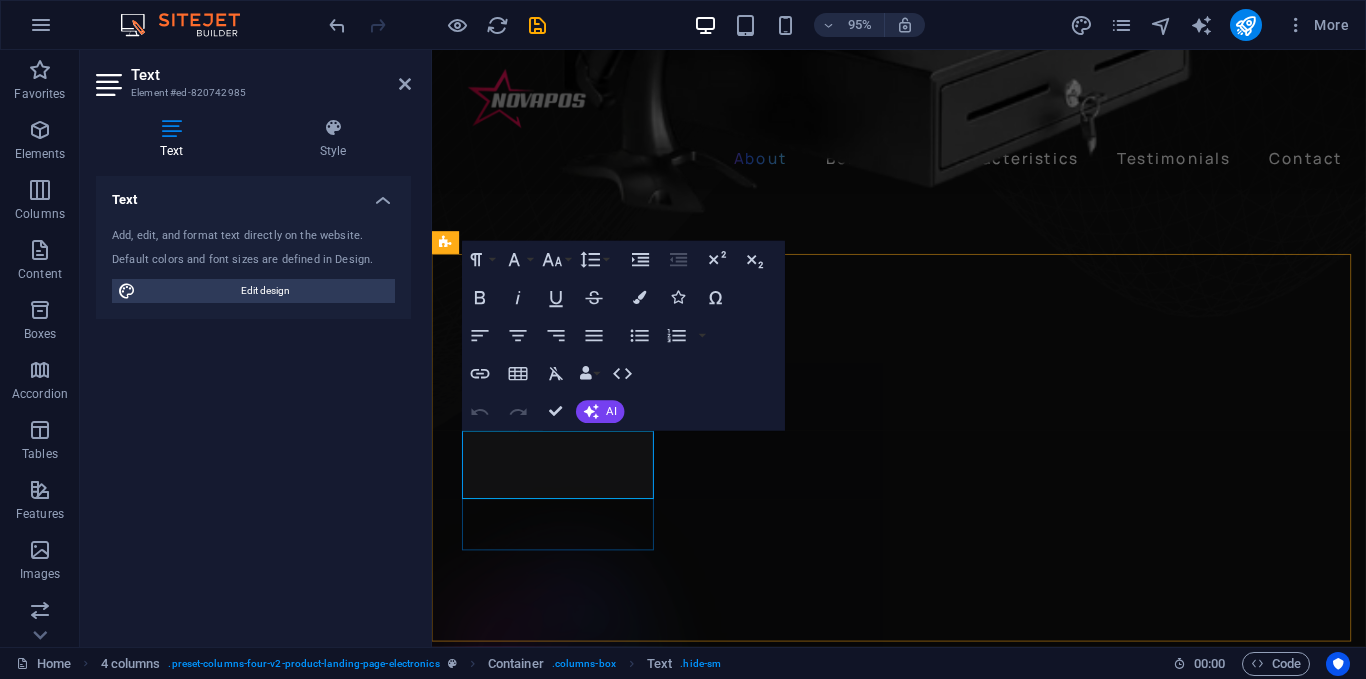 click on "Wireless Charging" at bounding box center [567, 2105] 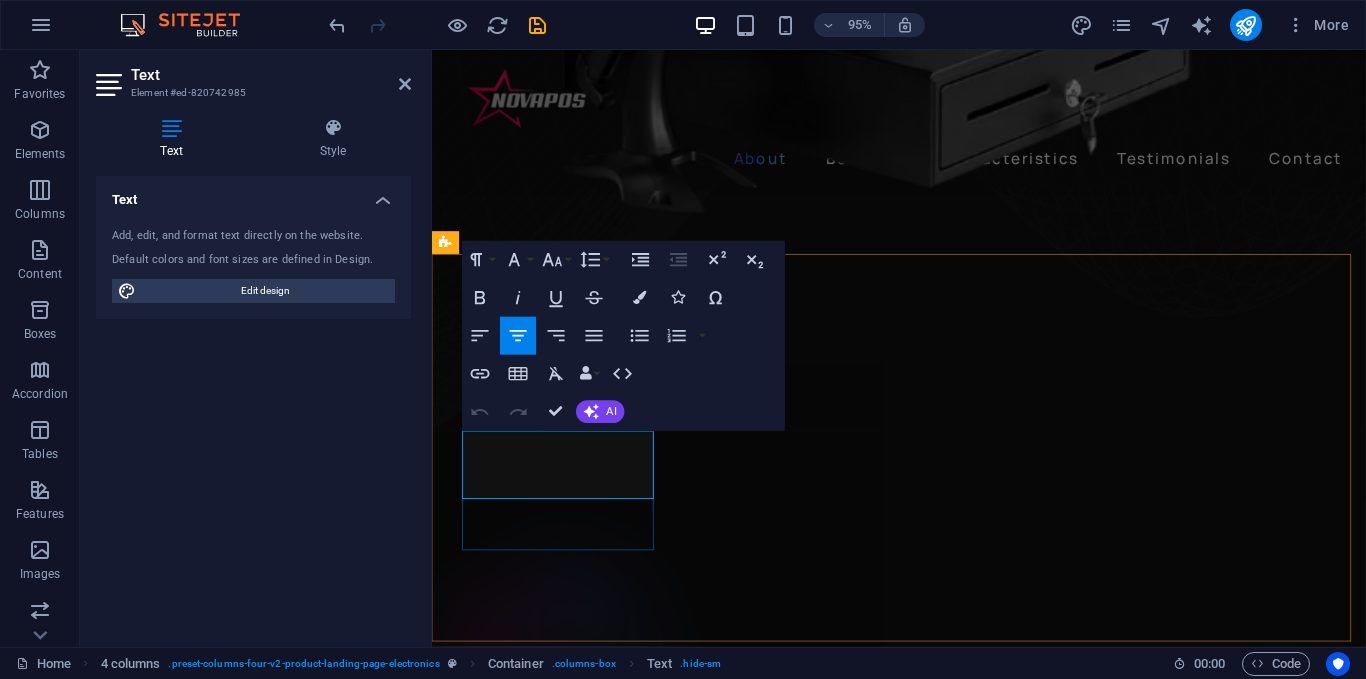 drag, startPoint x: 628, startPoint y: 512, endPoint x: 499, endPoint y: 482, distance: 132.44244 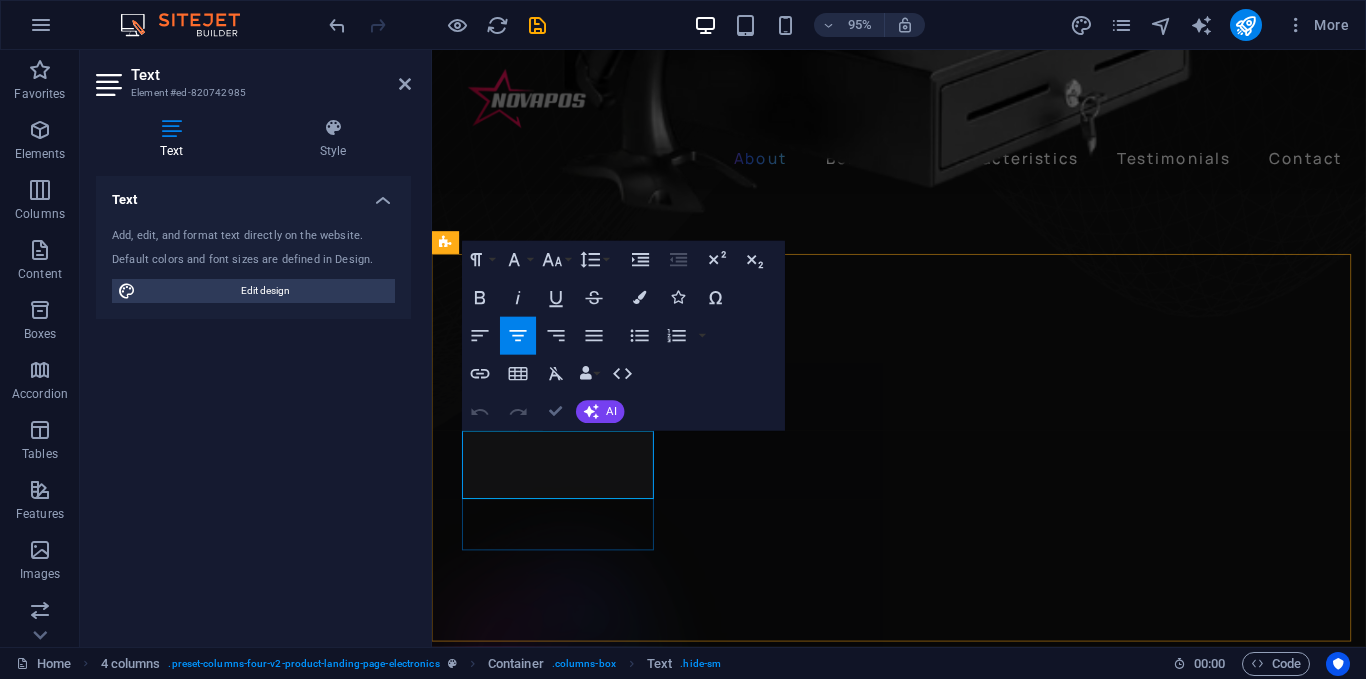 type 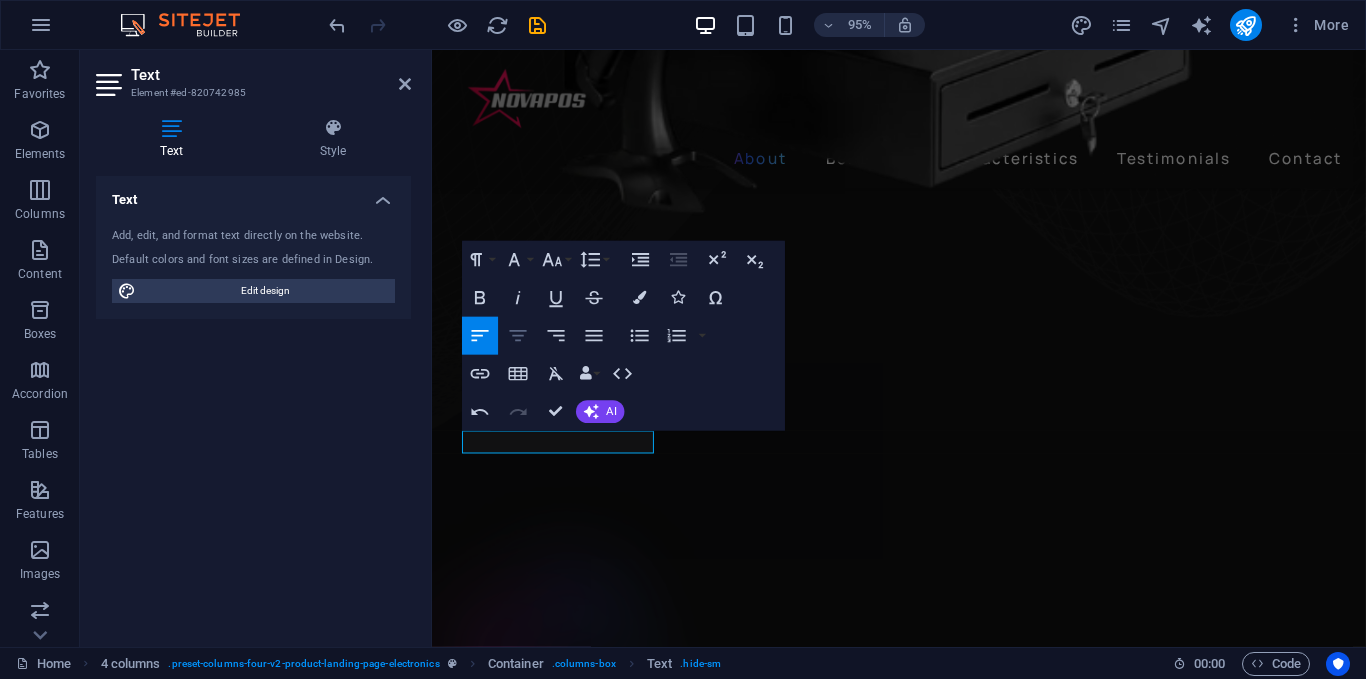 click 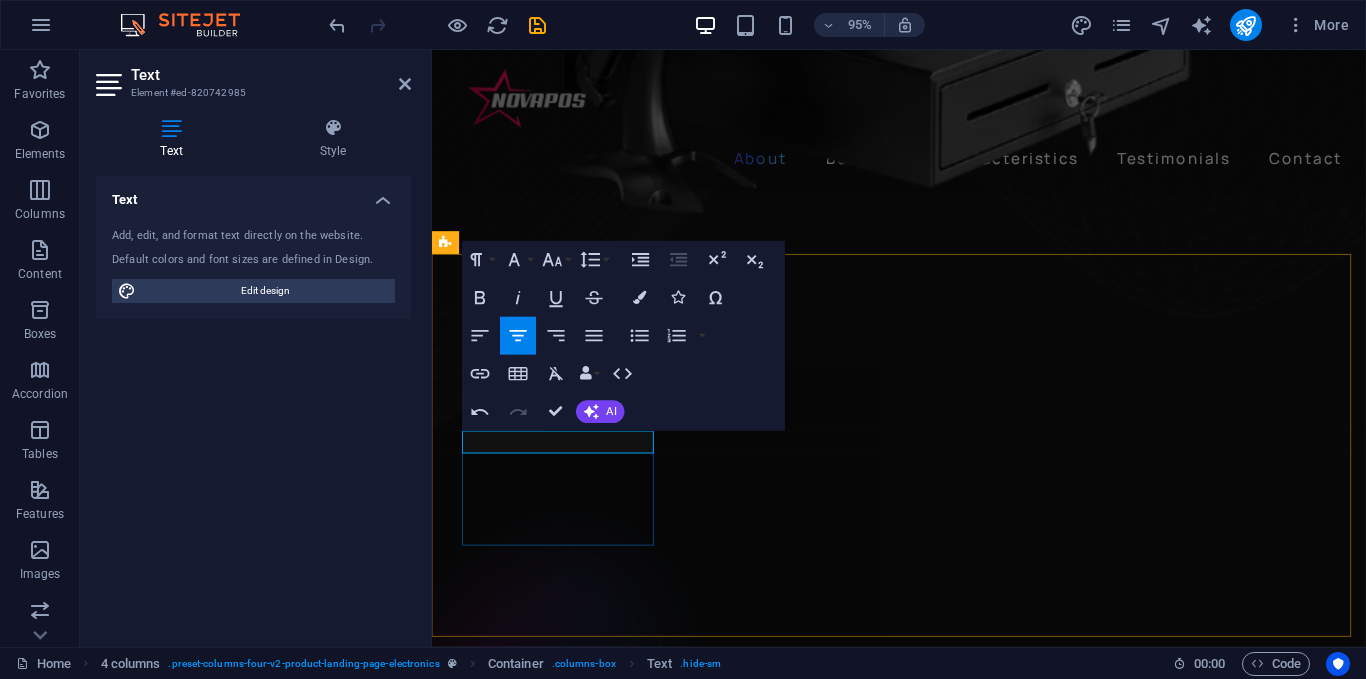 drag, startPoint x: 626, startPoint y: 469, endPoint x: 490, endPoint y: 461, distance: 136.23509 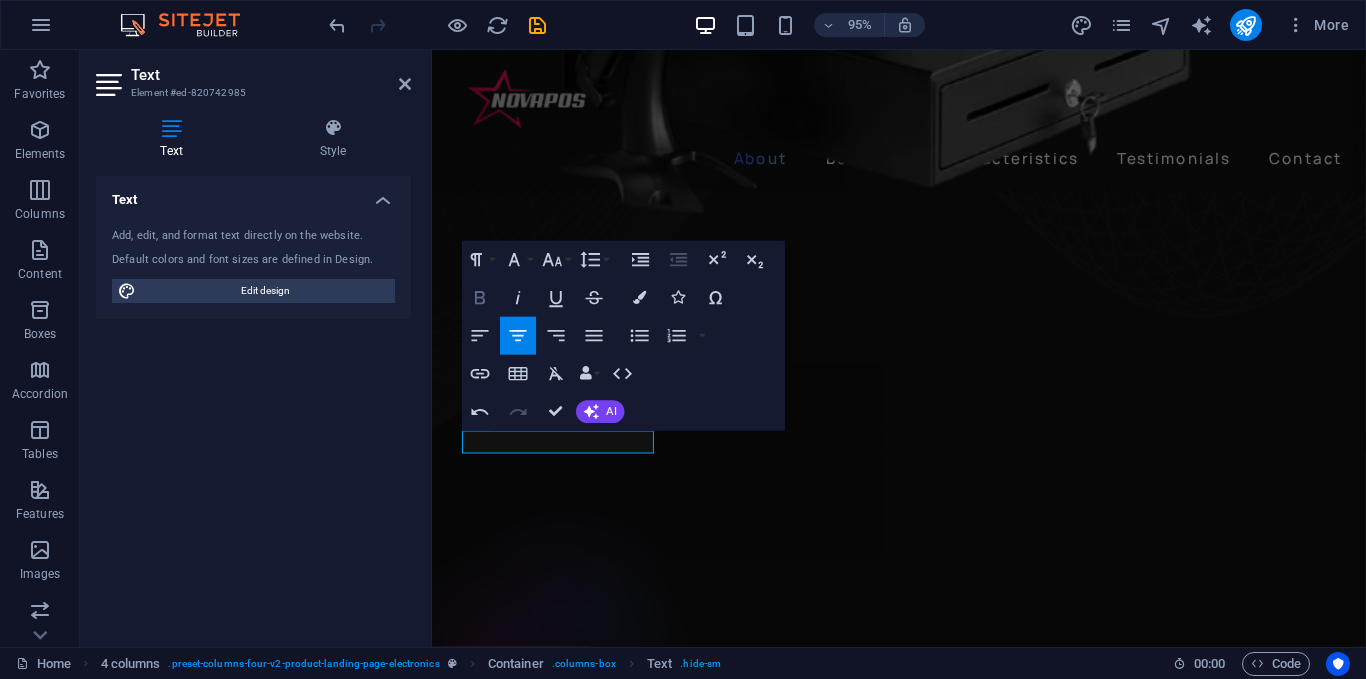 click 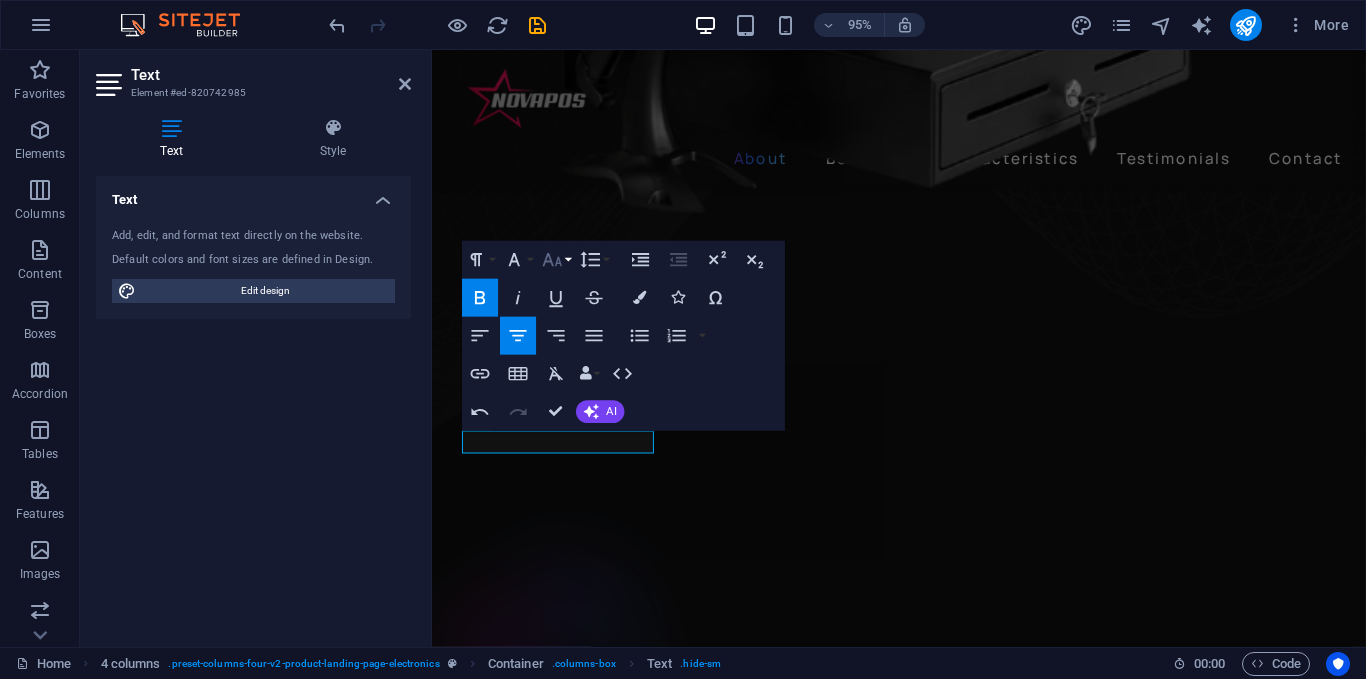 click on "Font Size" at bounding box center [556, 260] 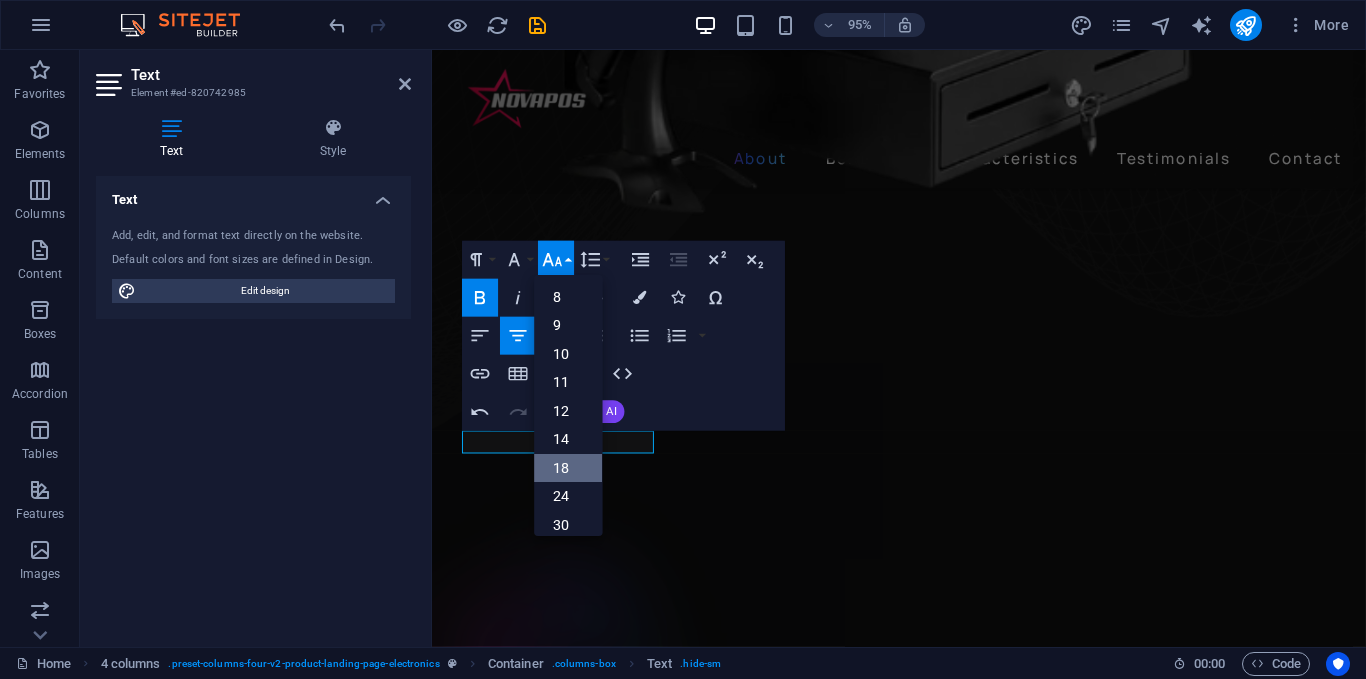 click on "18" at bounding box center [569, 468] 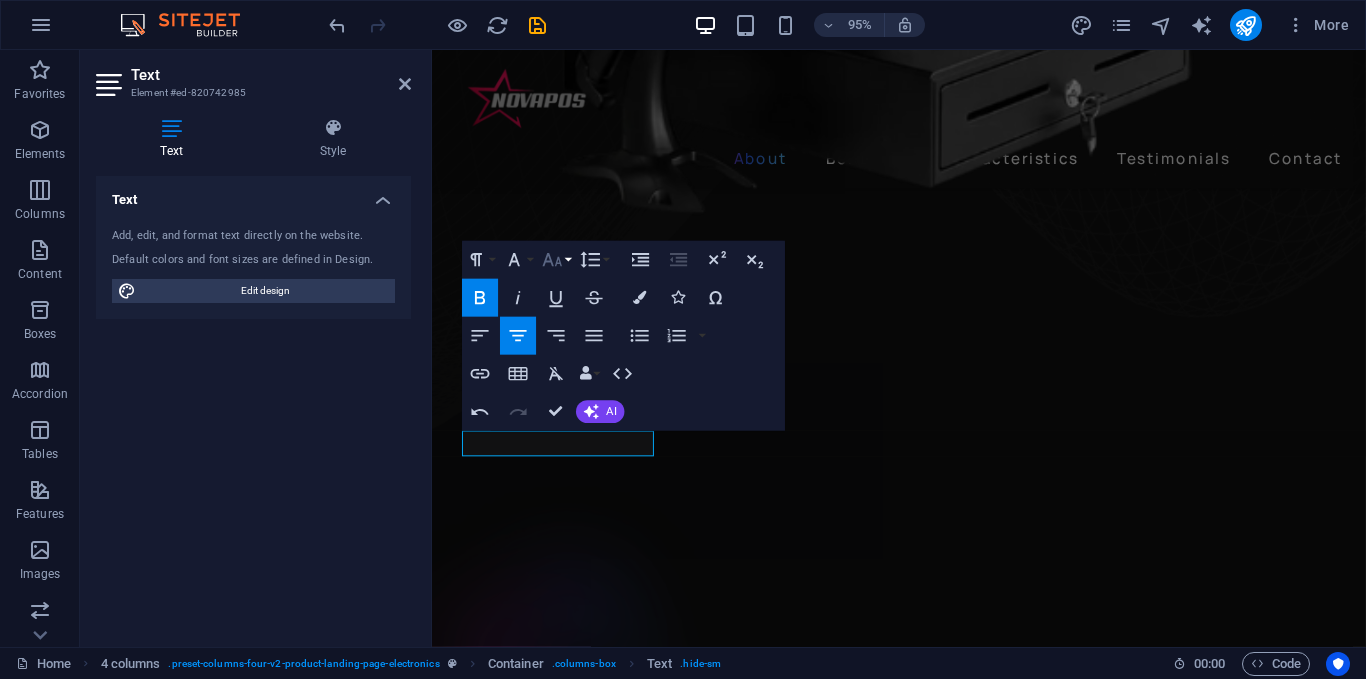 click on "Font Size" at bounding box center (556, 260) 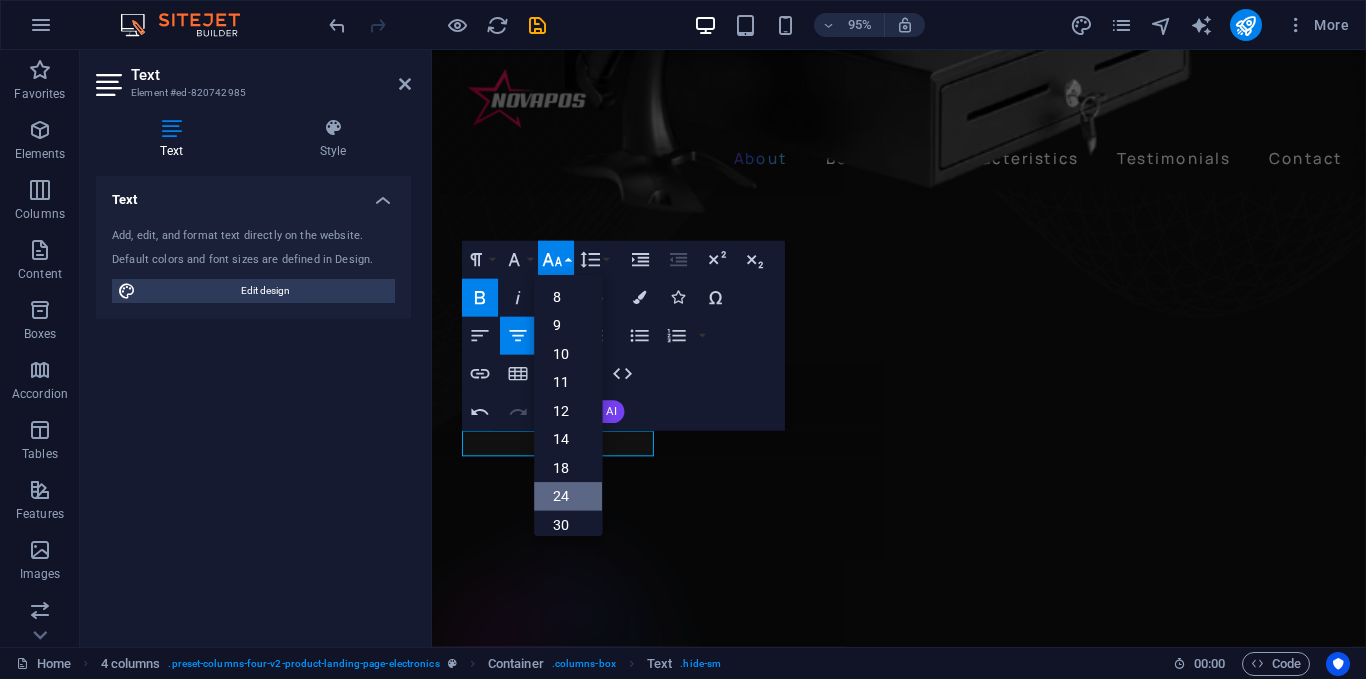click on "24" at bounding box center (569, 496) 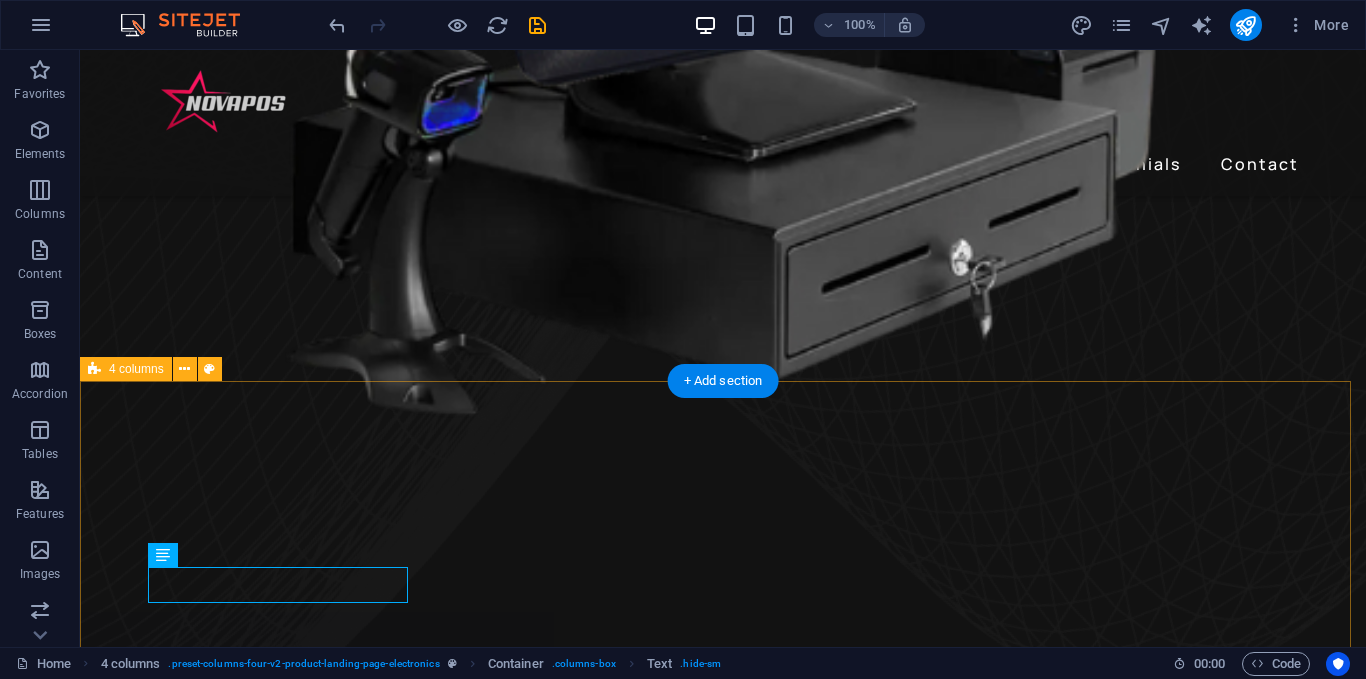 click on "Built-in Wifi Wireless Charging
Noise Cancellation
Noise Cancellation
24h of Listening Time
24h of Listening Time
Premium Sound
Premium Sound" at bounding box center [723, 2617] 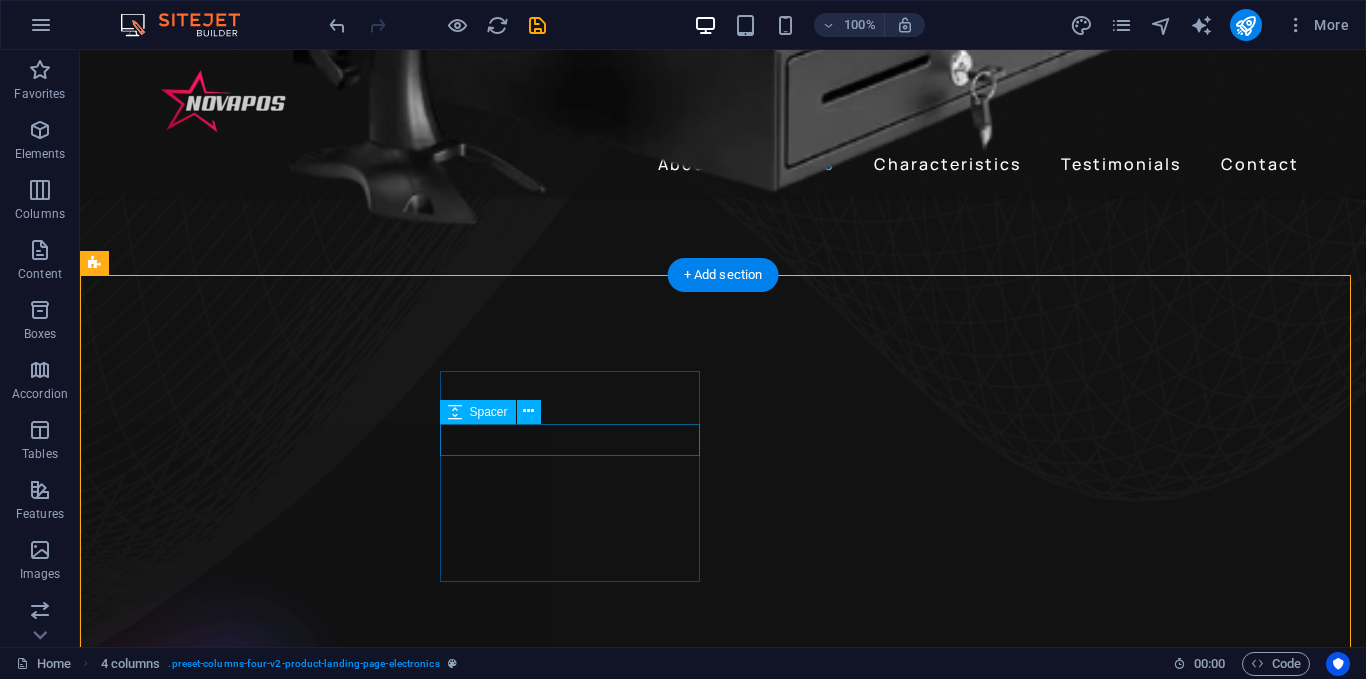 scroll, scrollTop: 1146, scrollLeft: 0, axis: vertical 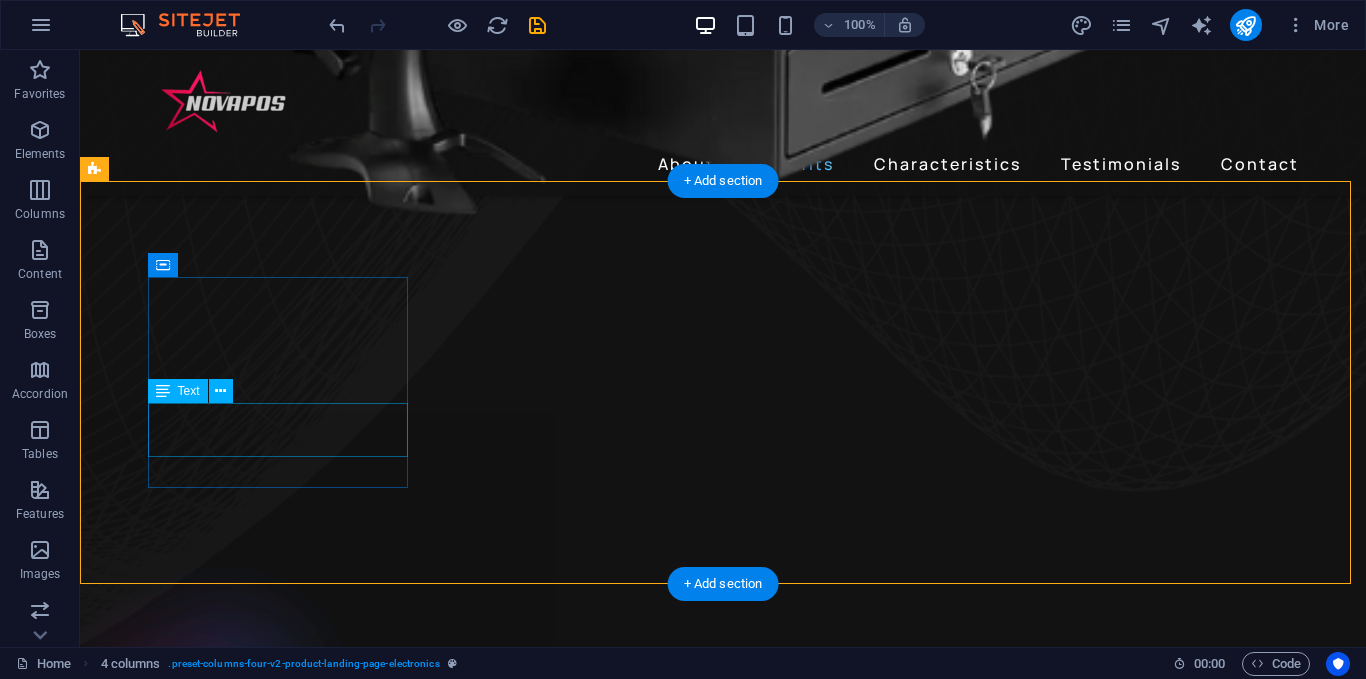 click on "Wireless Charging" at bounding box center (242, 2140) 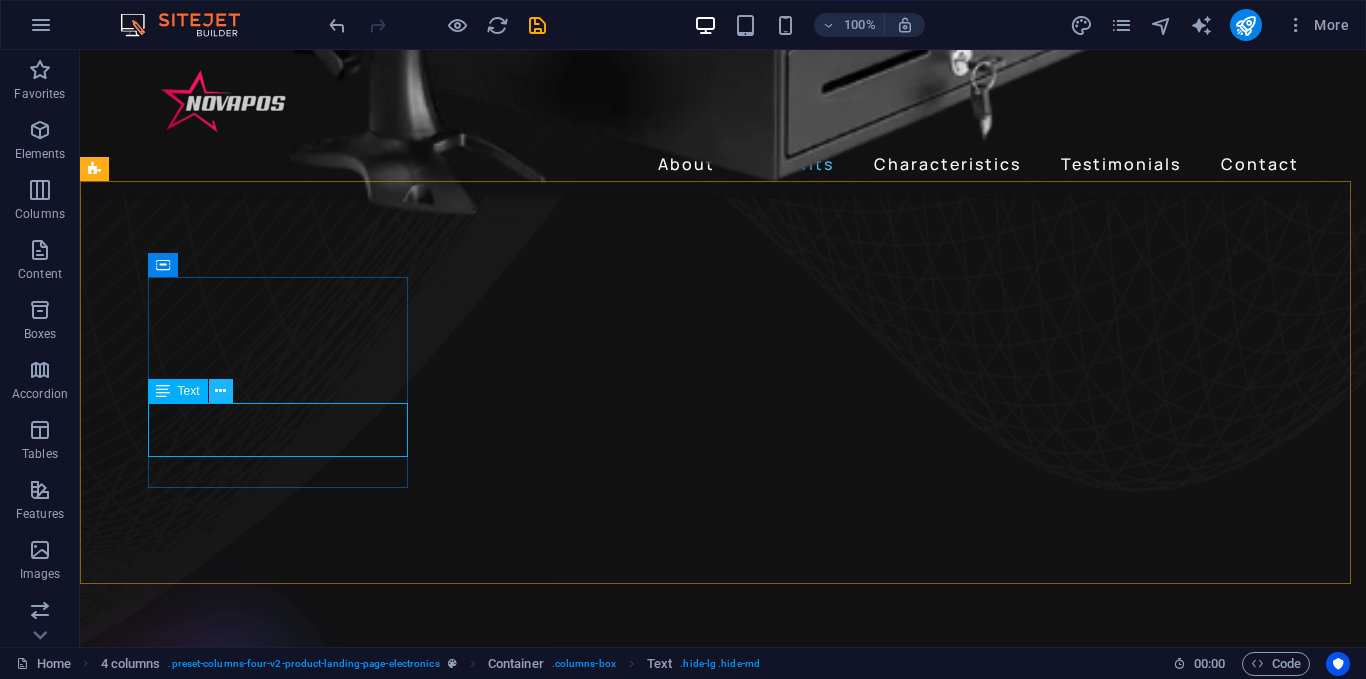 click at bounding box center [220, 391] 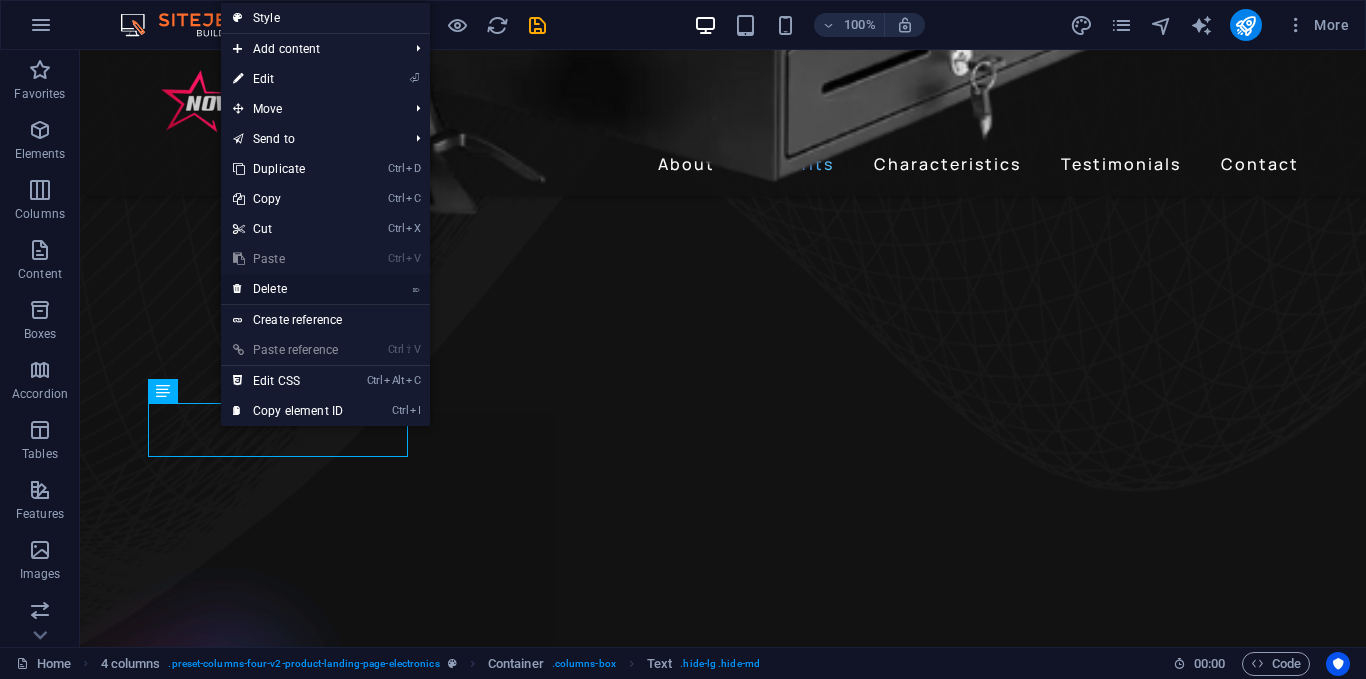 click on "⌦  Delete" at bounding box center (288, 289) 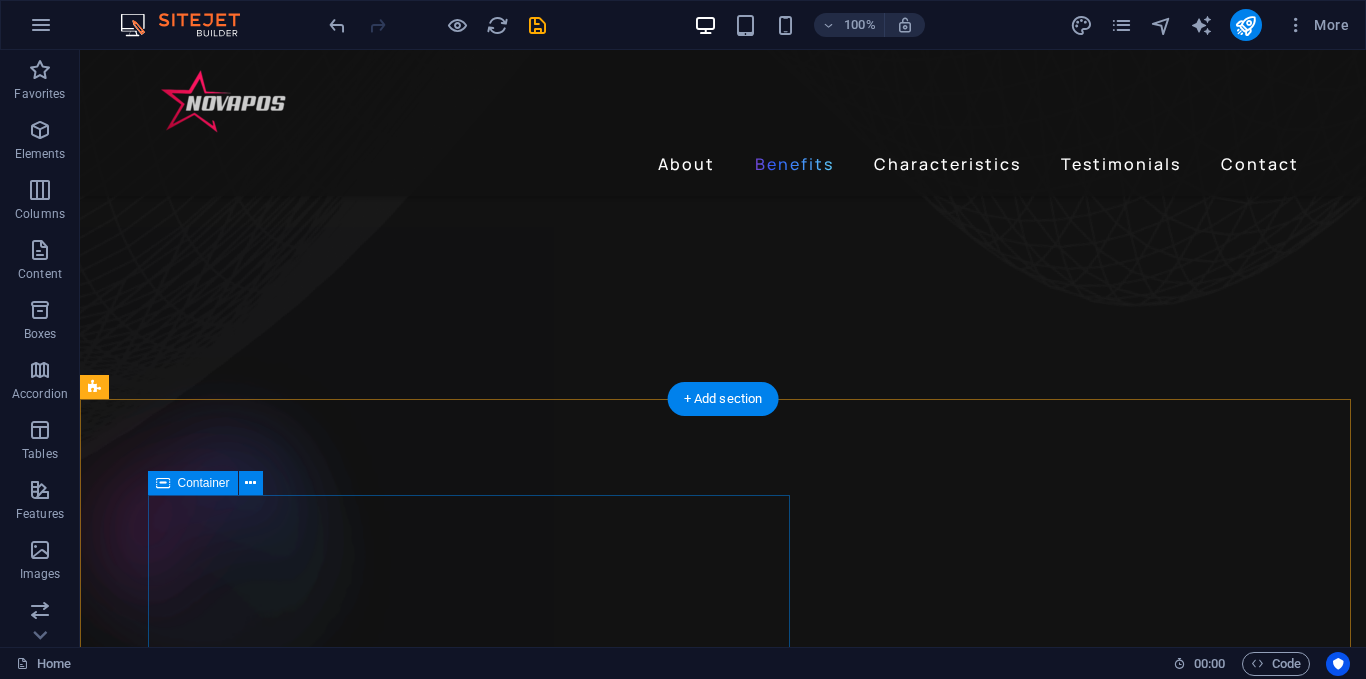 scroll, scrollTop: 1100, scrollLeft: 0, axis: vertical 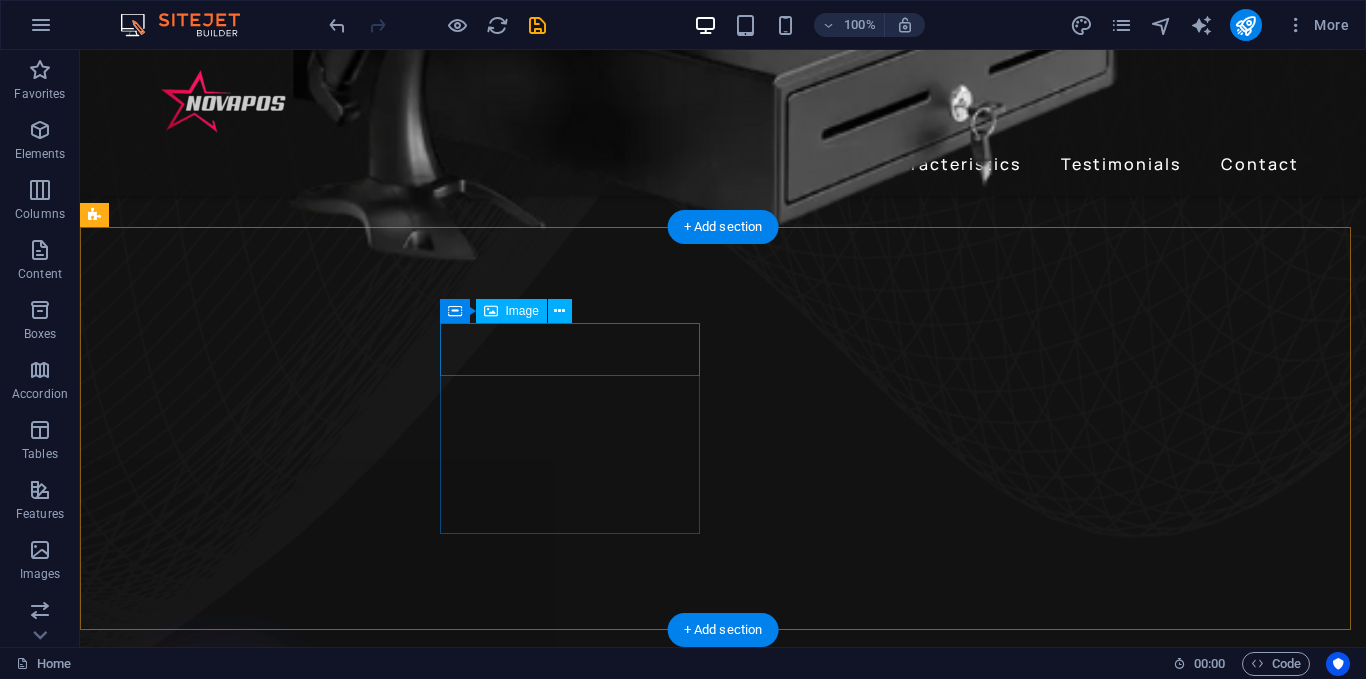 click at bounding box center (242, 2201) 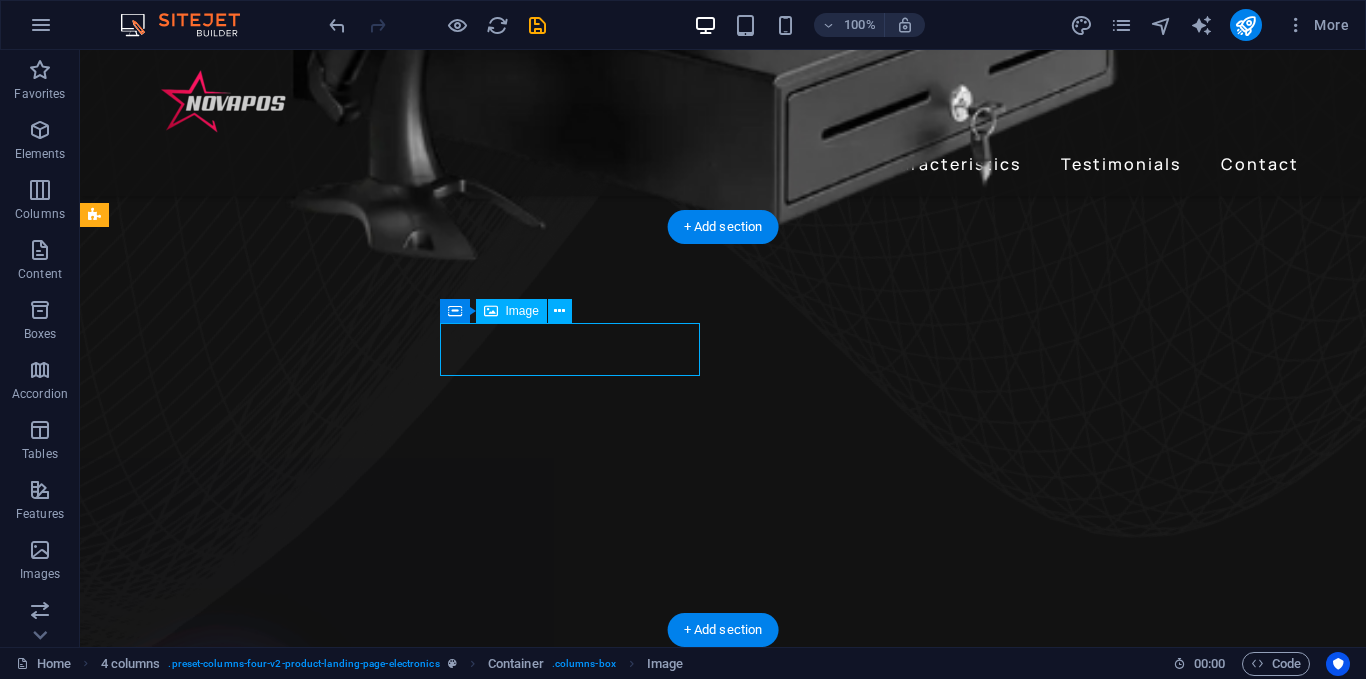 select on "px" 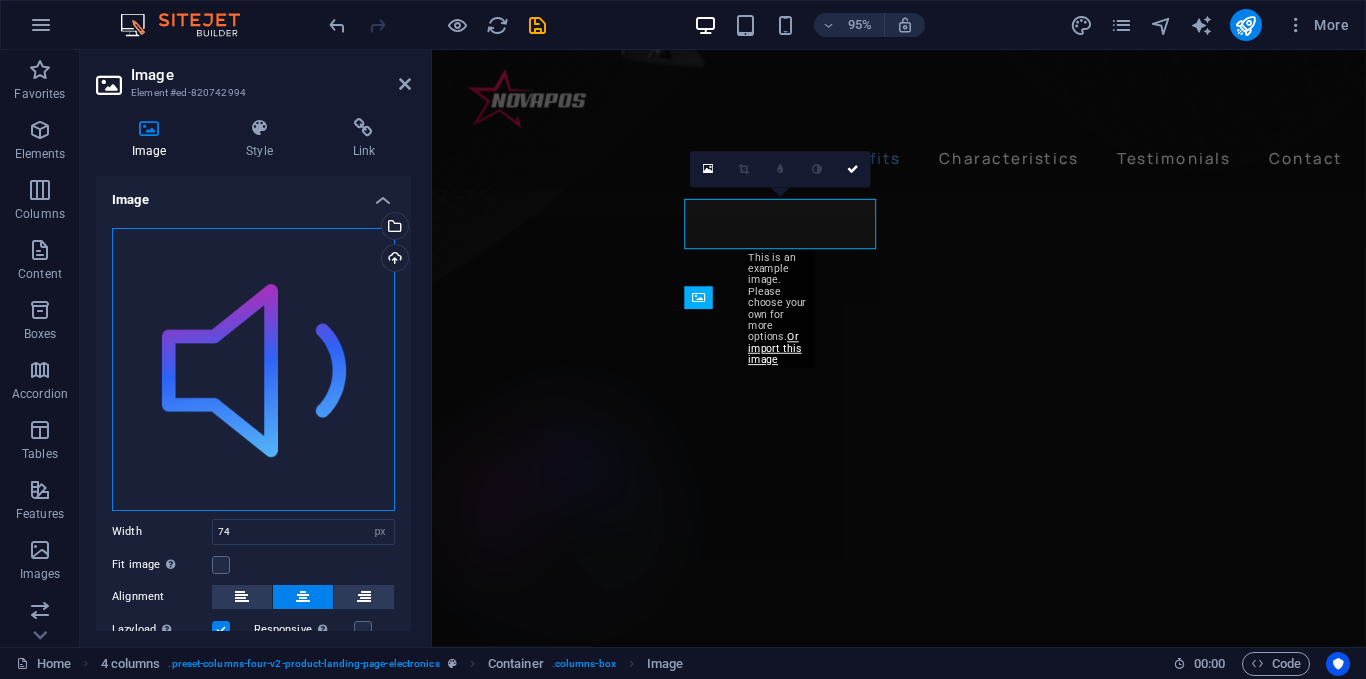 click on "Drag files here, click to choose files or select files from Files or our free stock photos & videos" at bounding box center [253, 369] 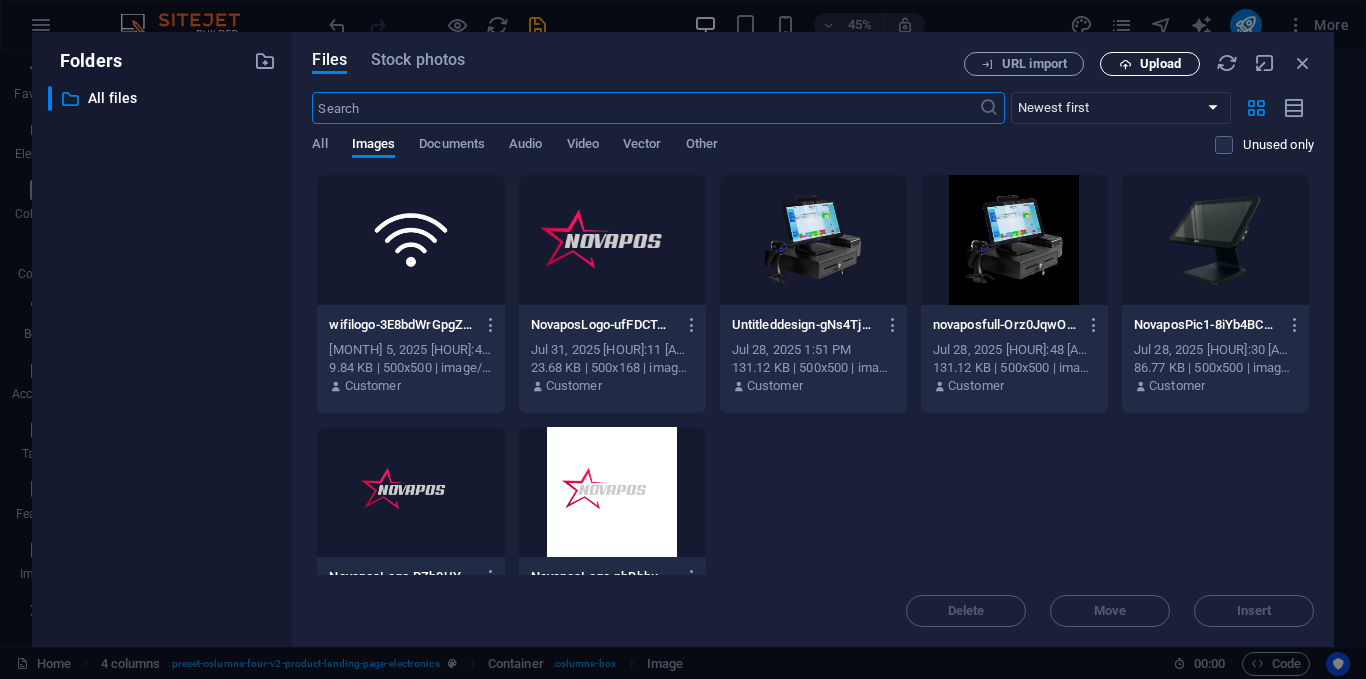 click on "Upload" at bounding box center [1160, 64] 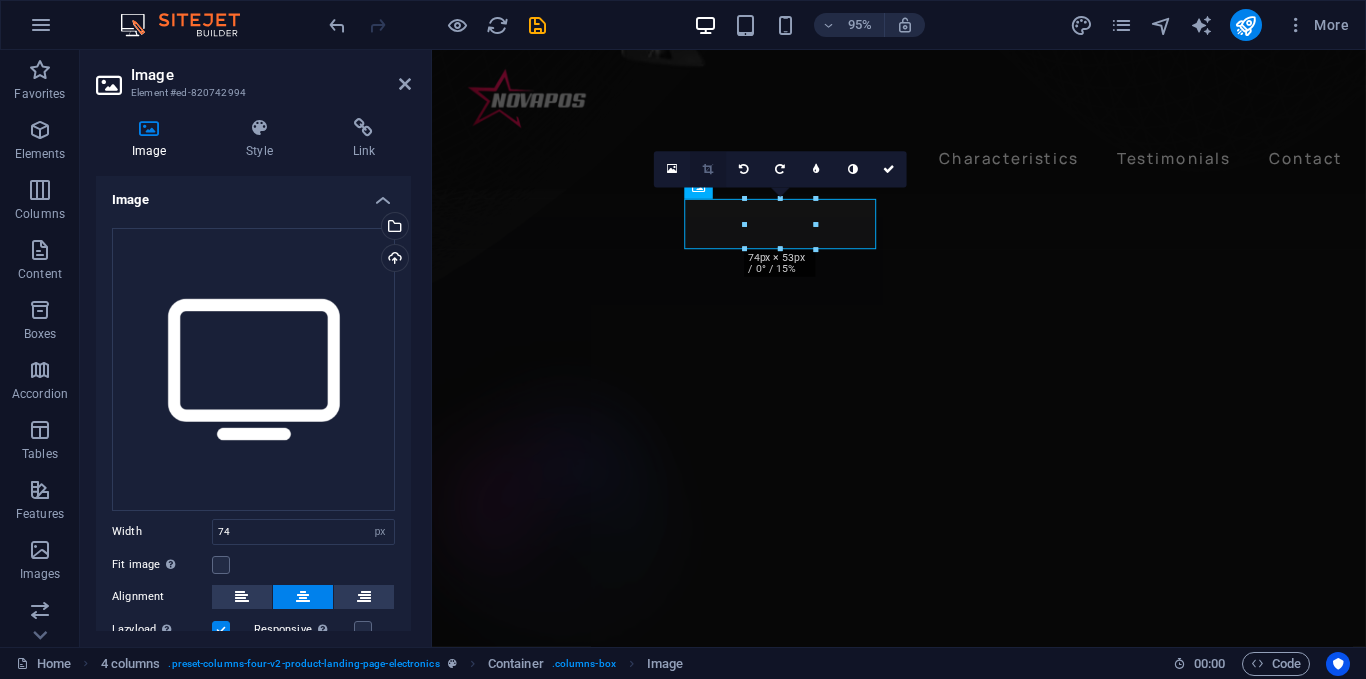 click at bounding box center (708, 169) 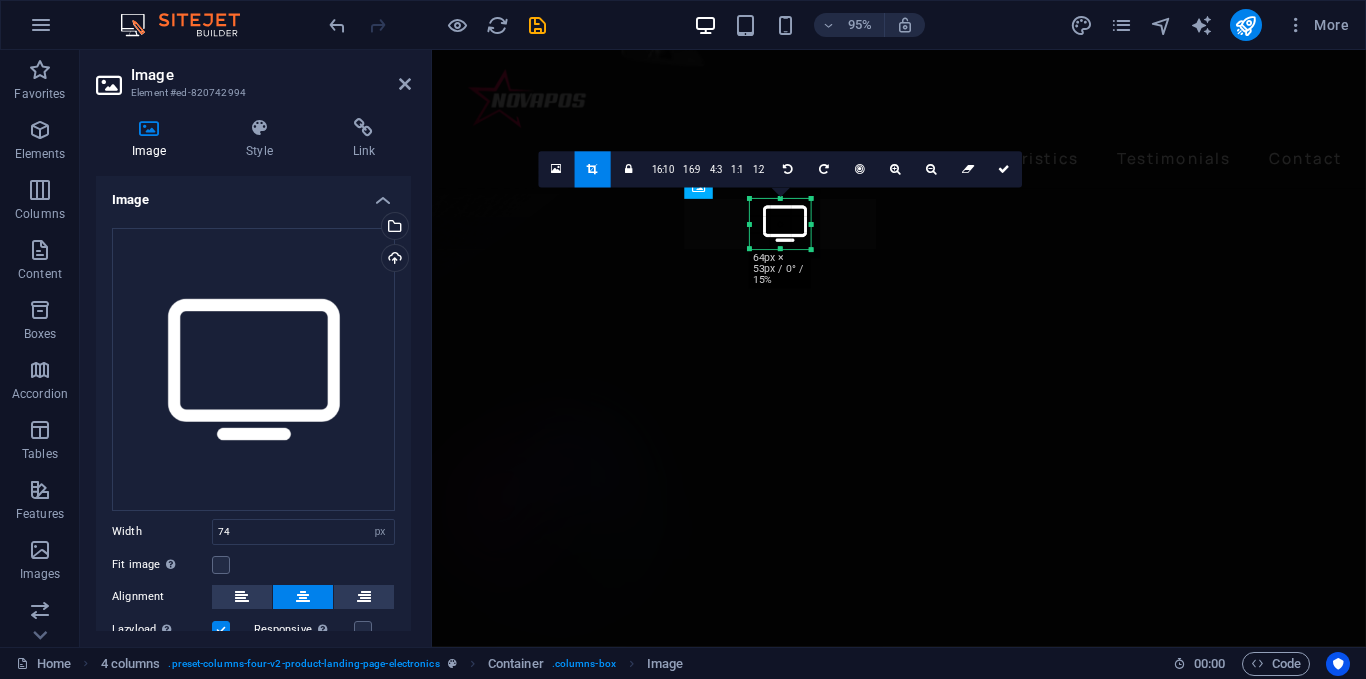 drag, startPoint x: 818, startPoint y: 226, endPoint x: 808, endPoint y: 228, distance: 10.198039 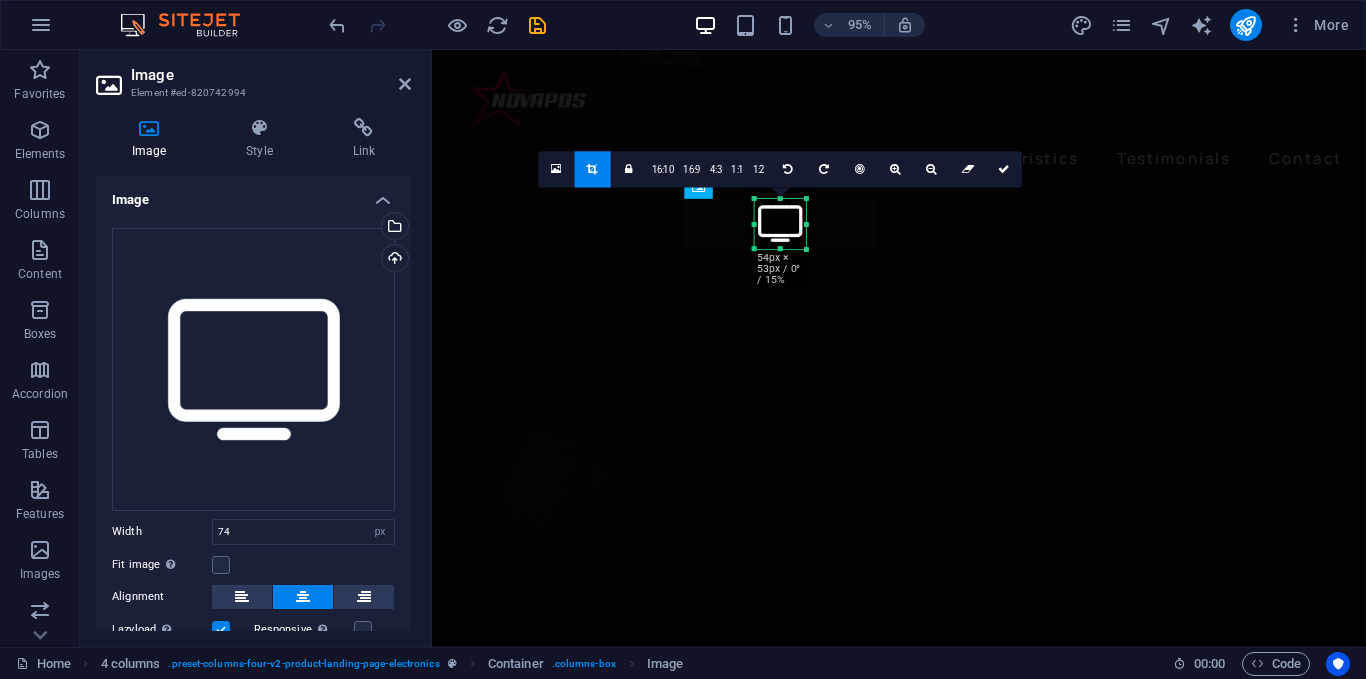 drag, startPoint x: 748, startPoint y: 221, endPoint x: 758, endPoint y: 226, distance: 11.18034 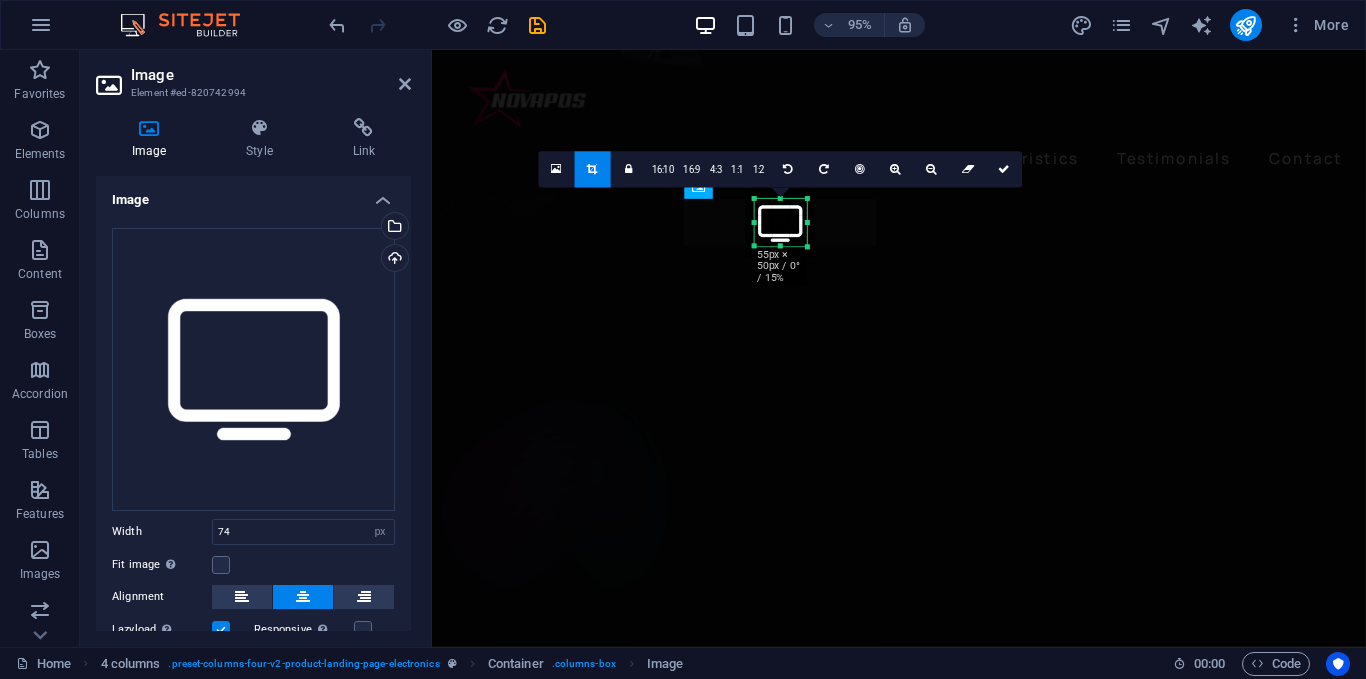 click at bounding box center (807, 247) 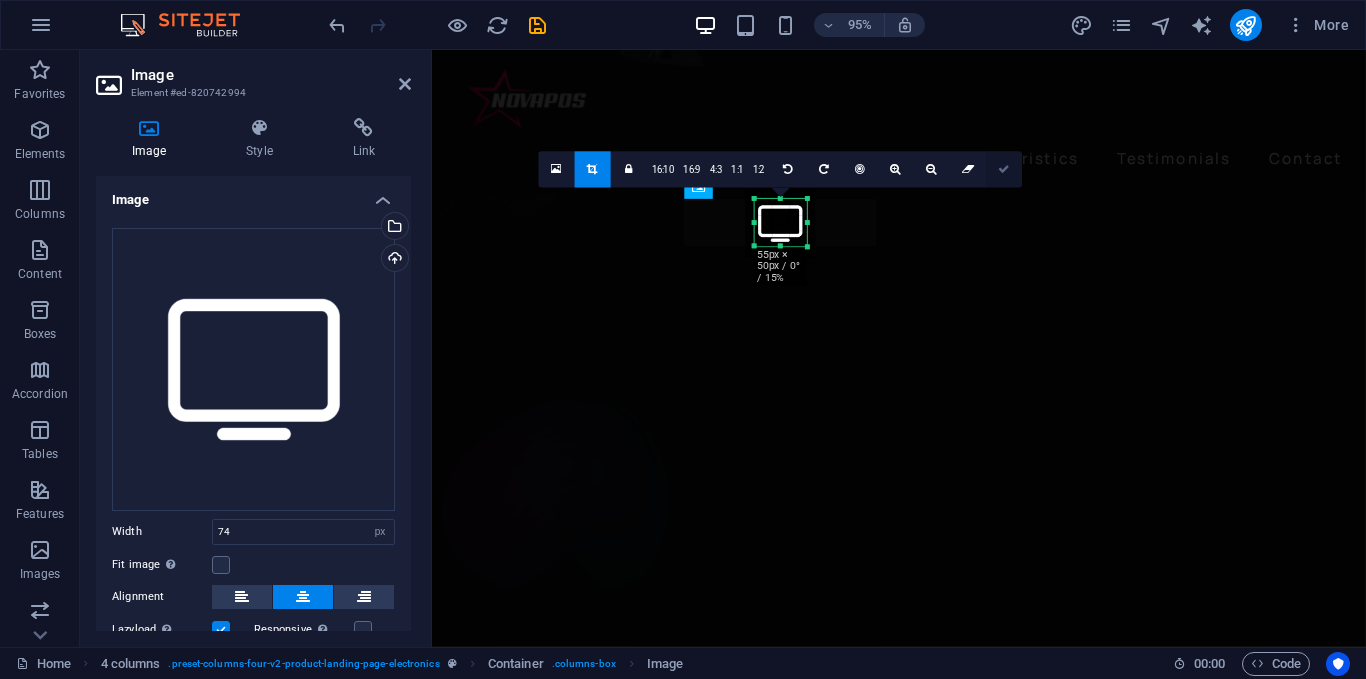 click at bounding box center (1004, 170) 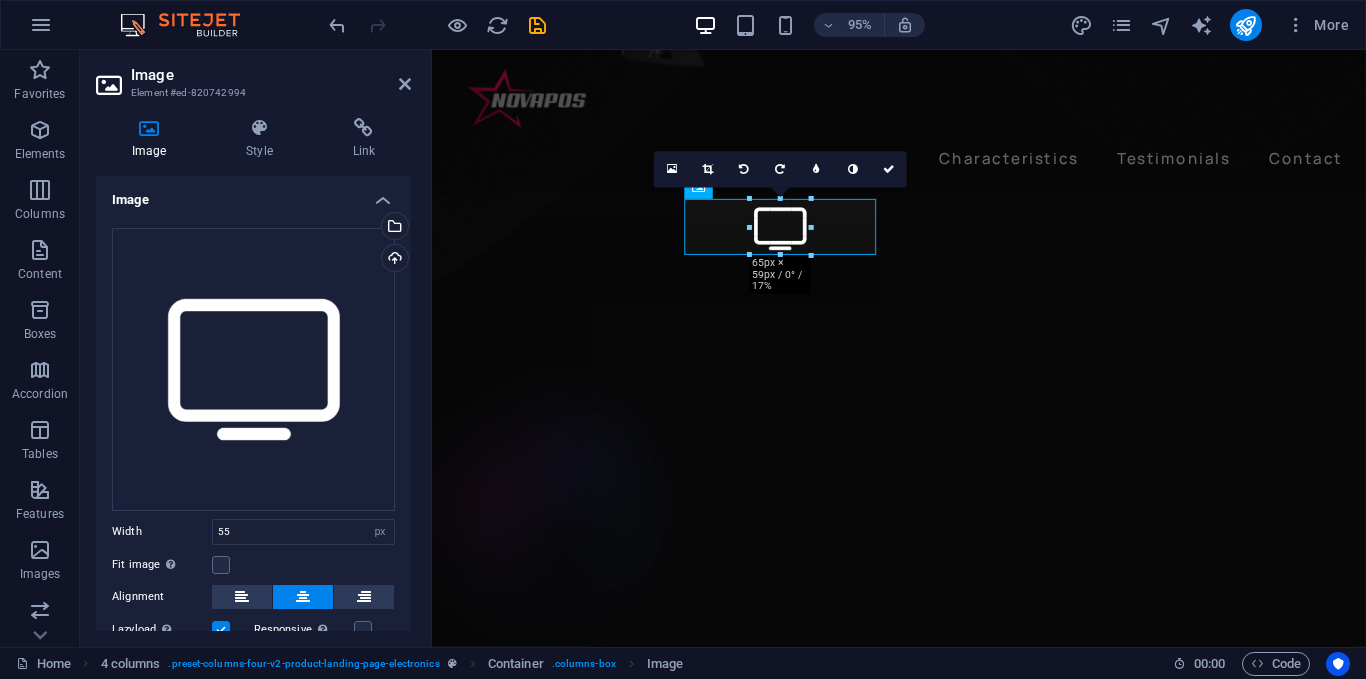 drag, startPoint x: 808, startPoint y: 236, endPoint x: 807, endPoint y: 256, distance: 20.024984 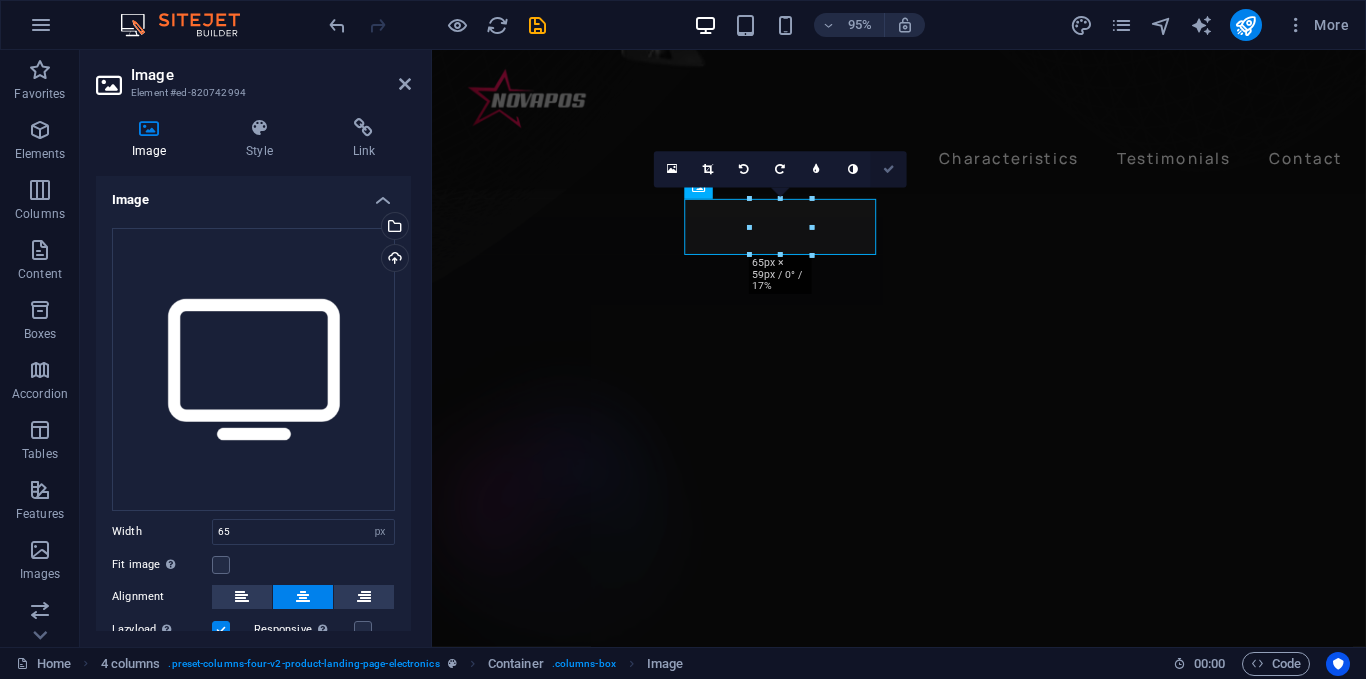 click at bounding box center (889, 169) 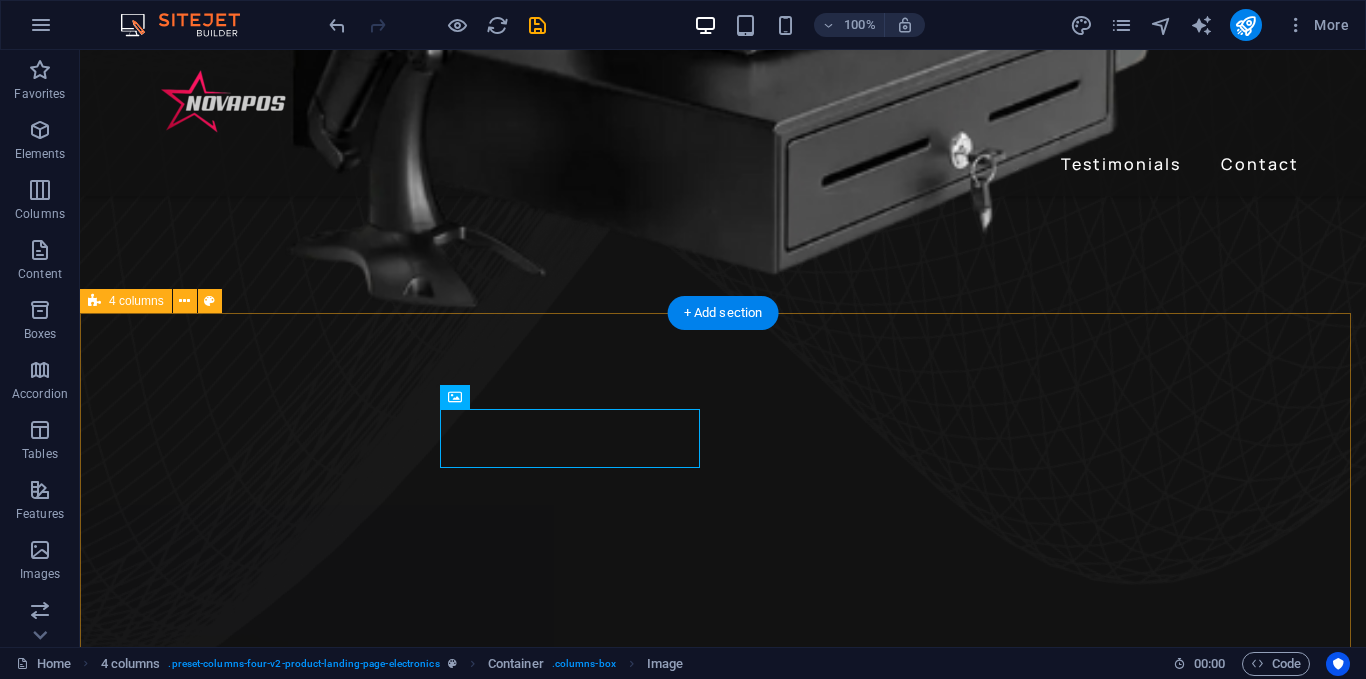 scroll, scrollTop: 1100, scrollLeft: 0, axis: vertical 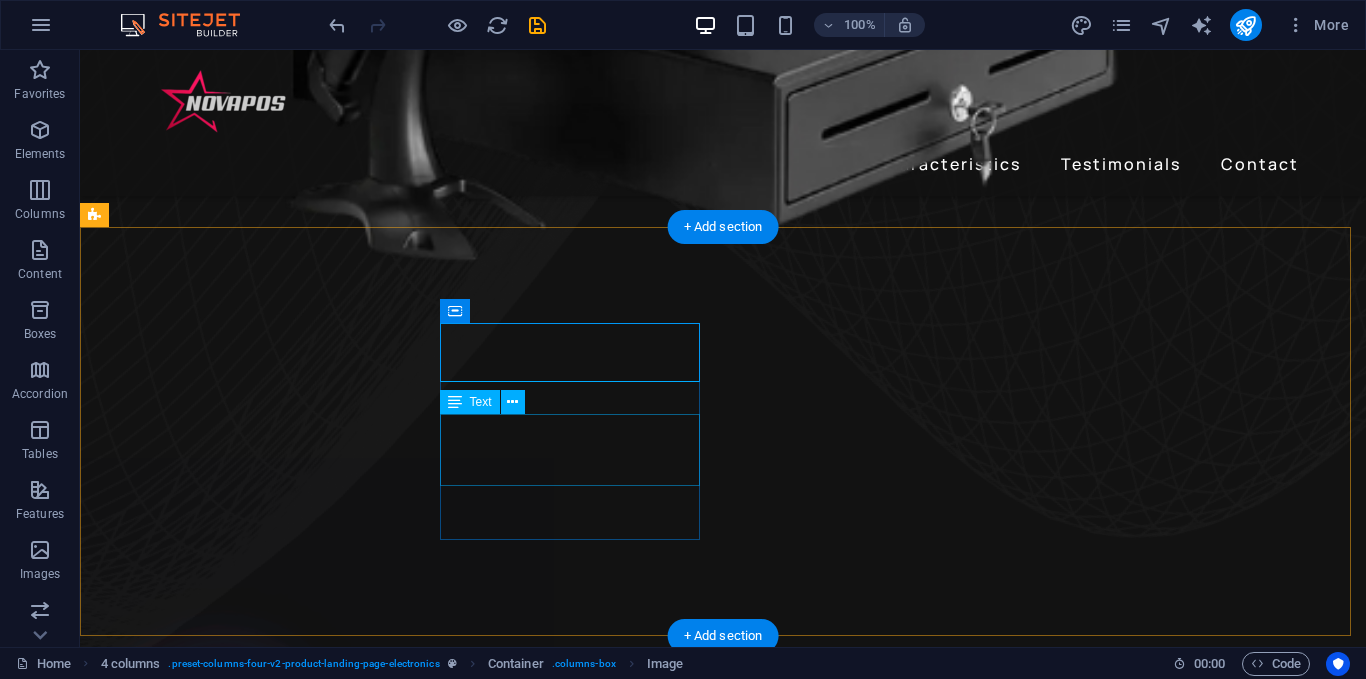 click on "Noise Cancellation" at bounding box center [242, 2302] 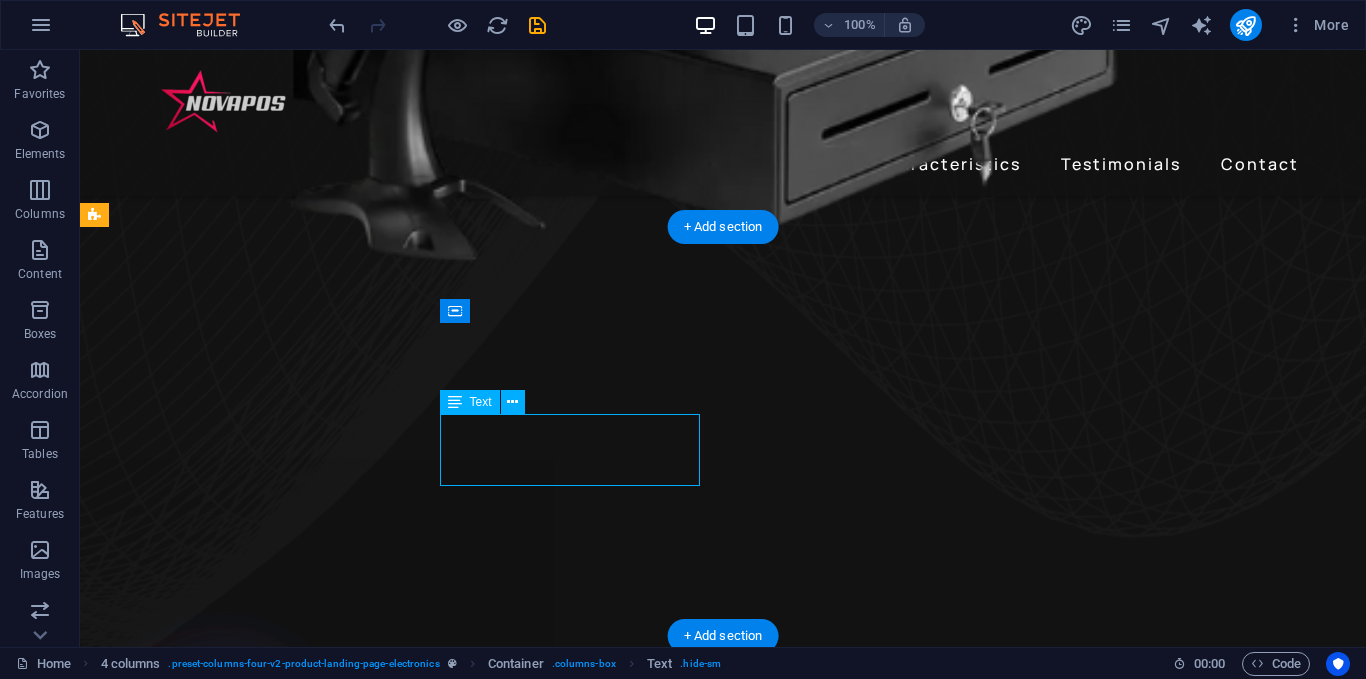 click on "Noise Cancellation" at bounding box center (242, 2302) 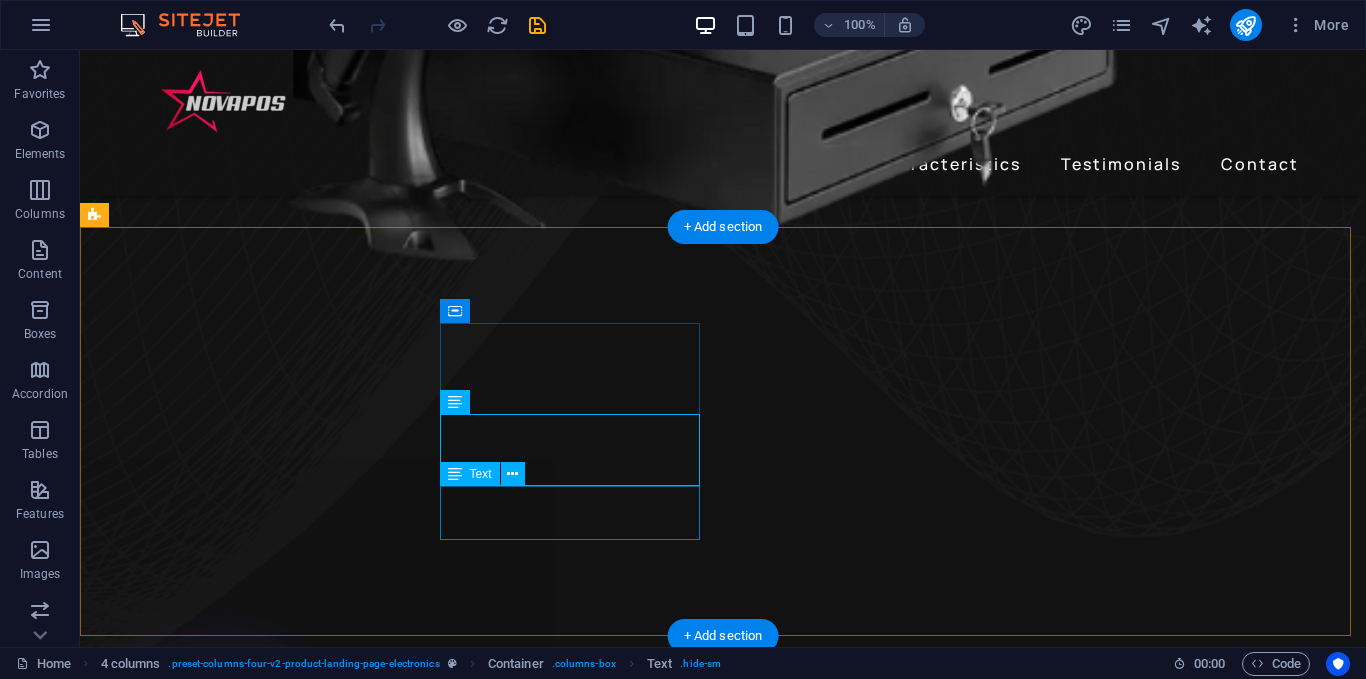click on "Noise Cancellation" at bounding box center (242, 2365) 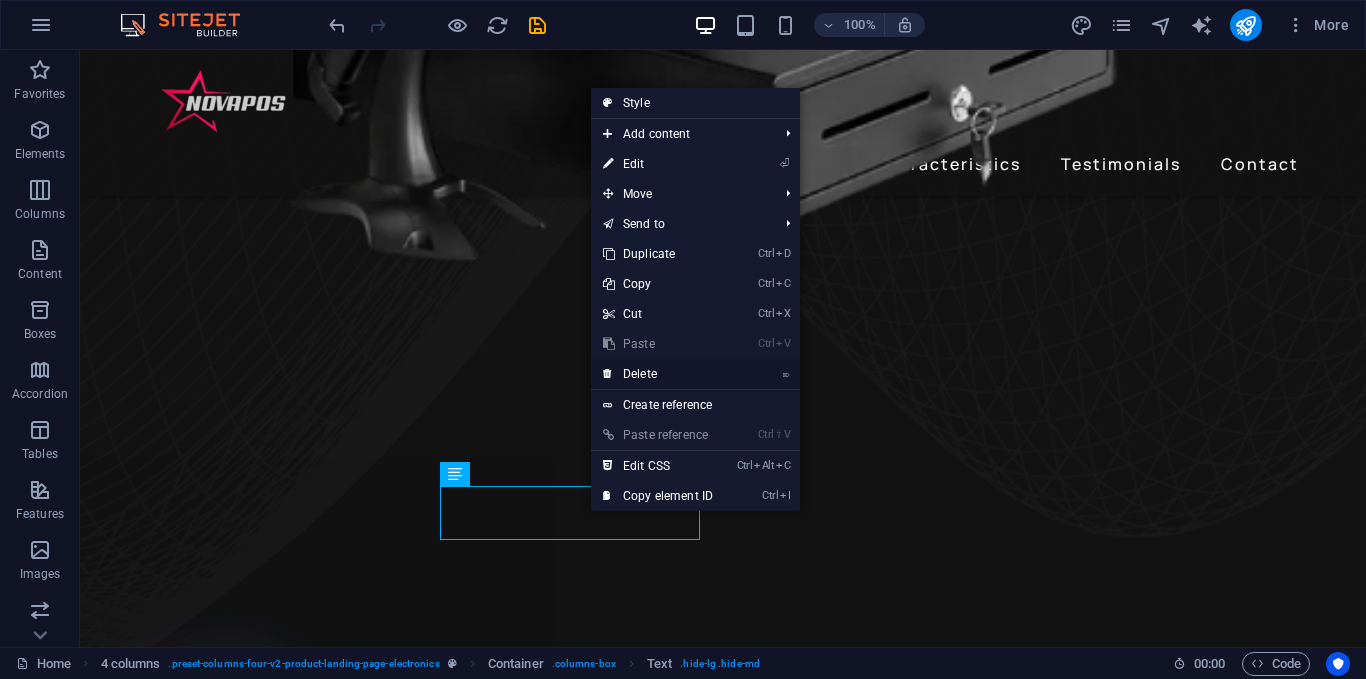 click on "⌦  Delete" at bounding box center (658, 374) 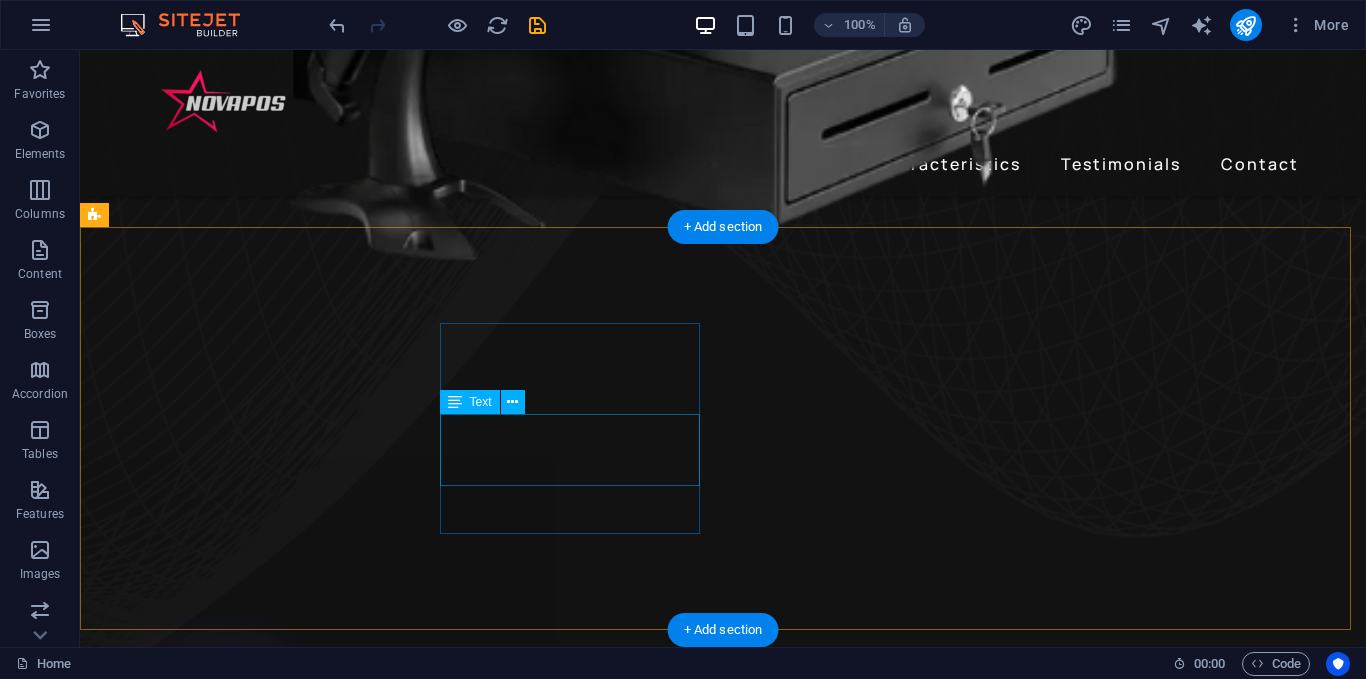 click on "Noise Cancellation" at bounding box center [242, 2302] 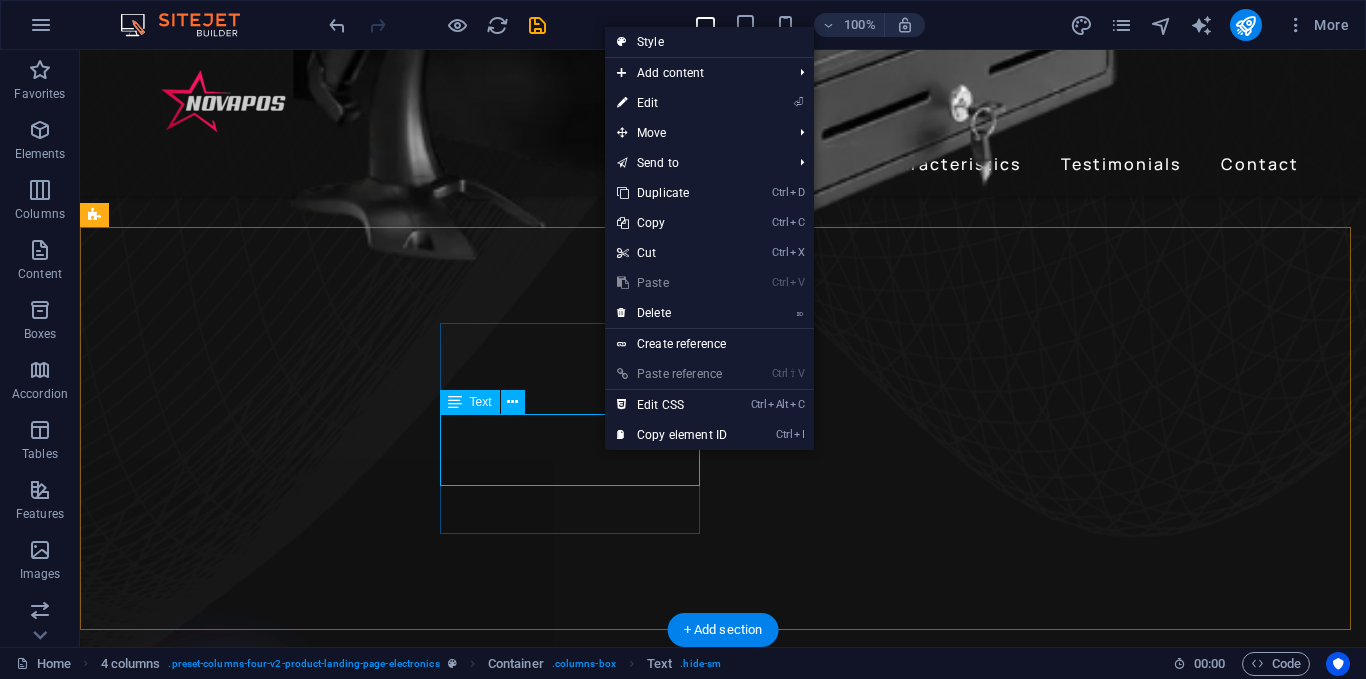 click on "Noise Cancellation" at bounding box center (242, 2302) 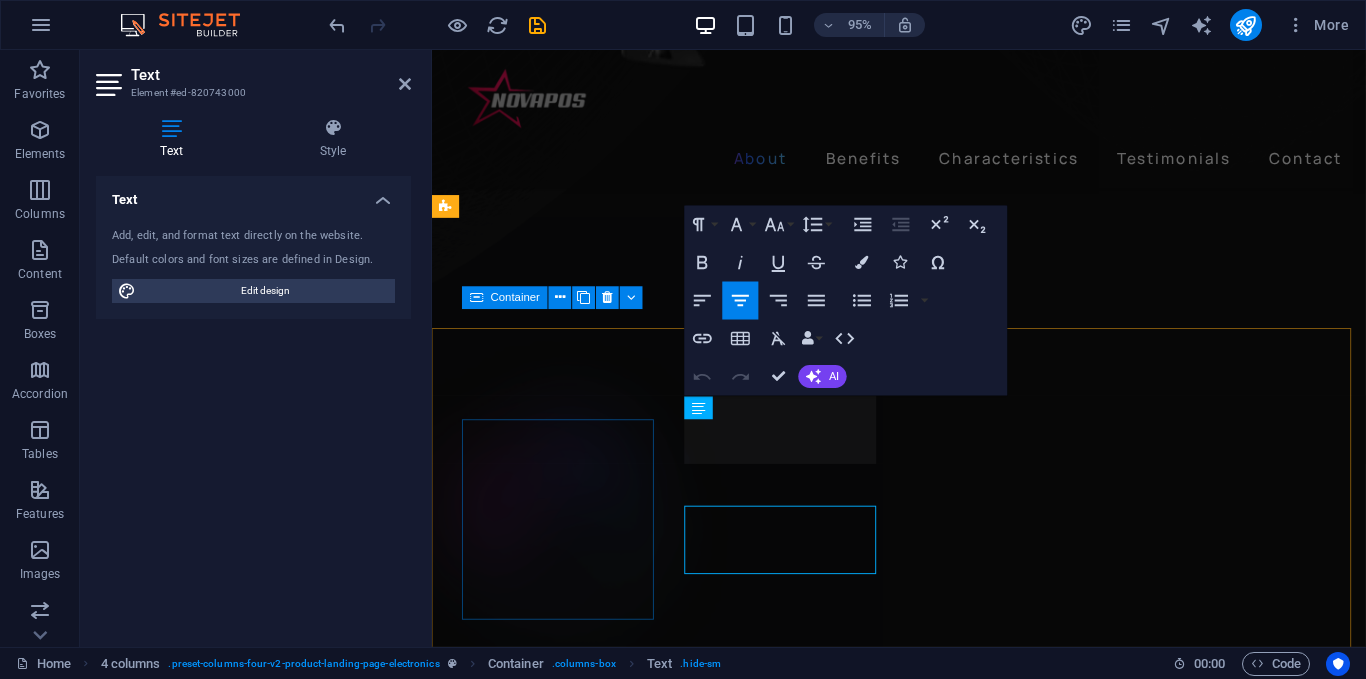 scroll, scrollTop: 984, scrollLeft: 0, axis: vertical 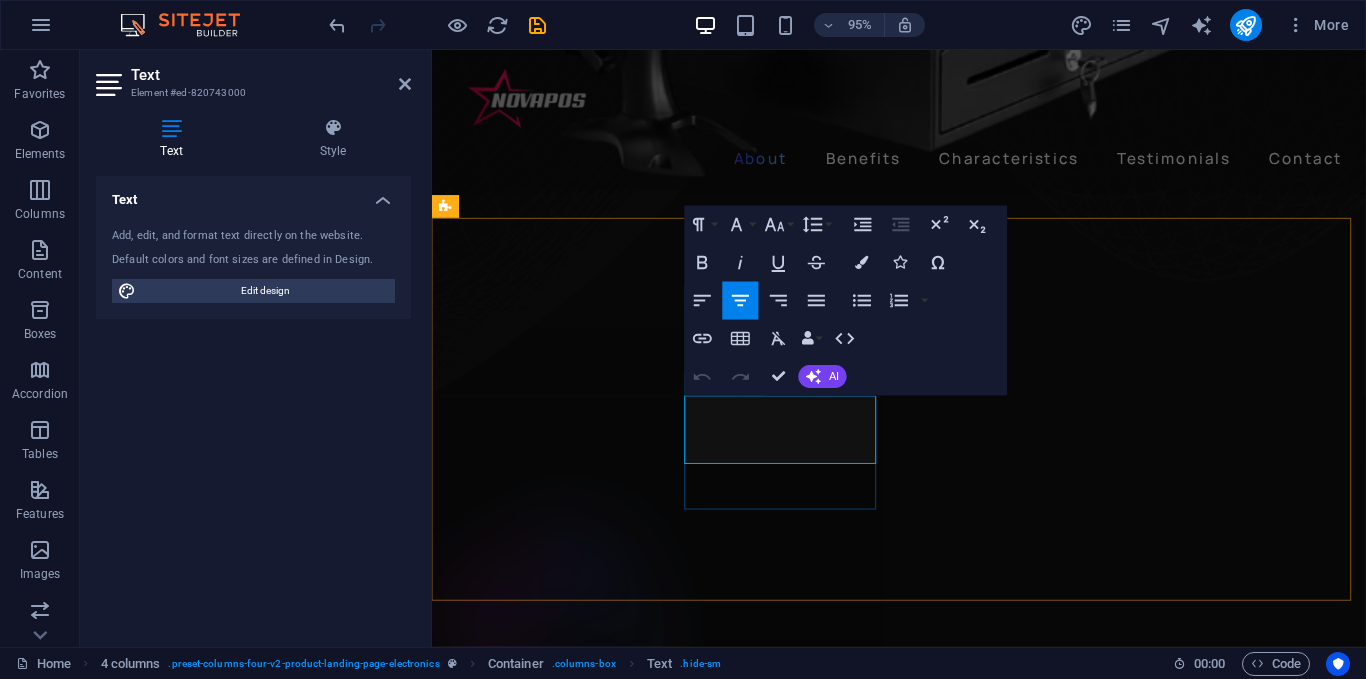 click on "Noise Cancellation" at bounding box center [567, 2209] 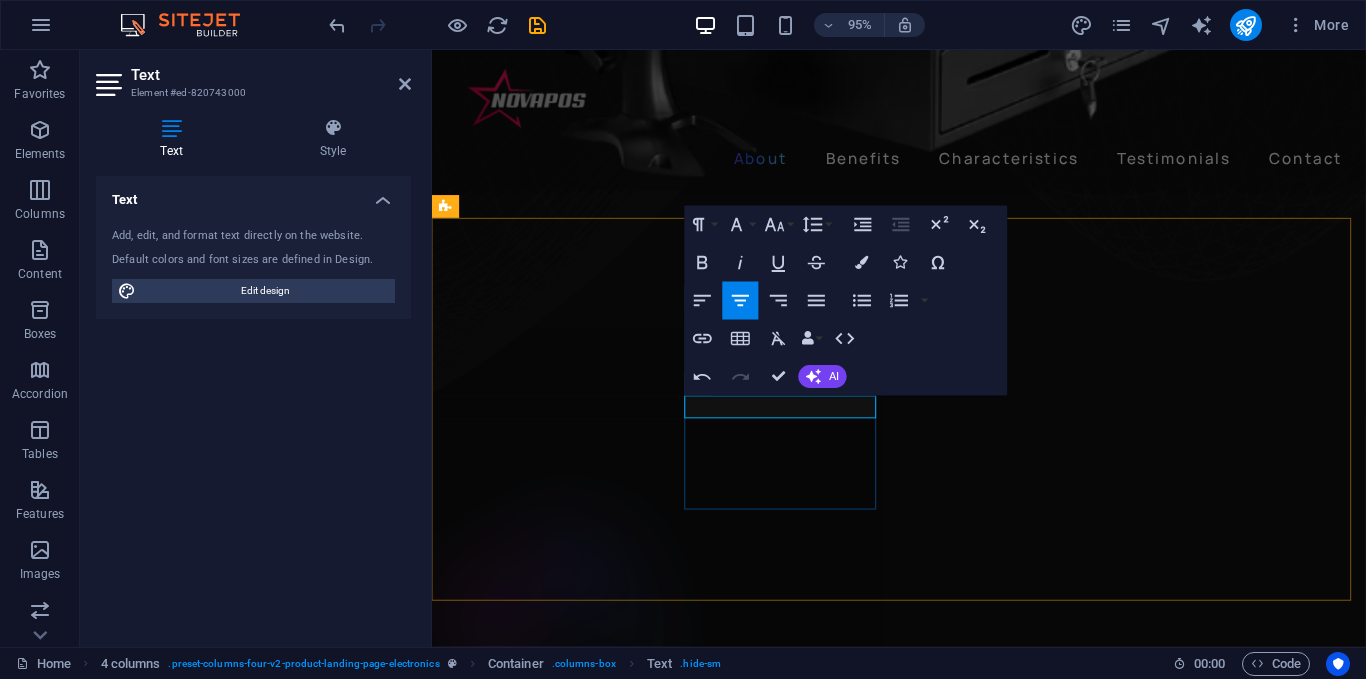 type 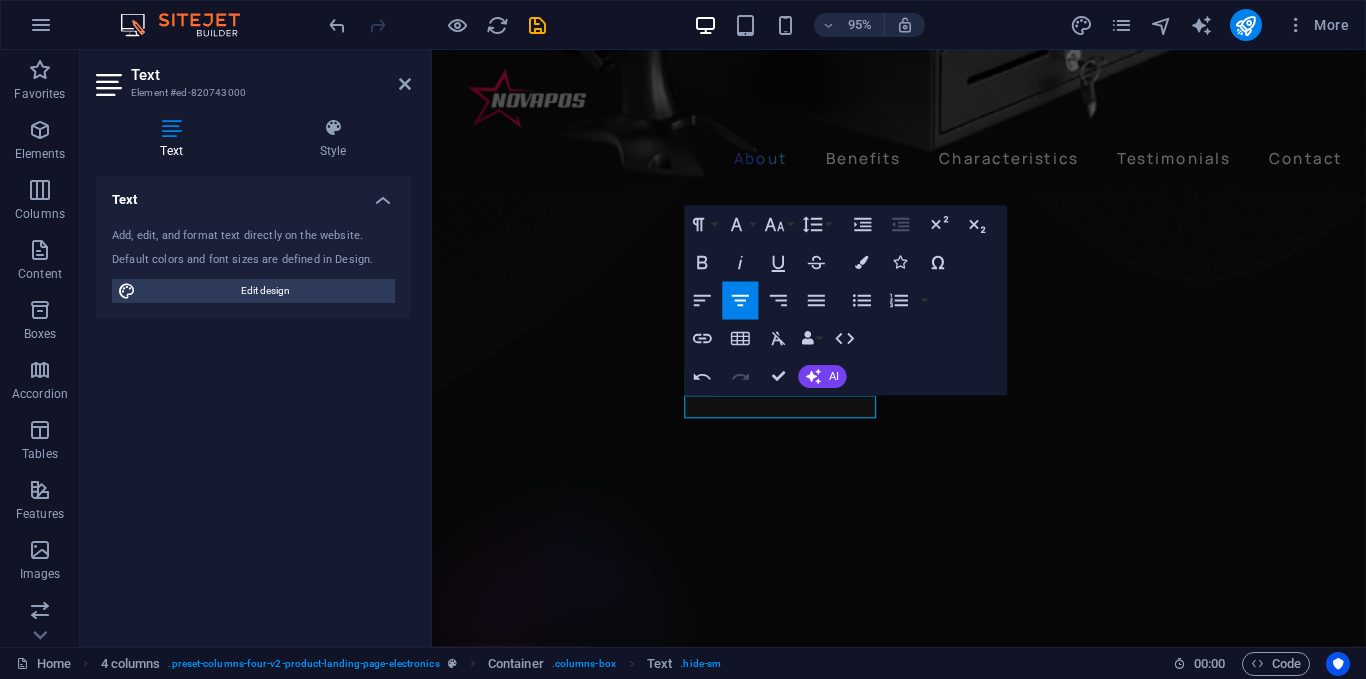 click 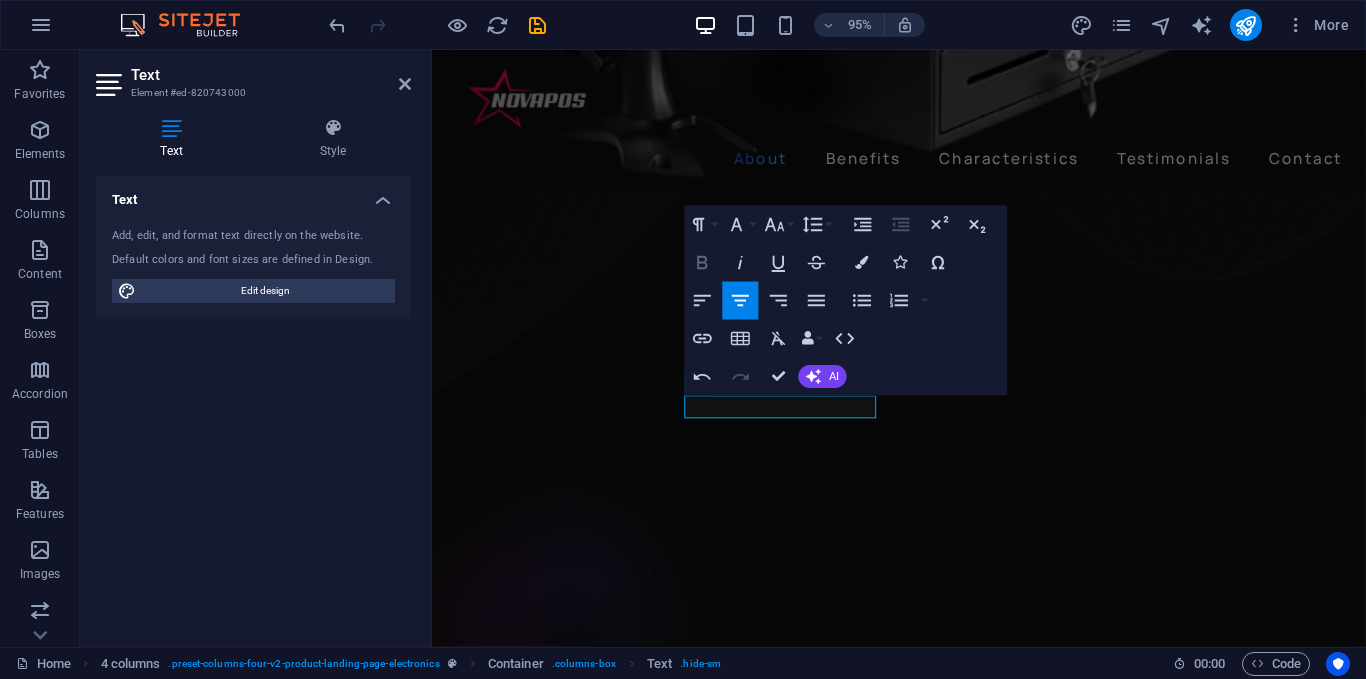 click 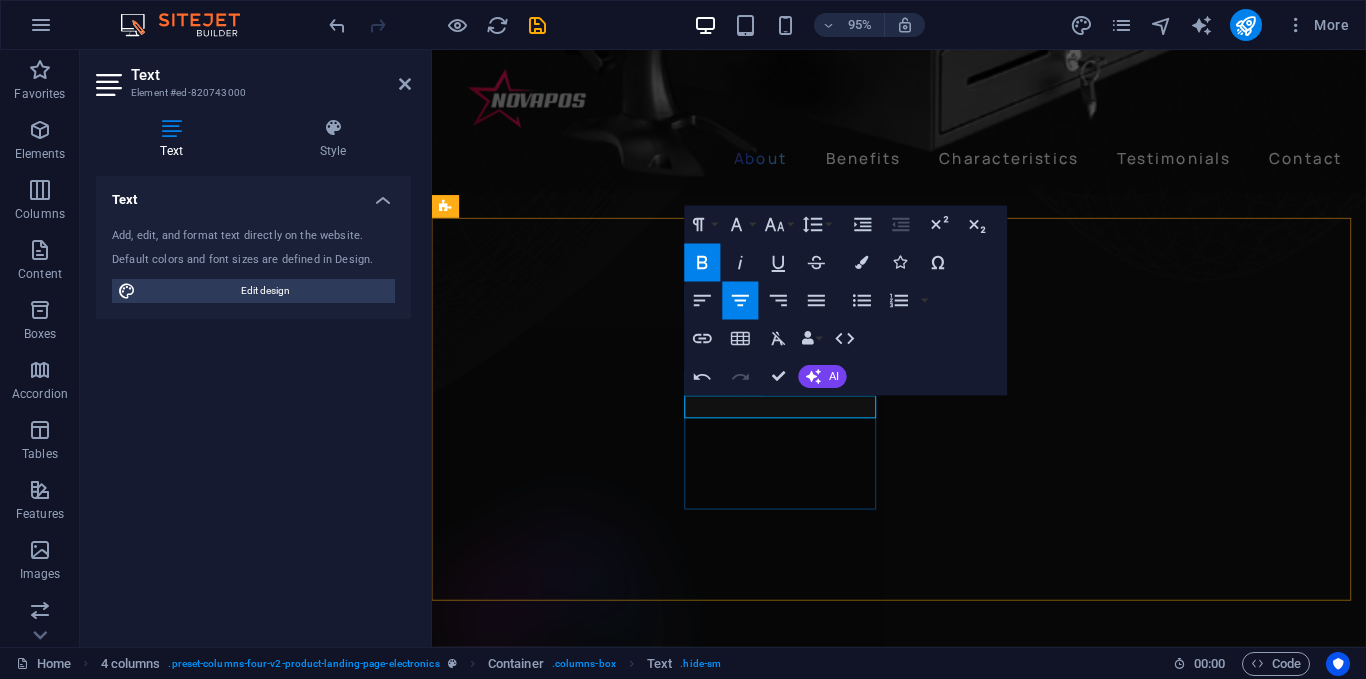drag, startPoint x: 875, startPoint y: 423, endPoint x: 698, endPoint y: 413, distance: 177.28226 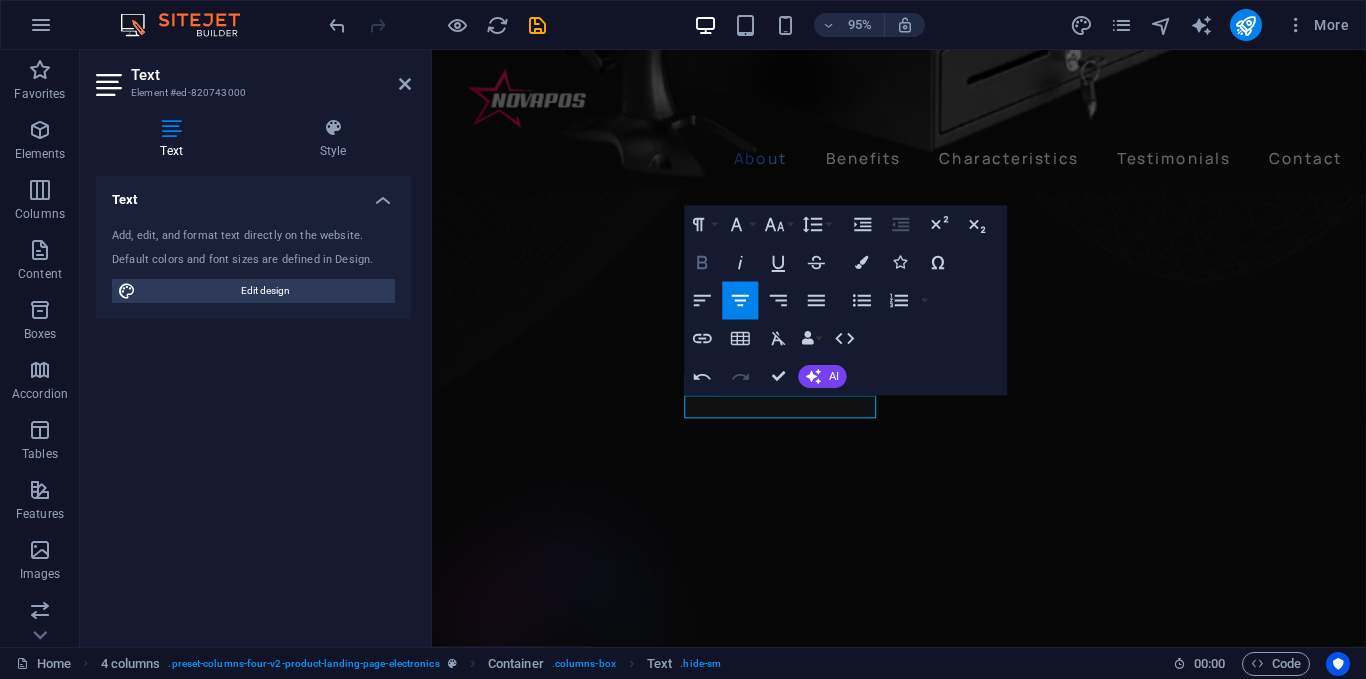 click 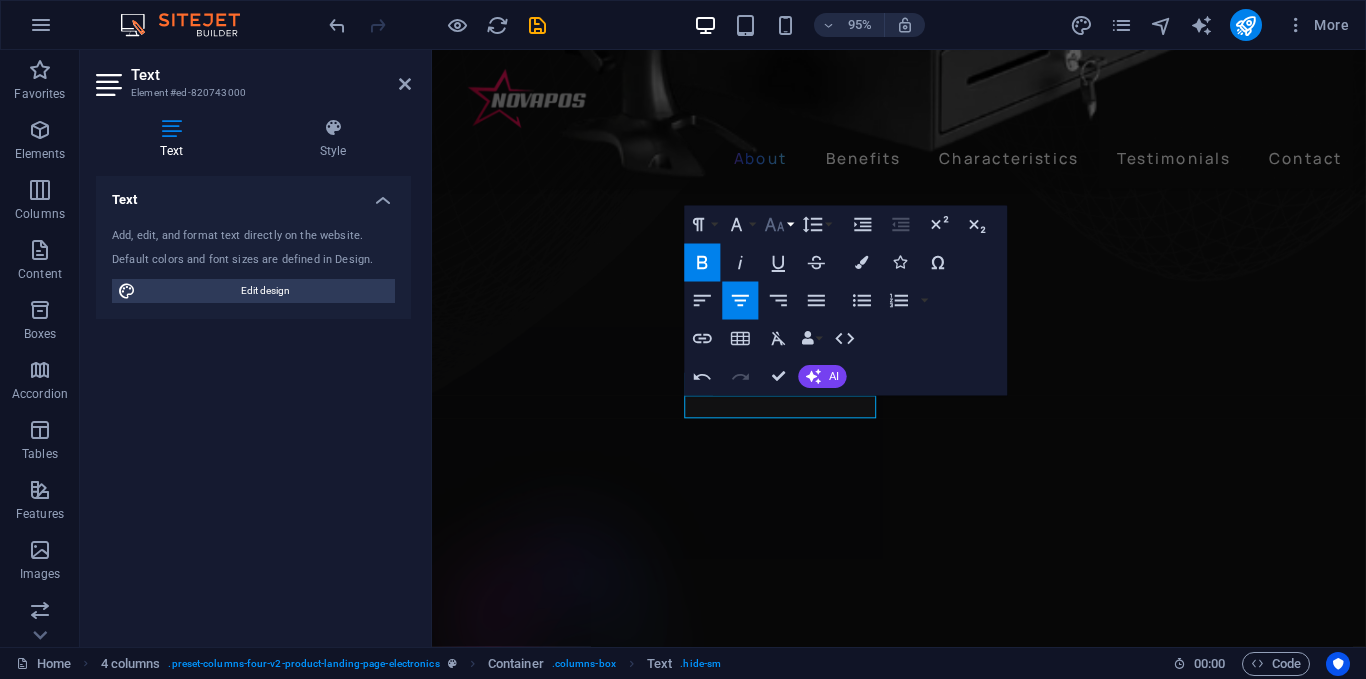 click 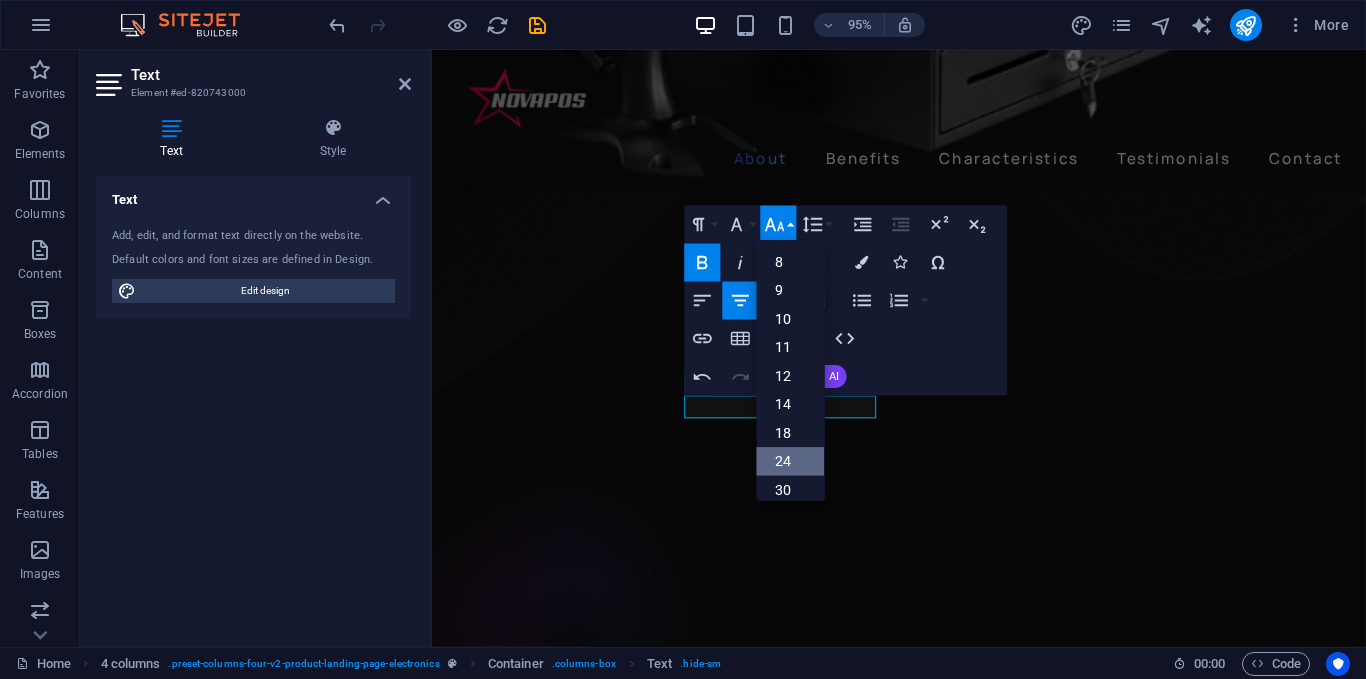 click on "24" at bounding box center (791, 461) 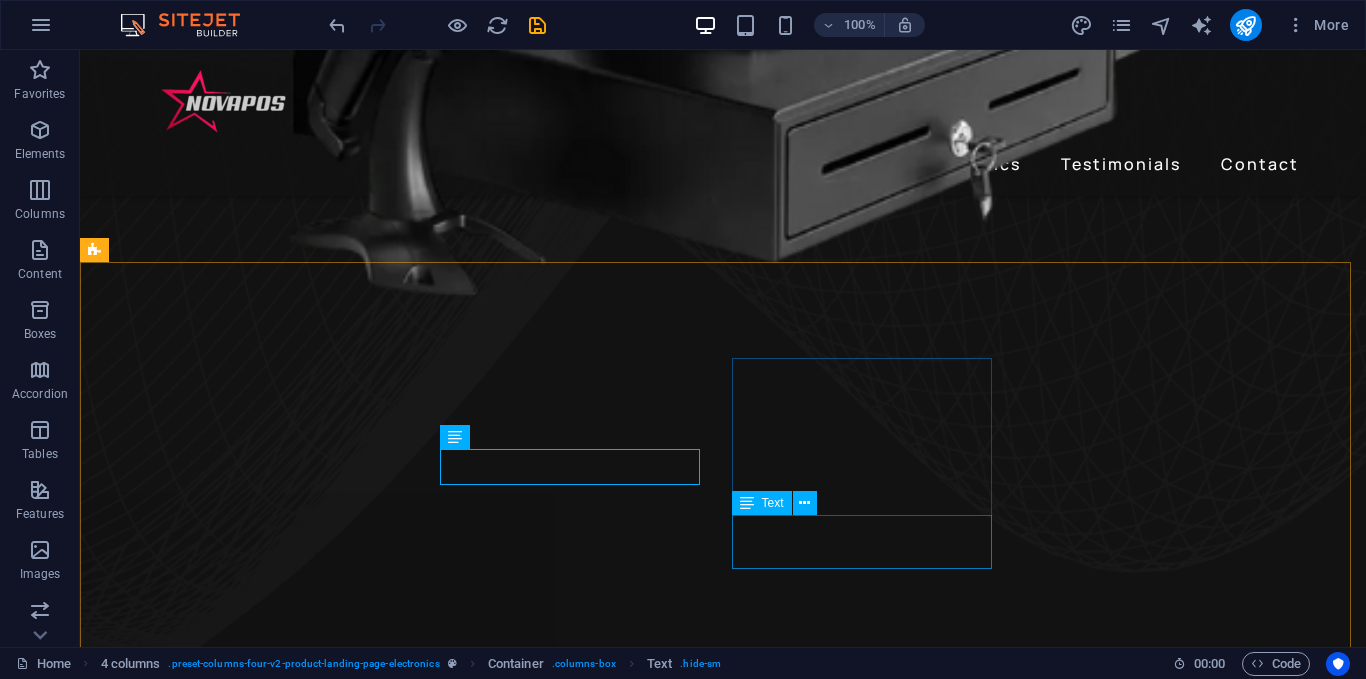 scroll, scrollTop: 1084, scrollLeft: 0, axis: vertical 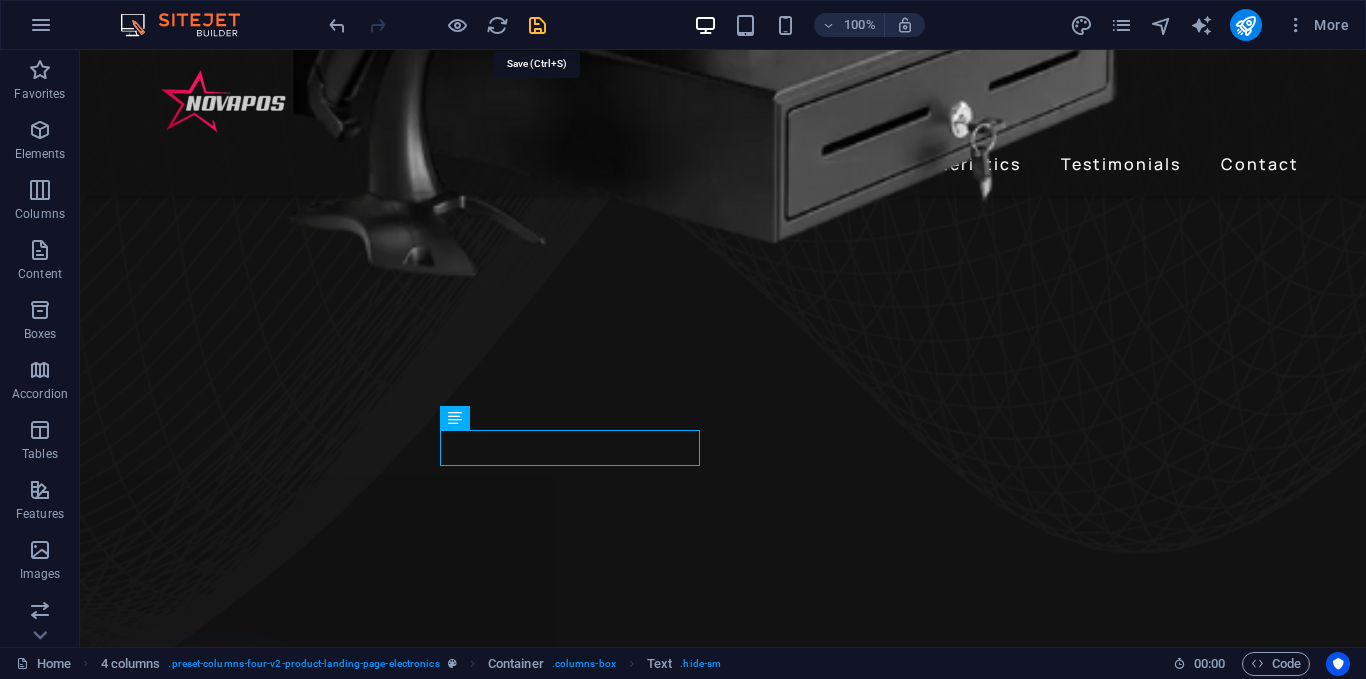click at bounding box center (537, 25) 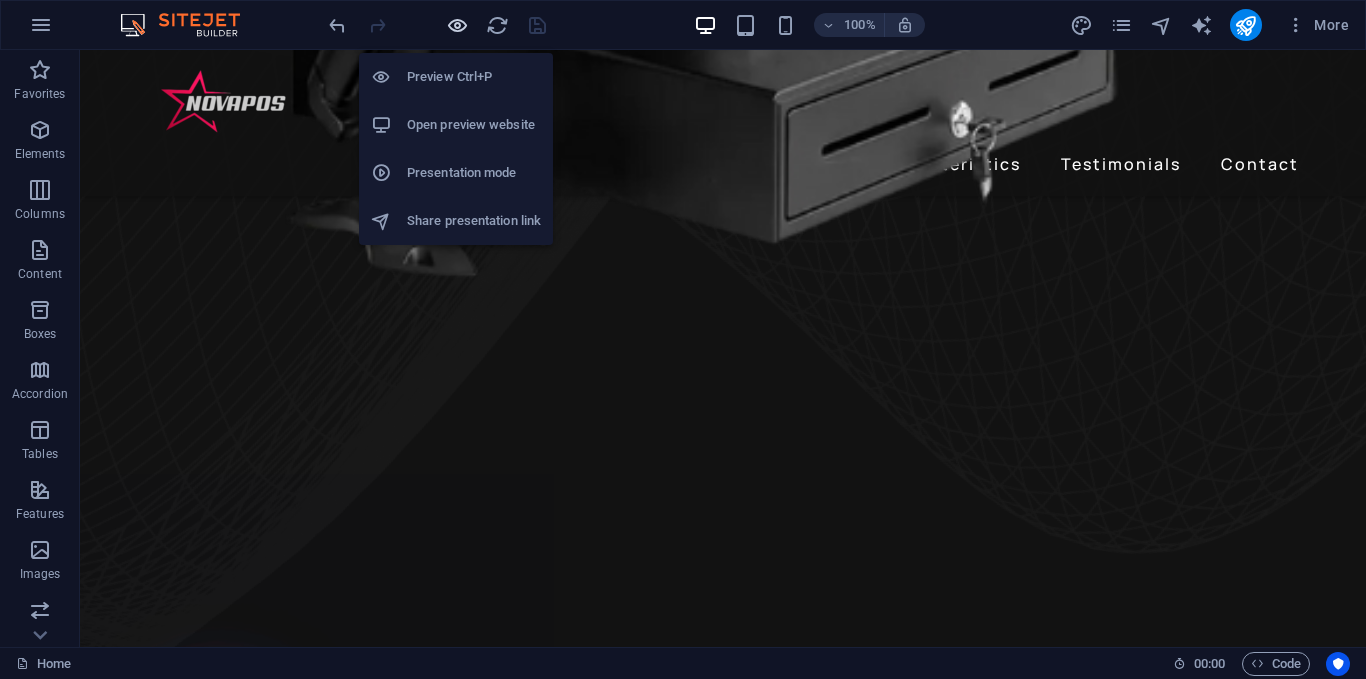 click at bounding box center [457, 25] 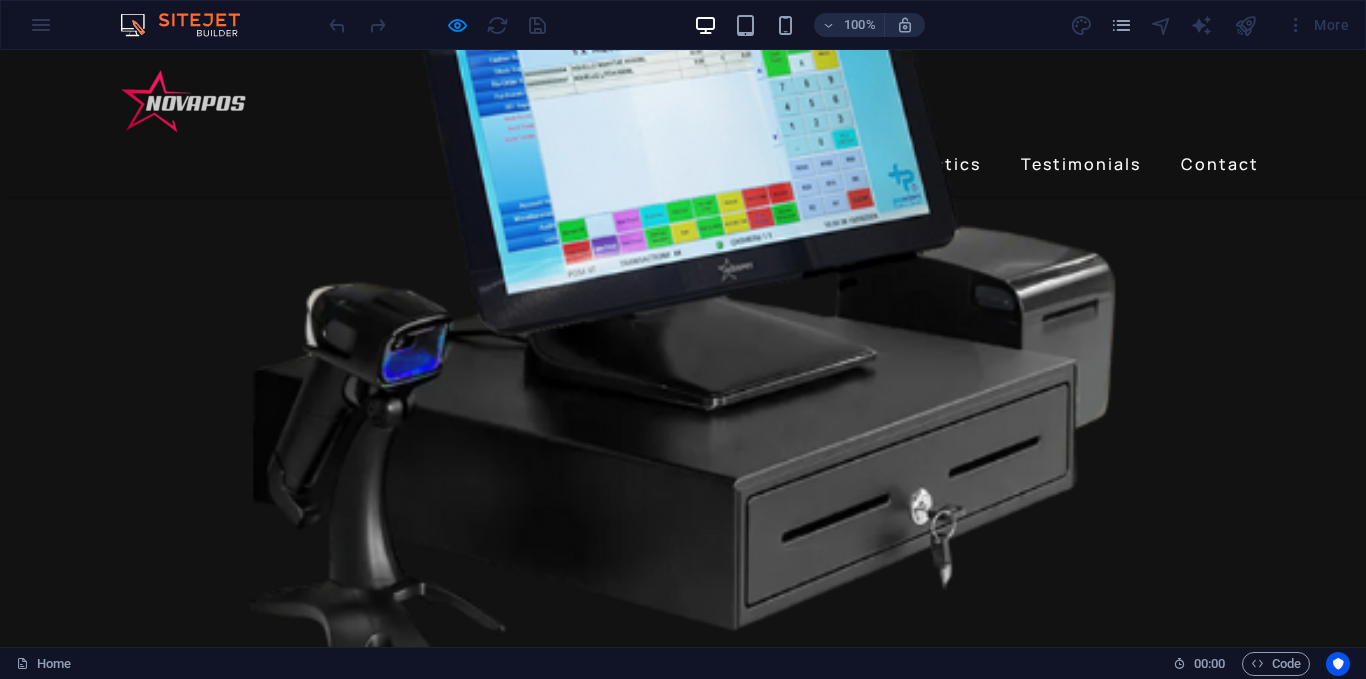 scroll, scrollTop: 900, scrollLeft: 0, axis: vertical 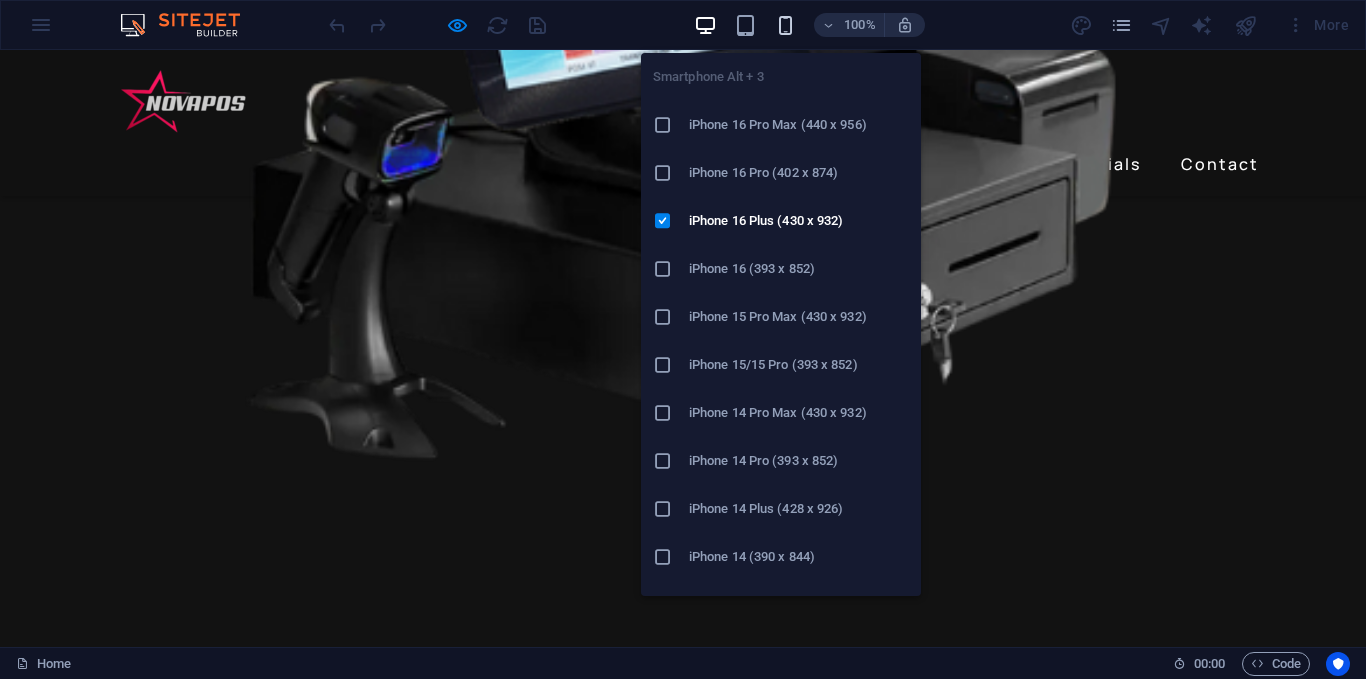 click at bounding box center [785, 25] 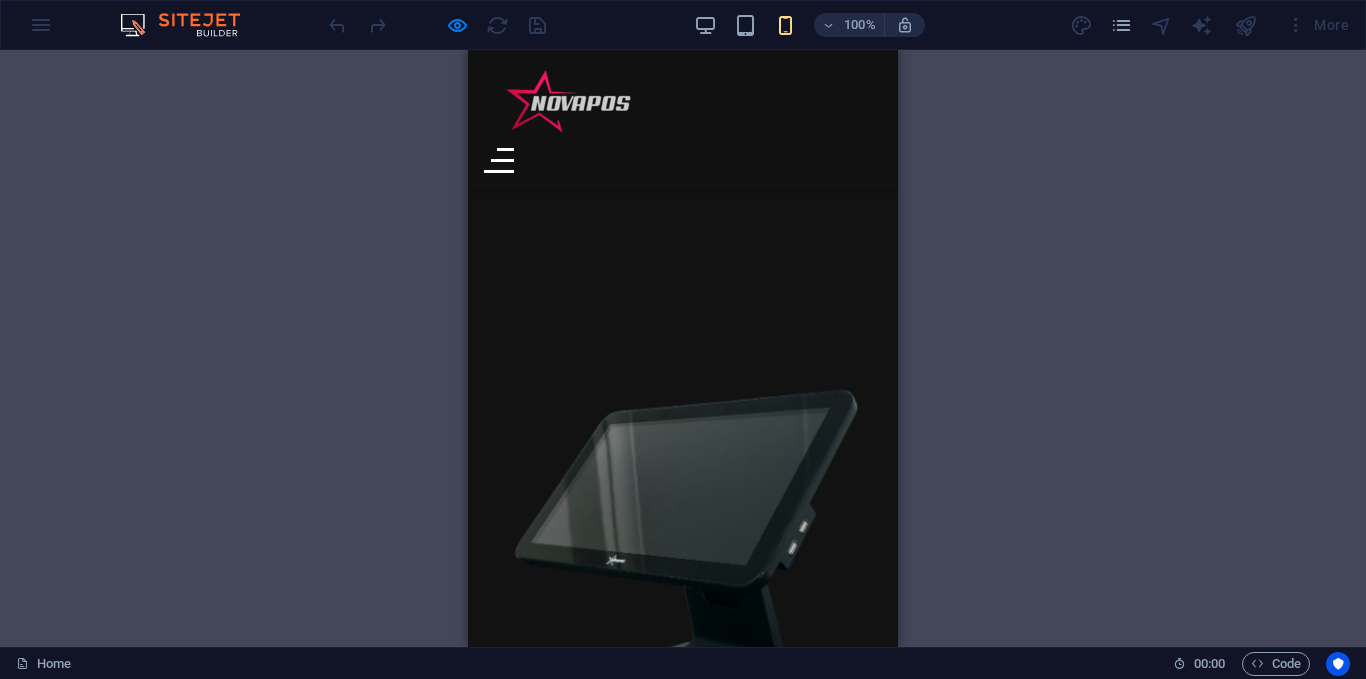 scroll, scrollTop: 1400, scrollLeft: 0, axis: vertical 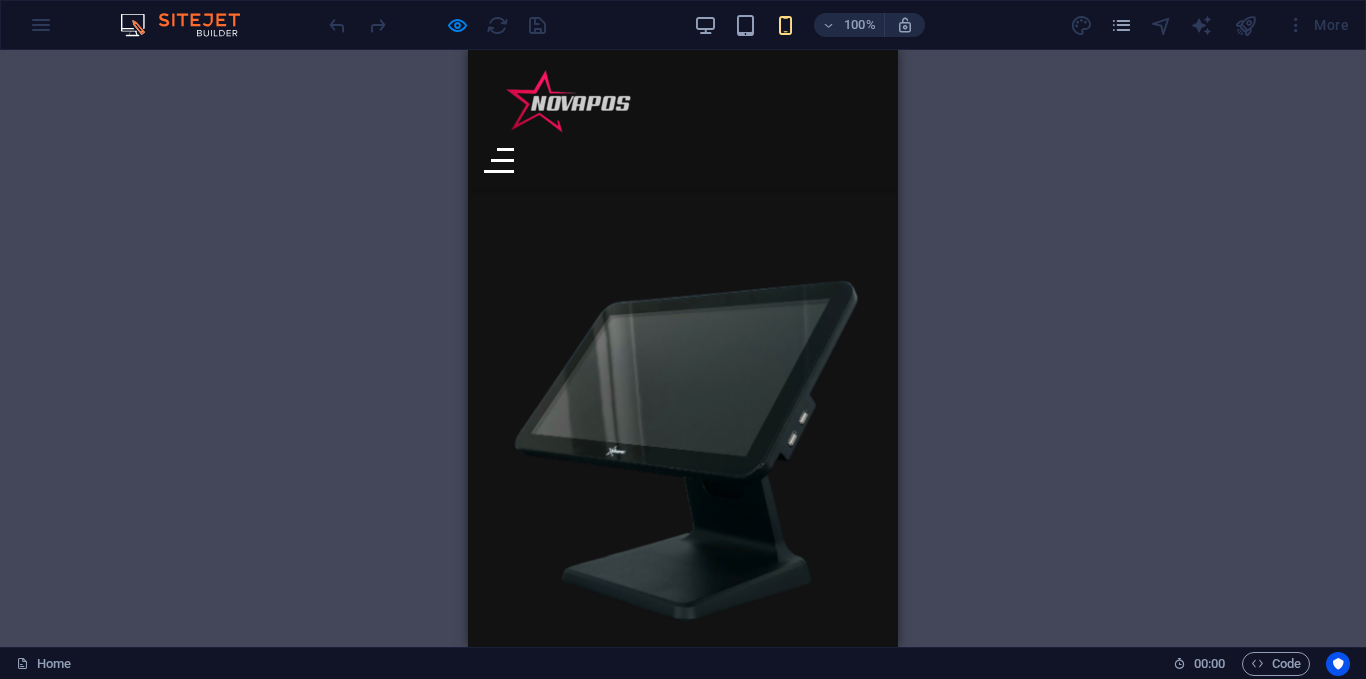 click at bounding box center (580, 1085) 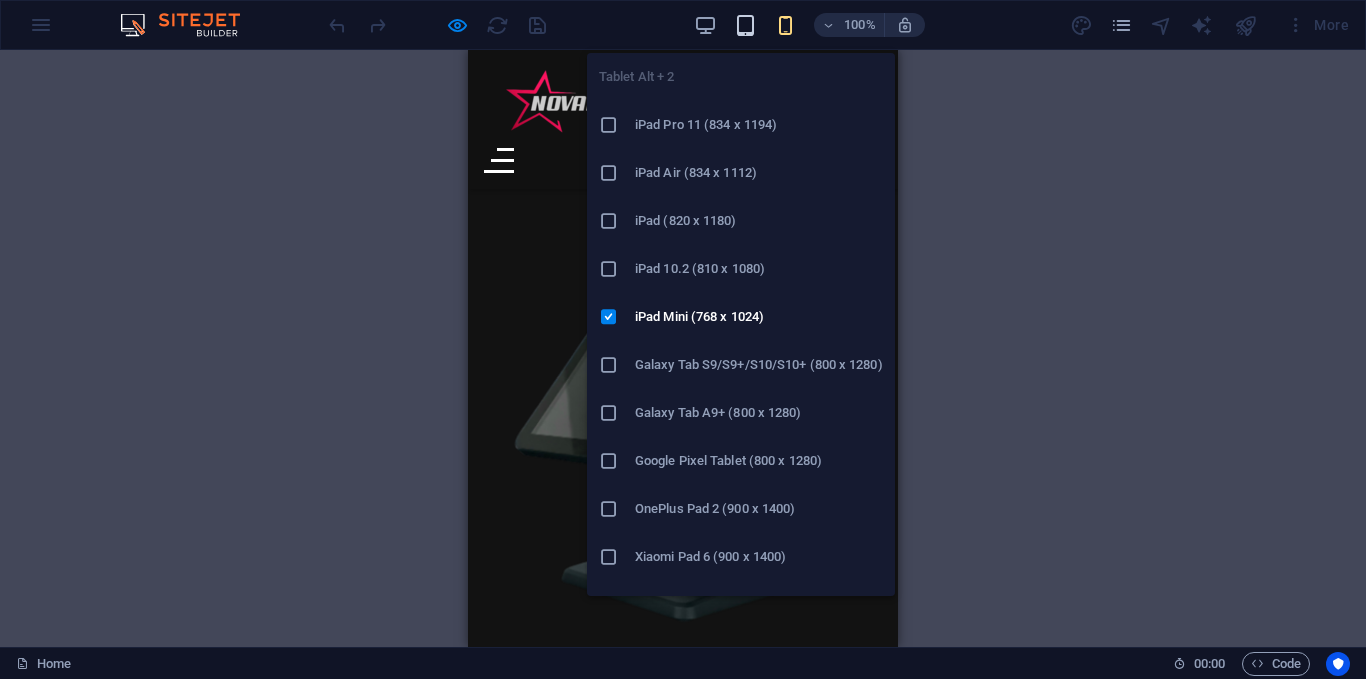 click at bounding box center (745, 25) 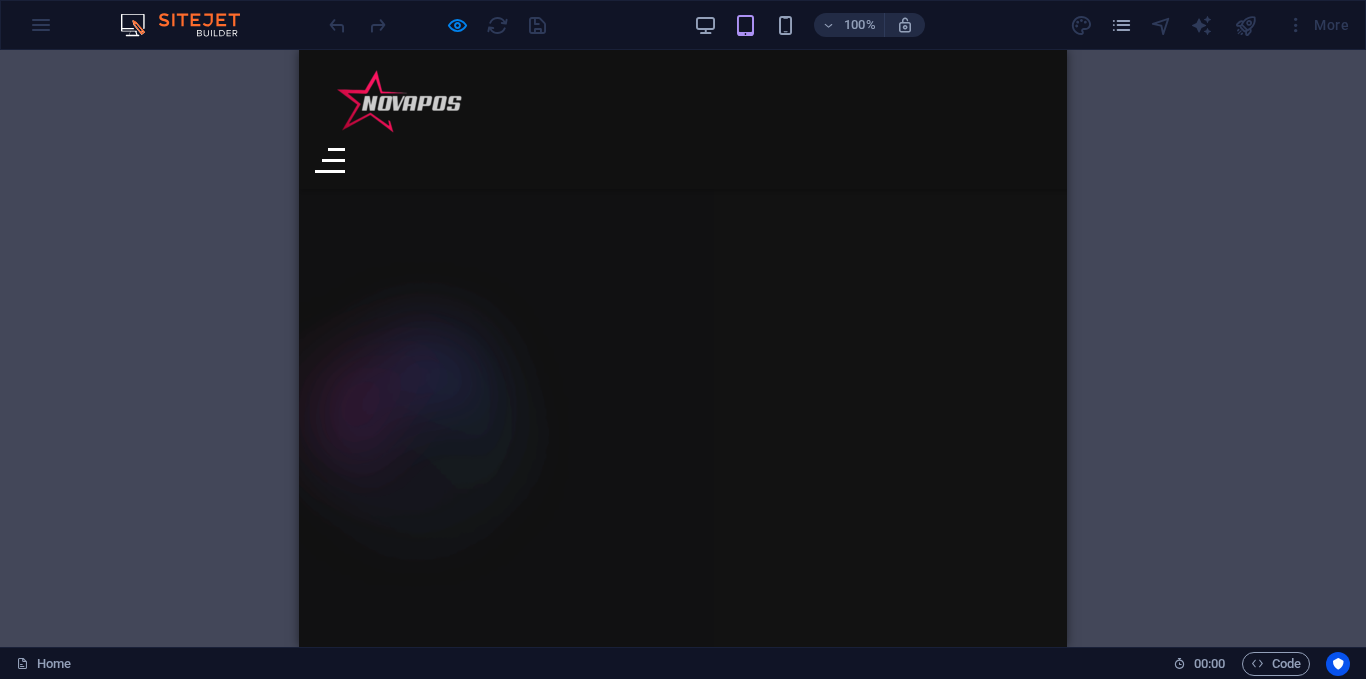 scroll, scrollTop: 960, scrollLeft: 0, axis: vertical 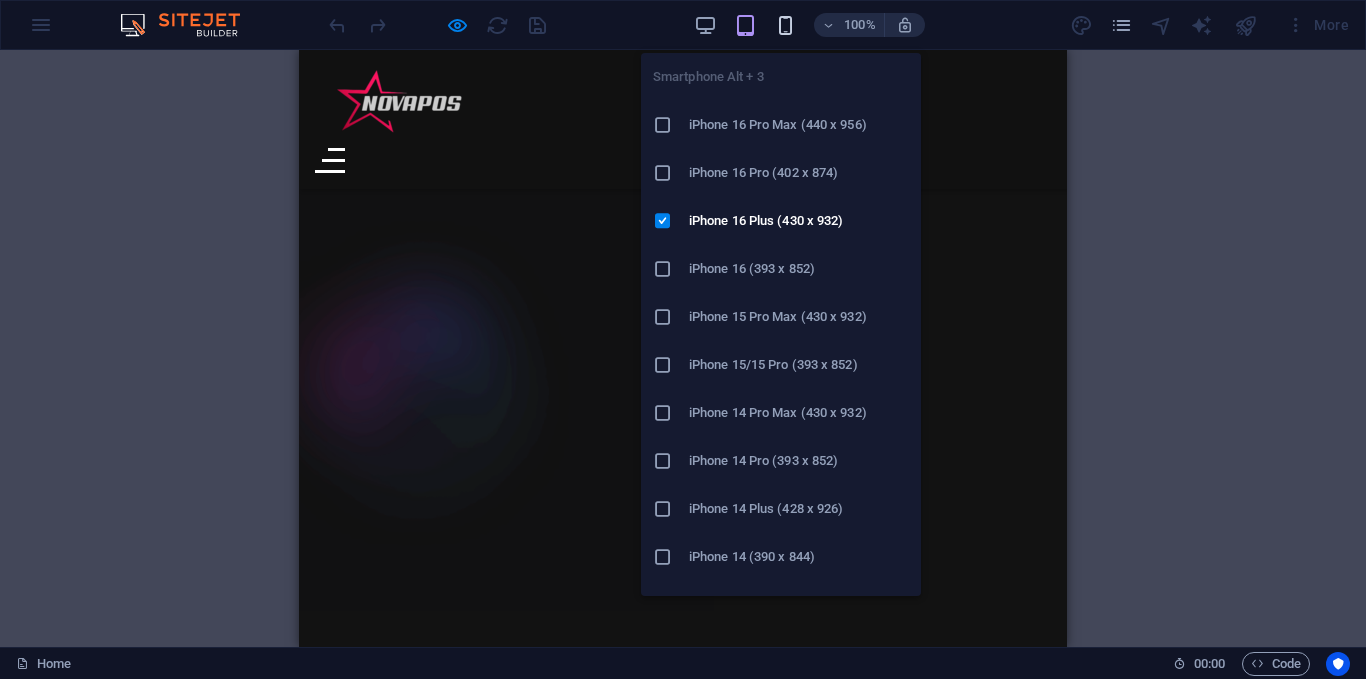 click at bounding box center [785, 25] 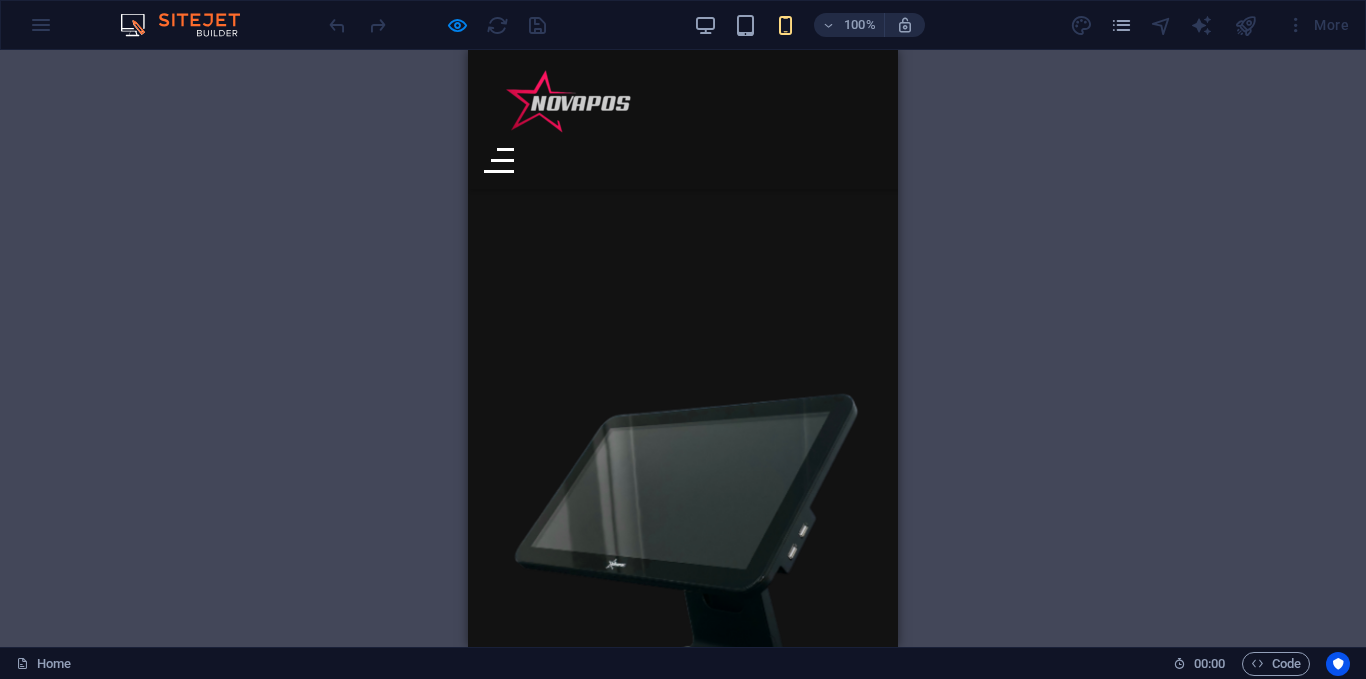 scroll, scrollTop: 1260, scrollLeft: 0, axis: vertical 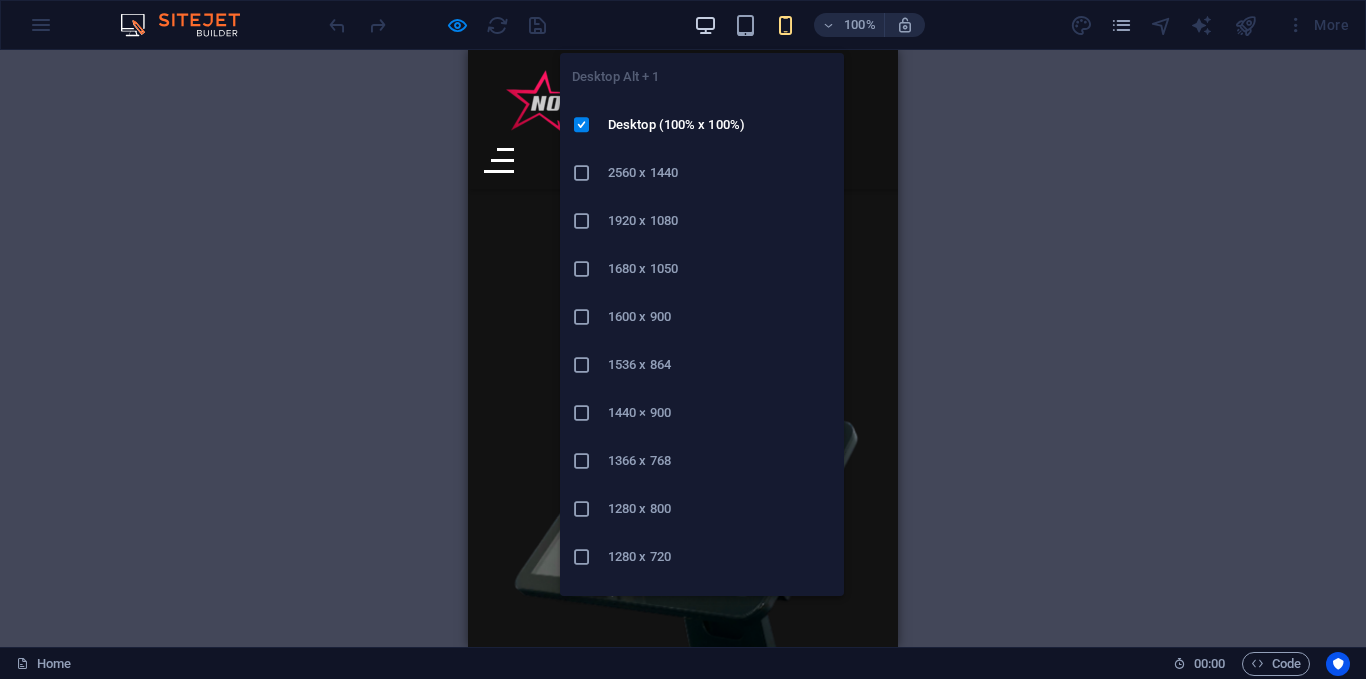 click at bounding box center (705, 25) 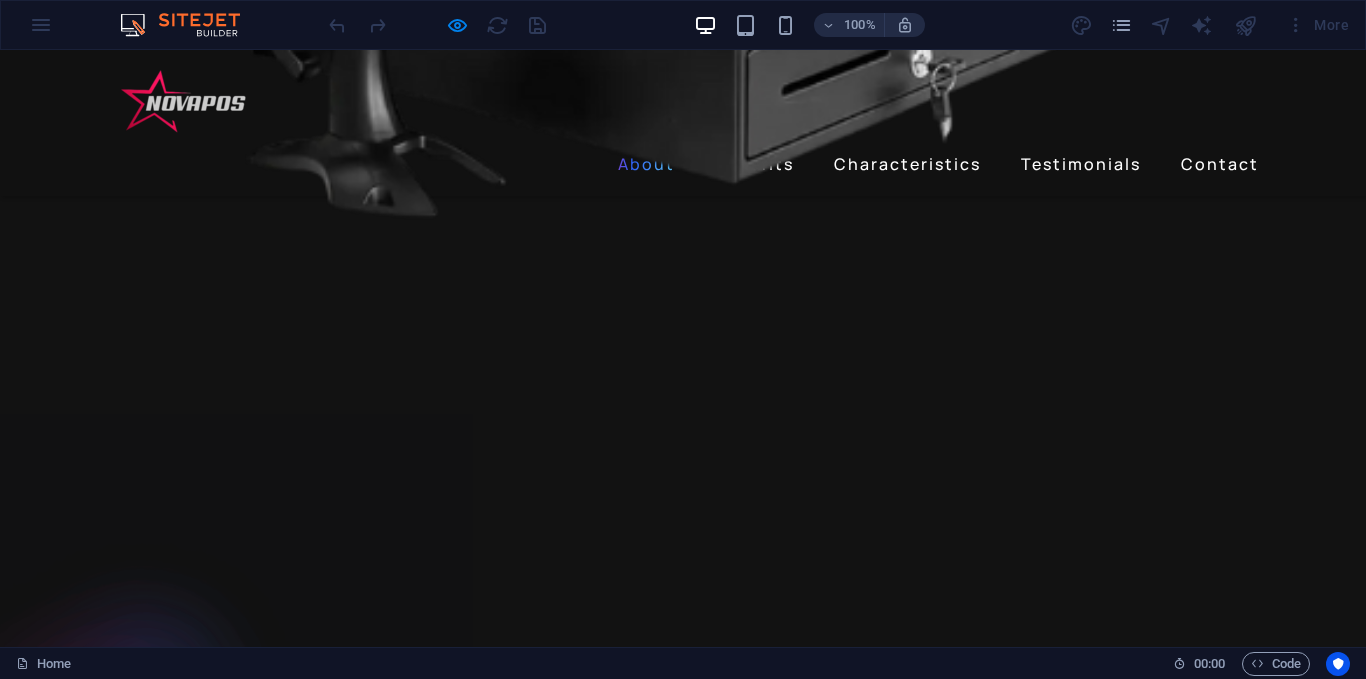 scroll, scrollTop: 1168, scrollLeft: 0, axis: vertical 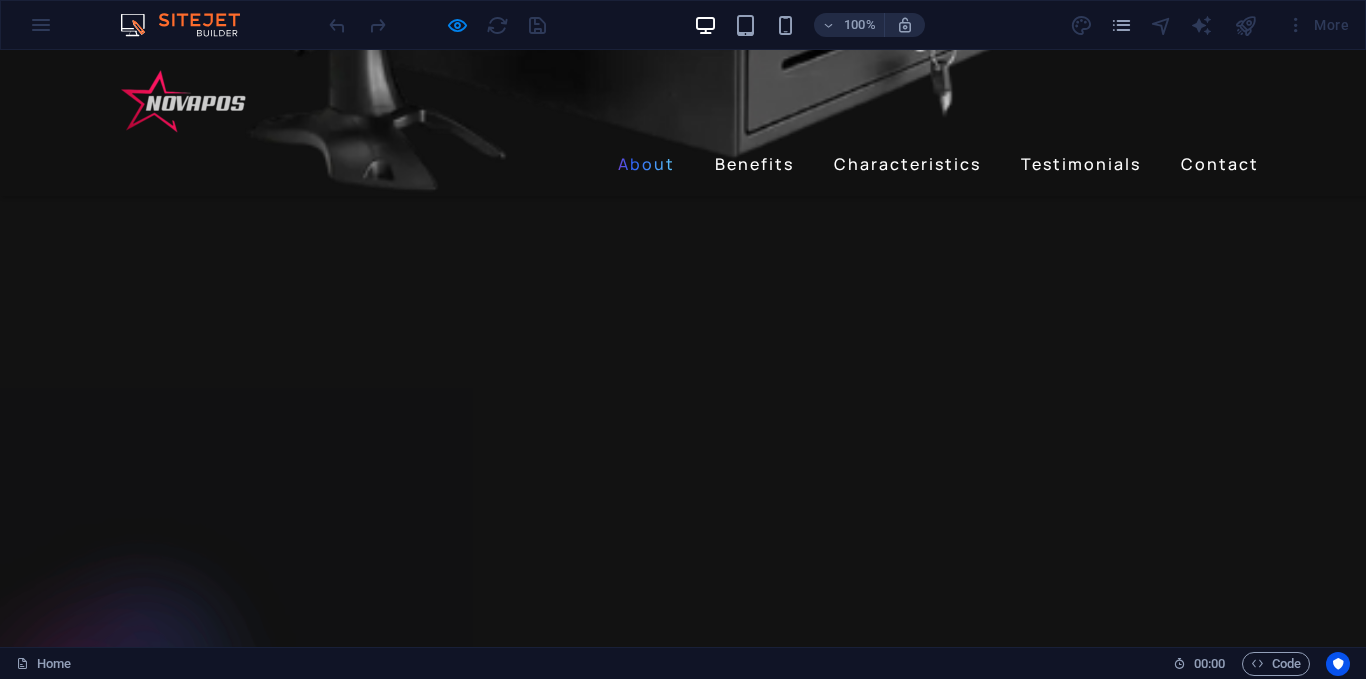 click on "2 Line Rear Display" at bounding box center [162, 2209] 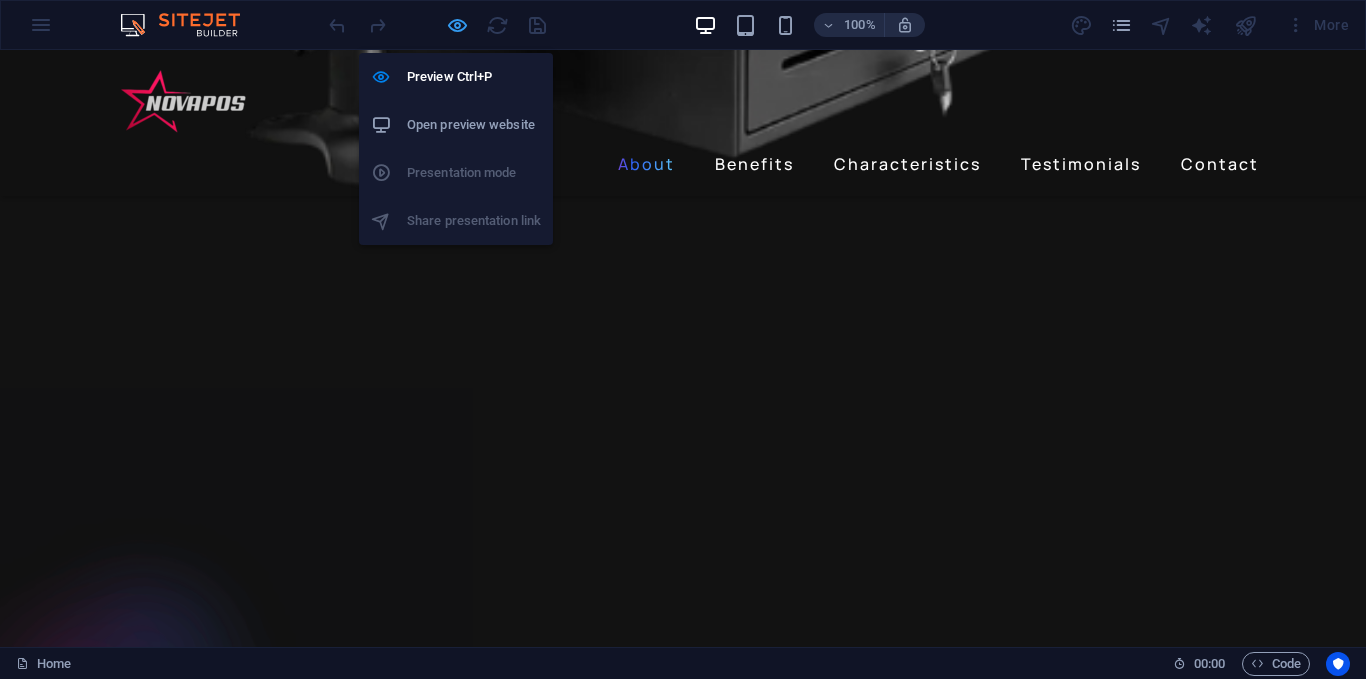 click at bounding box center [457, 25] 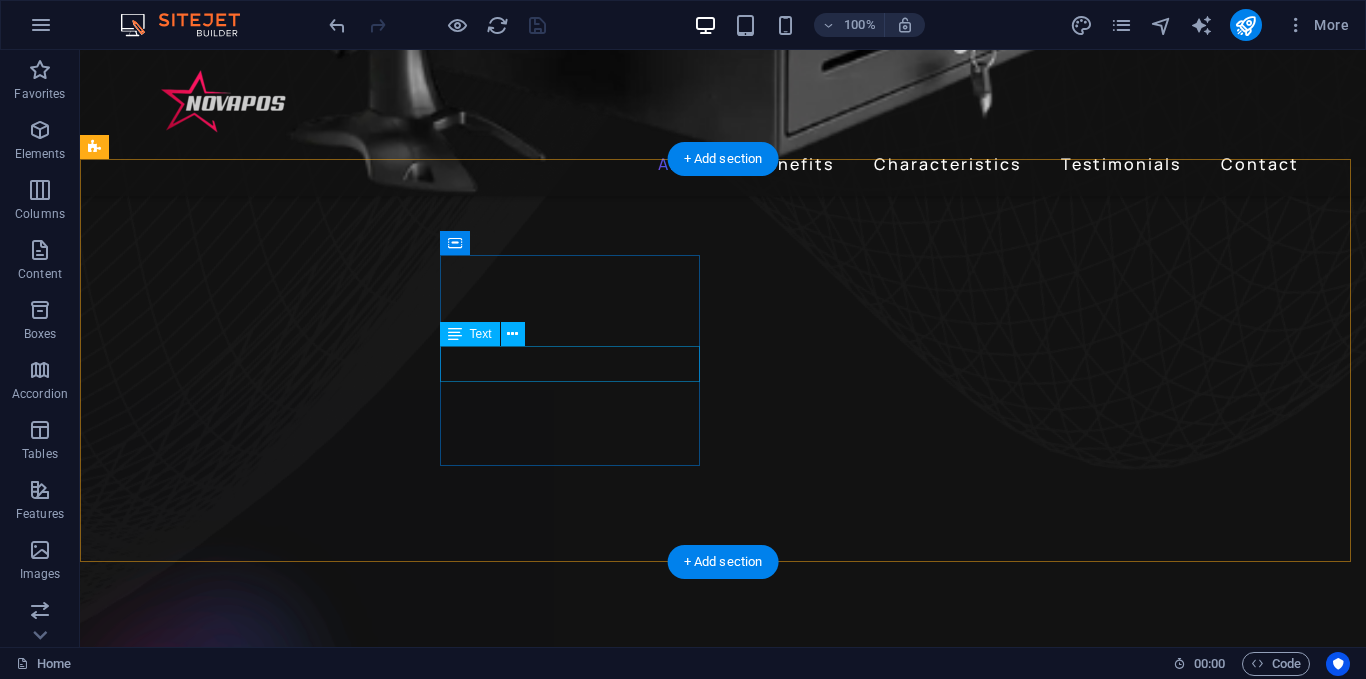click on "2 Line Rear Display" at bounding box center [242, 2216] 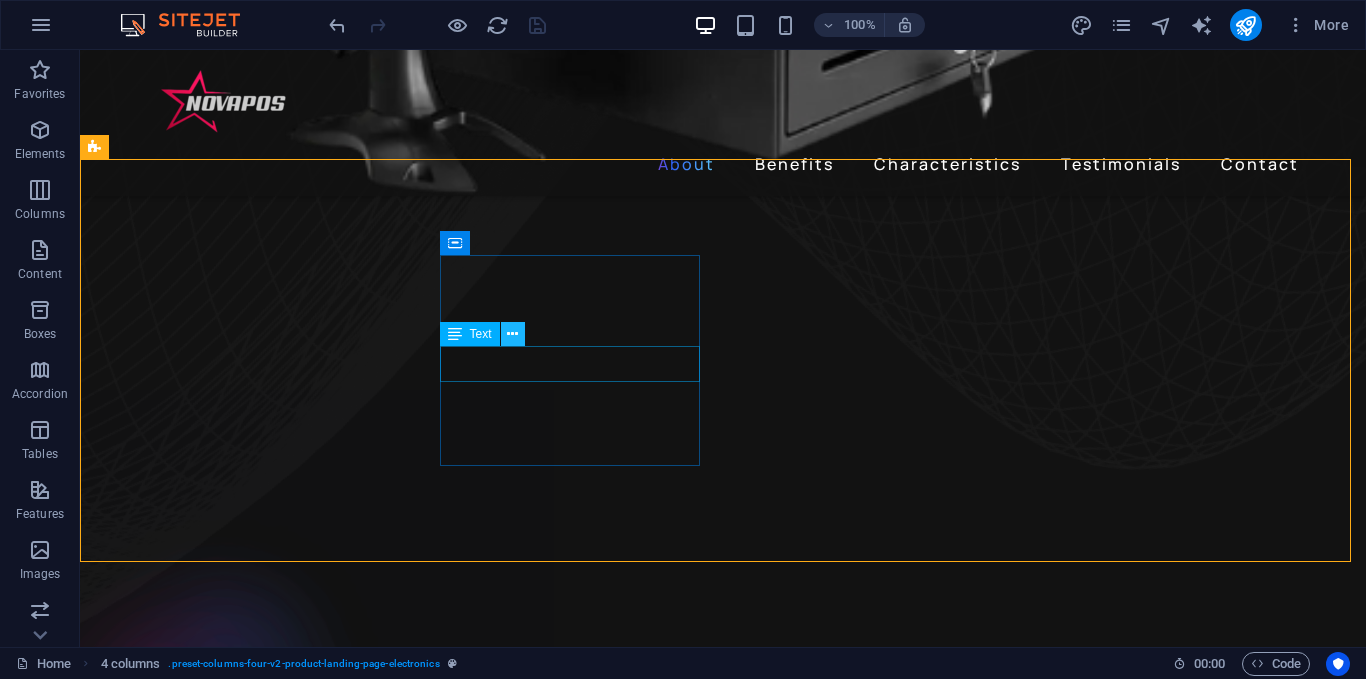 click at bounding box center (513, 334) 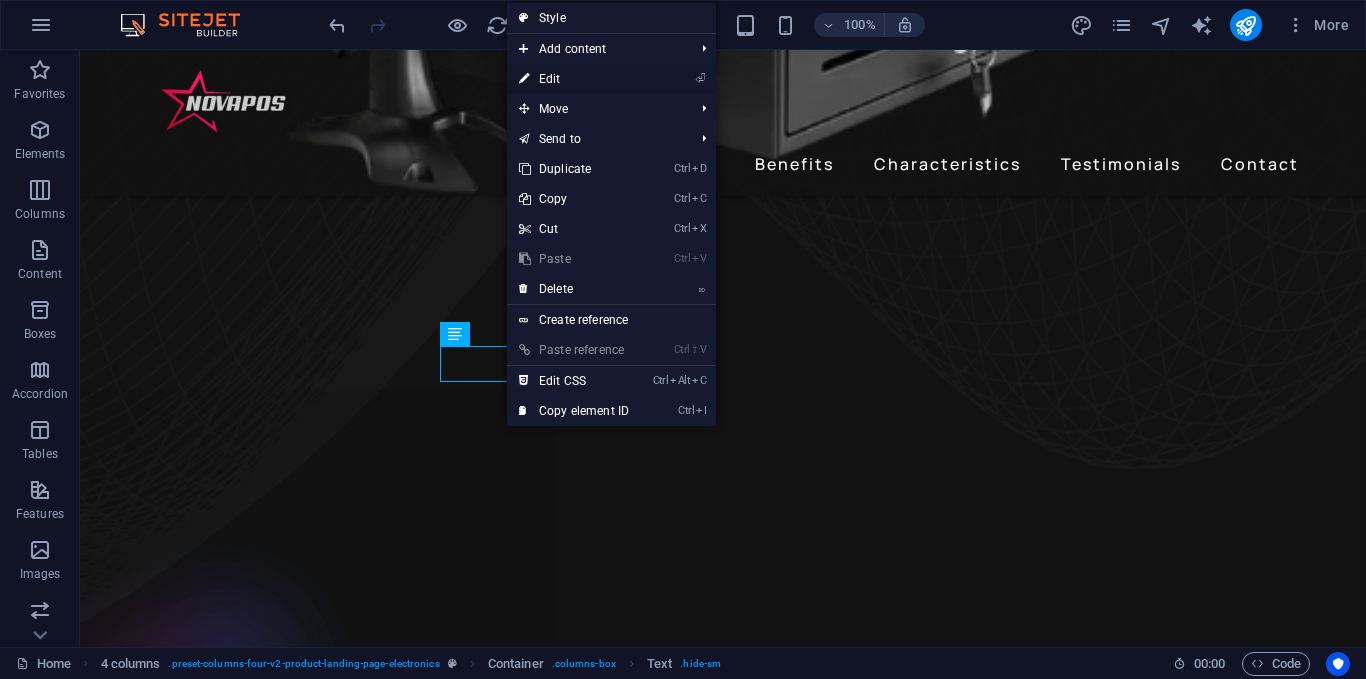 click on "⏎  Edit" at bounding box center [574, 79] 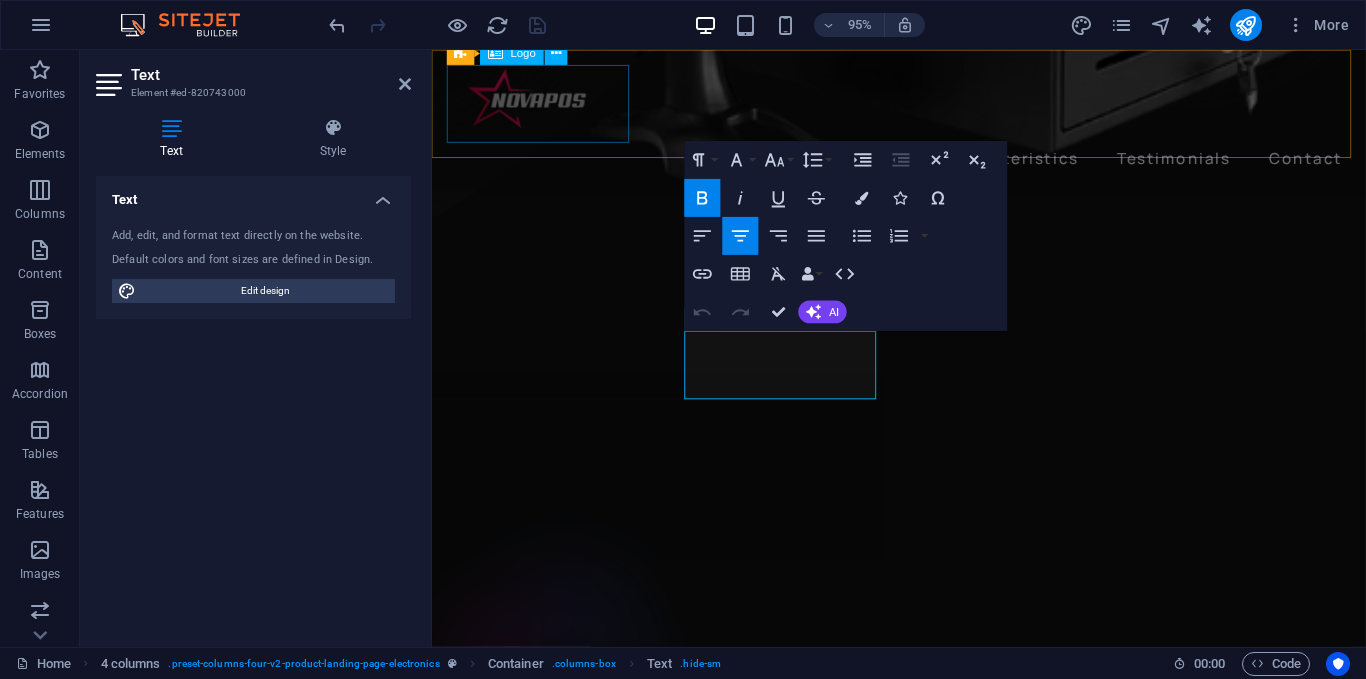 scroll, scrollTop: 1052, scrollLeft: 0, axis: vertical 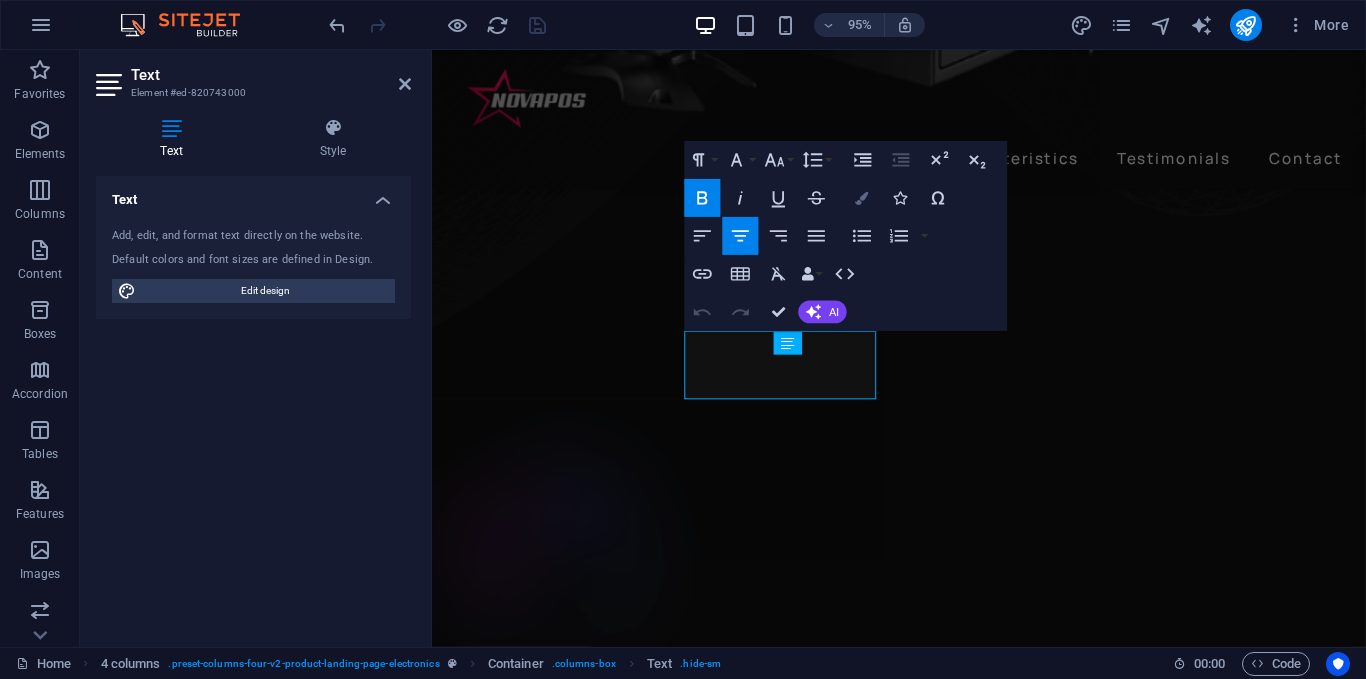 click on "Colors" at bounding box center [862, 198] 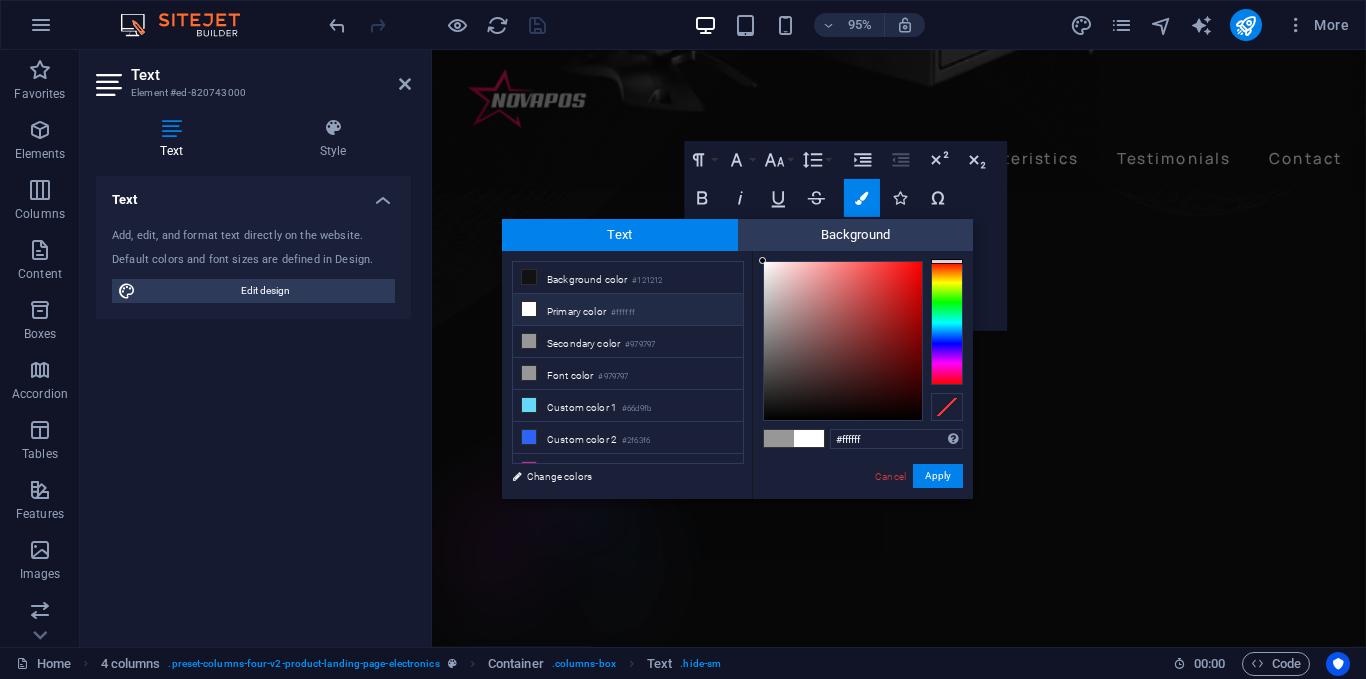 drag, startPoint x: 761, startPoint y: 326, endPoint x: 742, endPoint y: 252, distance: 76.40026 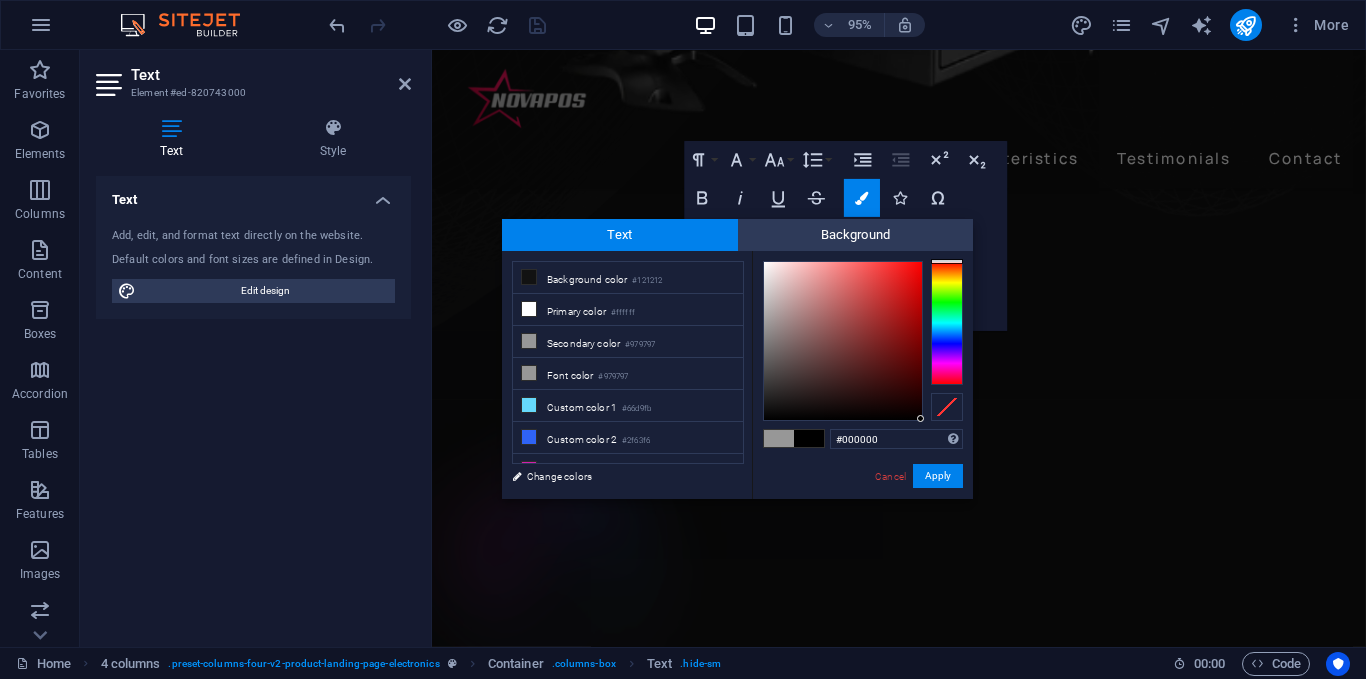 click on "Apply" at bounding box center (938, 476) 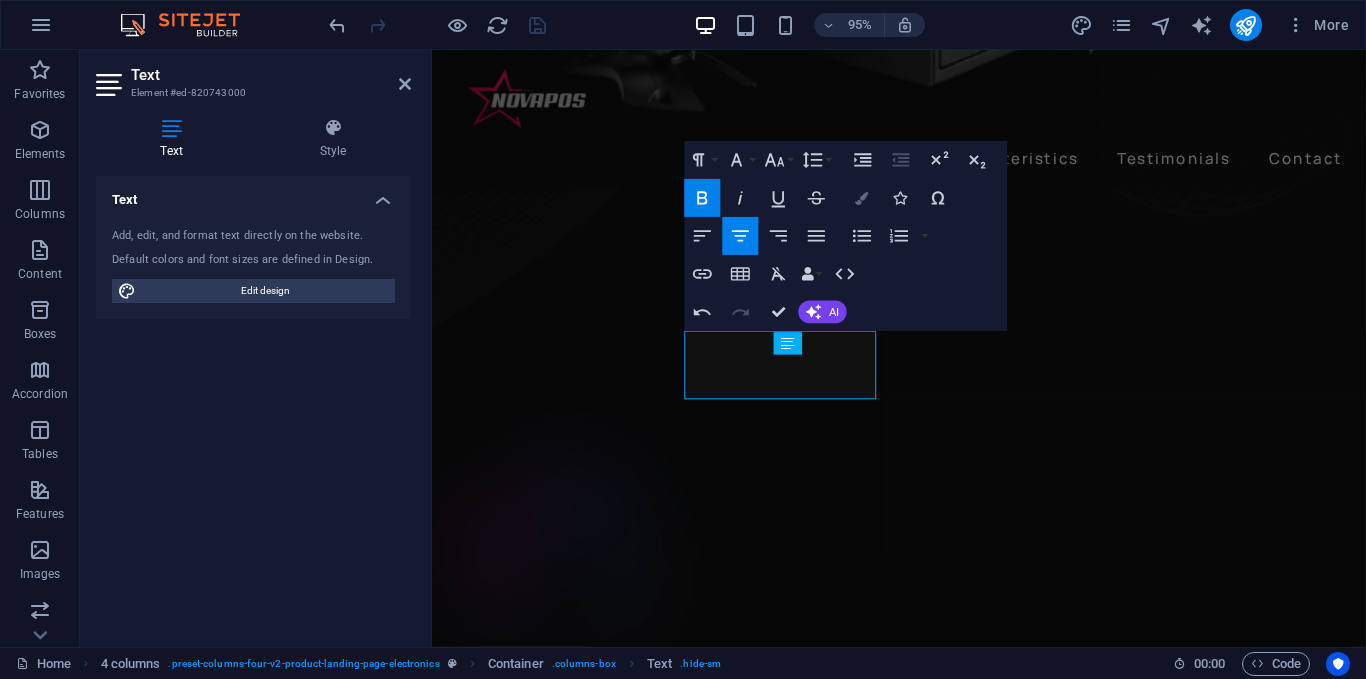 click at bounding box center [862, 198] 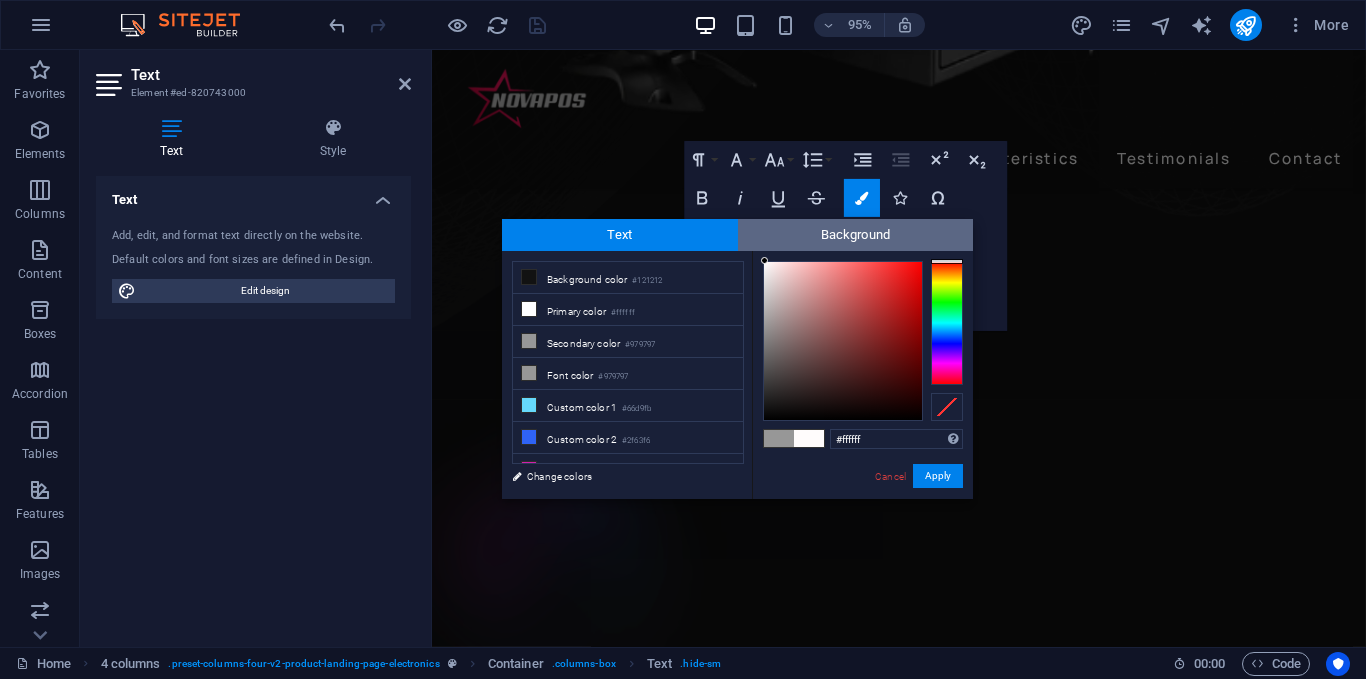 drag, startPoint x: 770, startPoint y: 294, endPoint x: 754, endPoint y: 242, distance: 54.405884 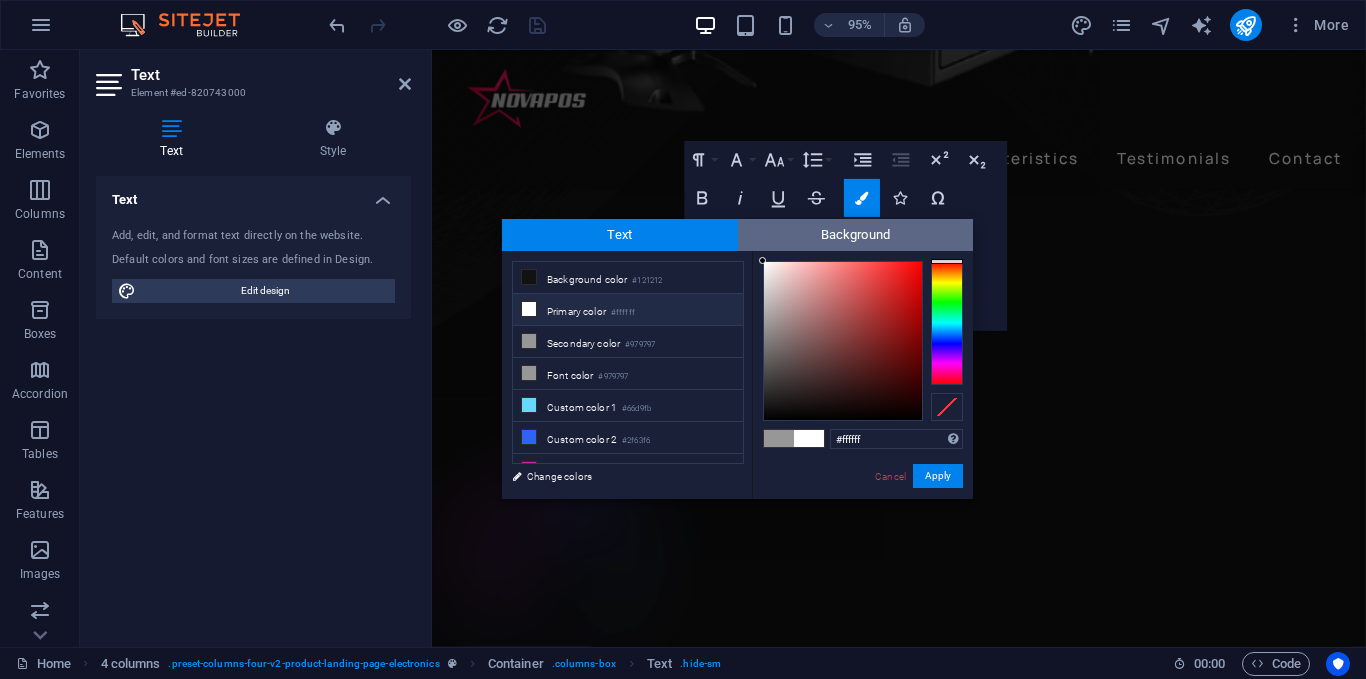 drag, startPoint x: 772, startPoint y: 319, endPoint x: 754, endPoint y: 243, distance: 78.10249 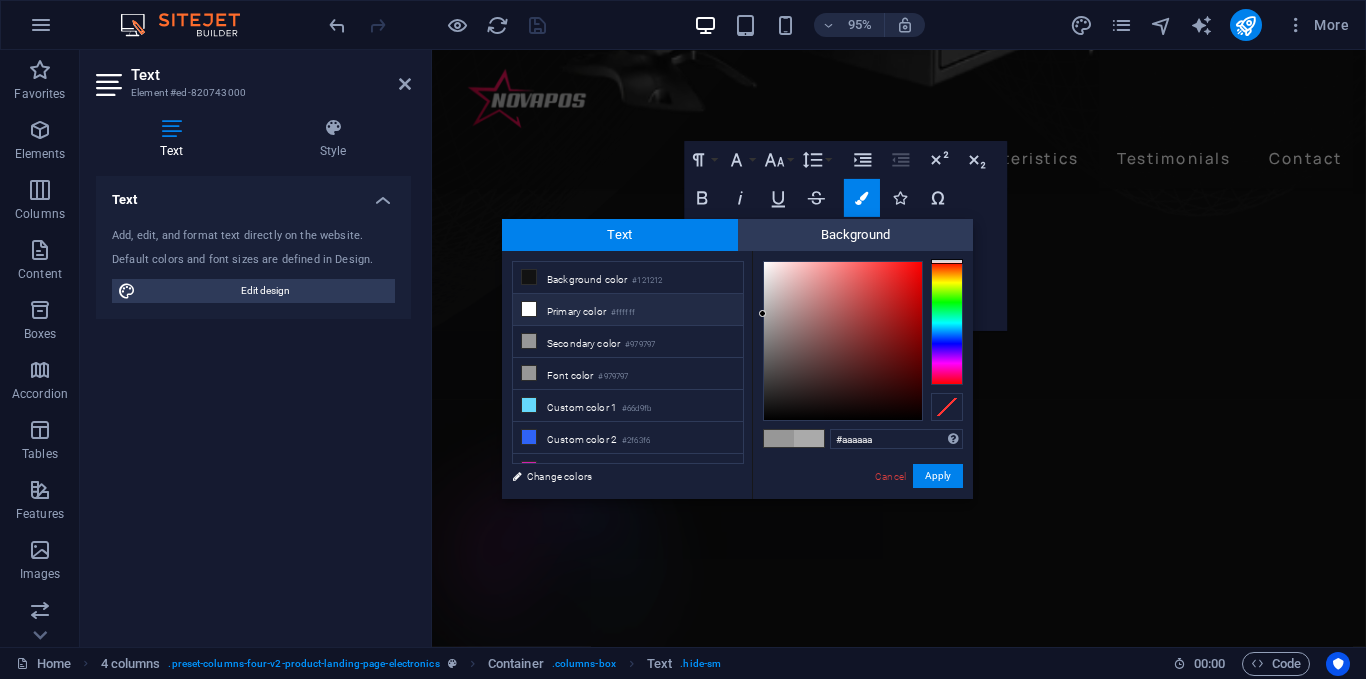 click at bounding box center [529, 309] 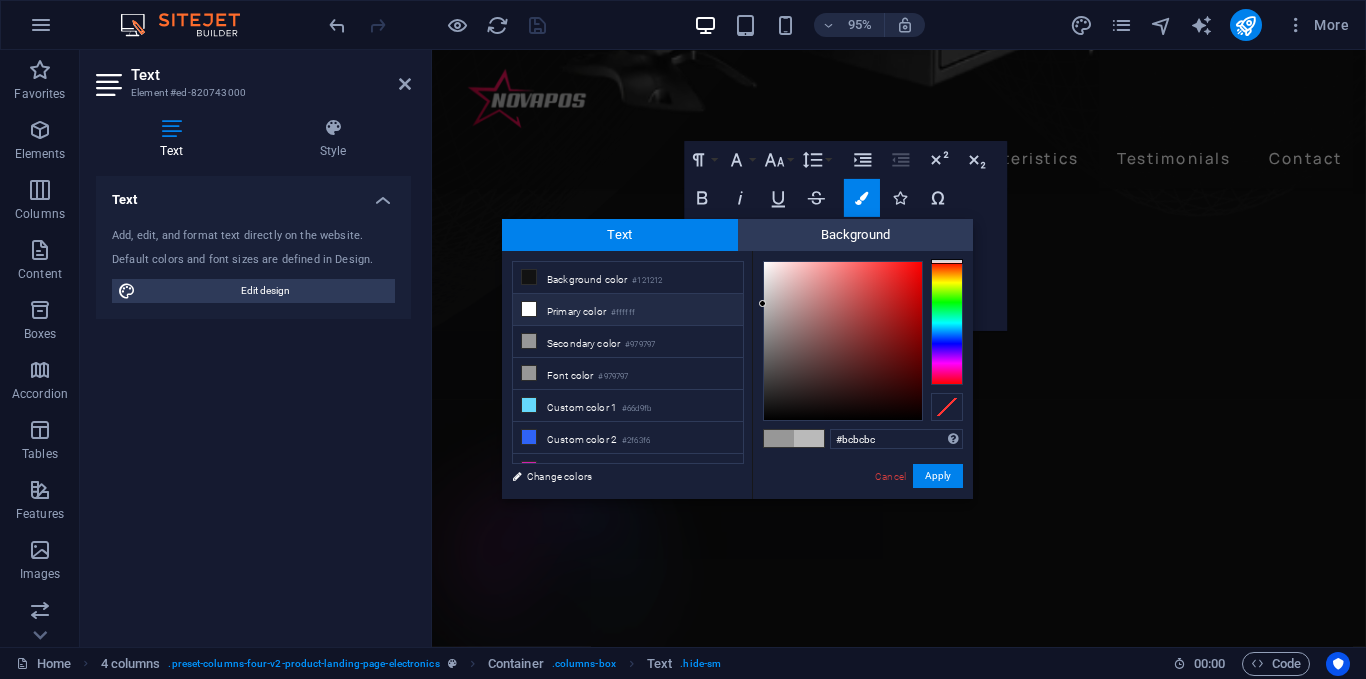 click at bounding box center (529, 309) 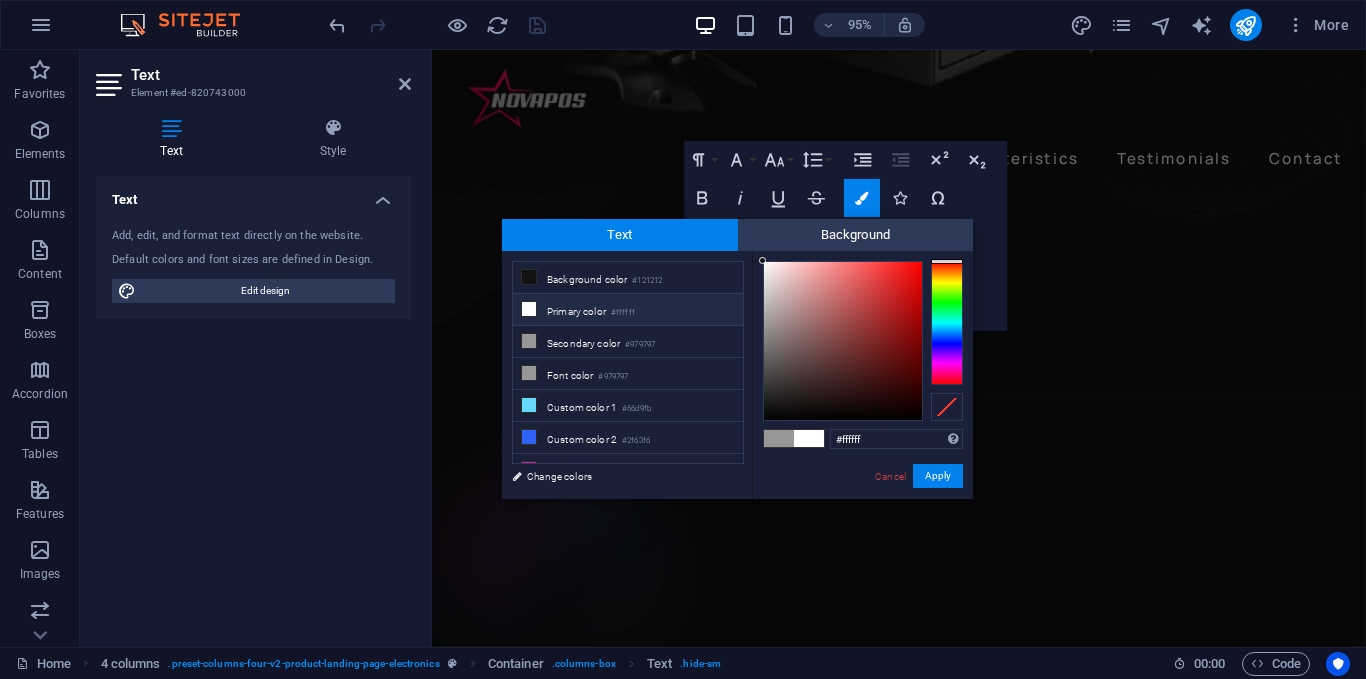 click at bounding box center [529, 309] 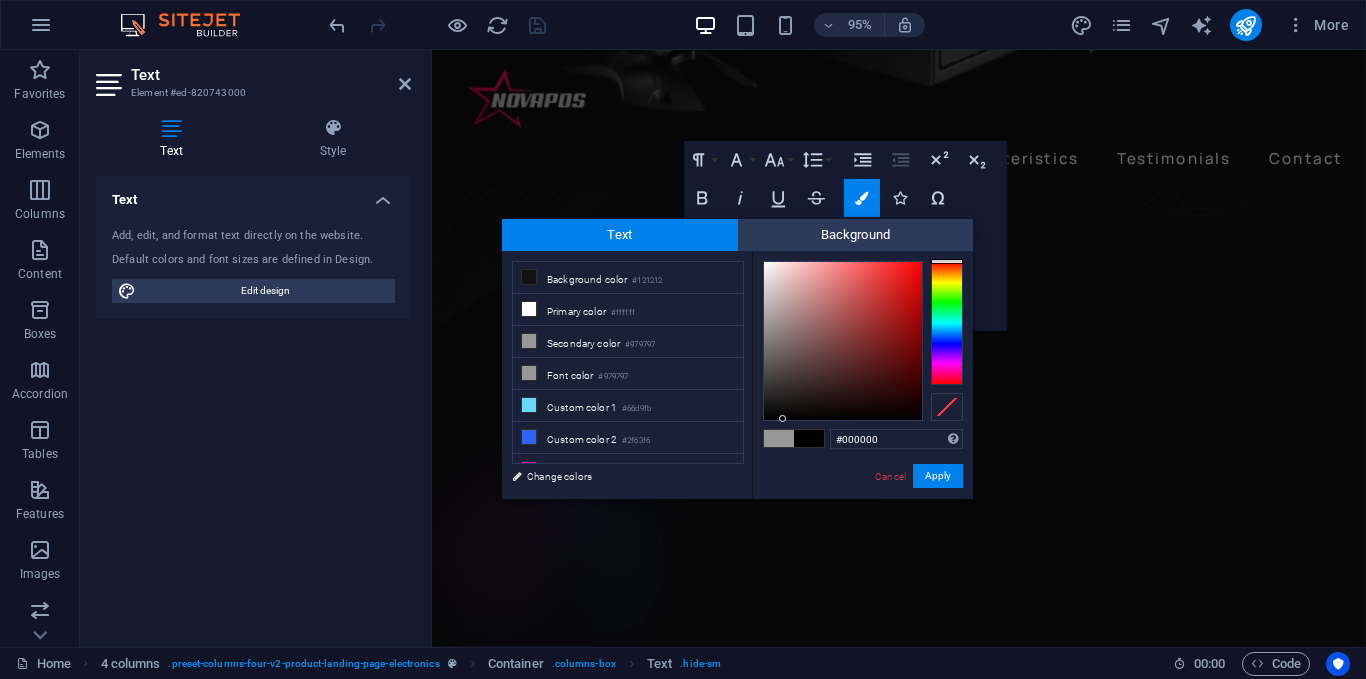 click at bounding box center [779, 438] 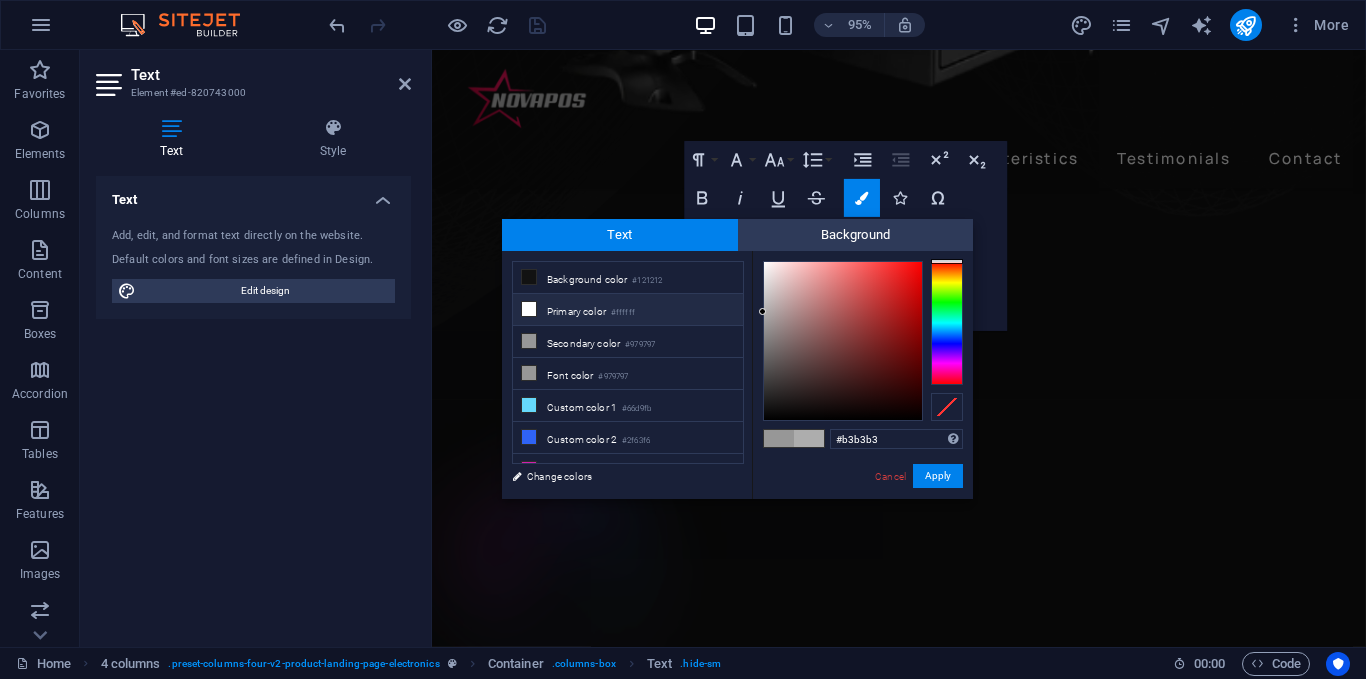 click on "Primary color
#ffffff" at bounding box center [628, 310] 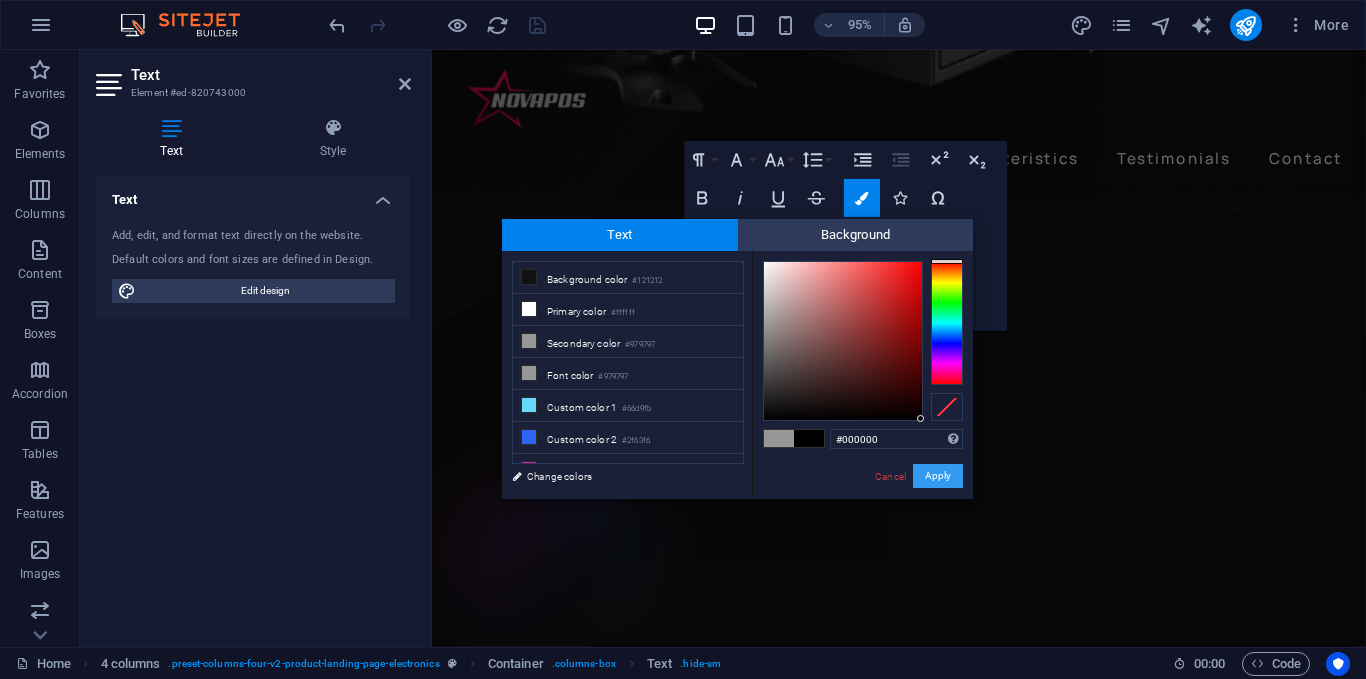 click on "Apply" at bounding box center [938, 476] 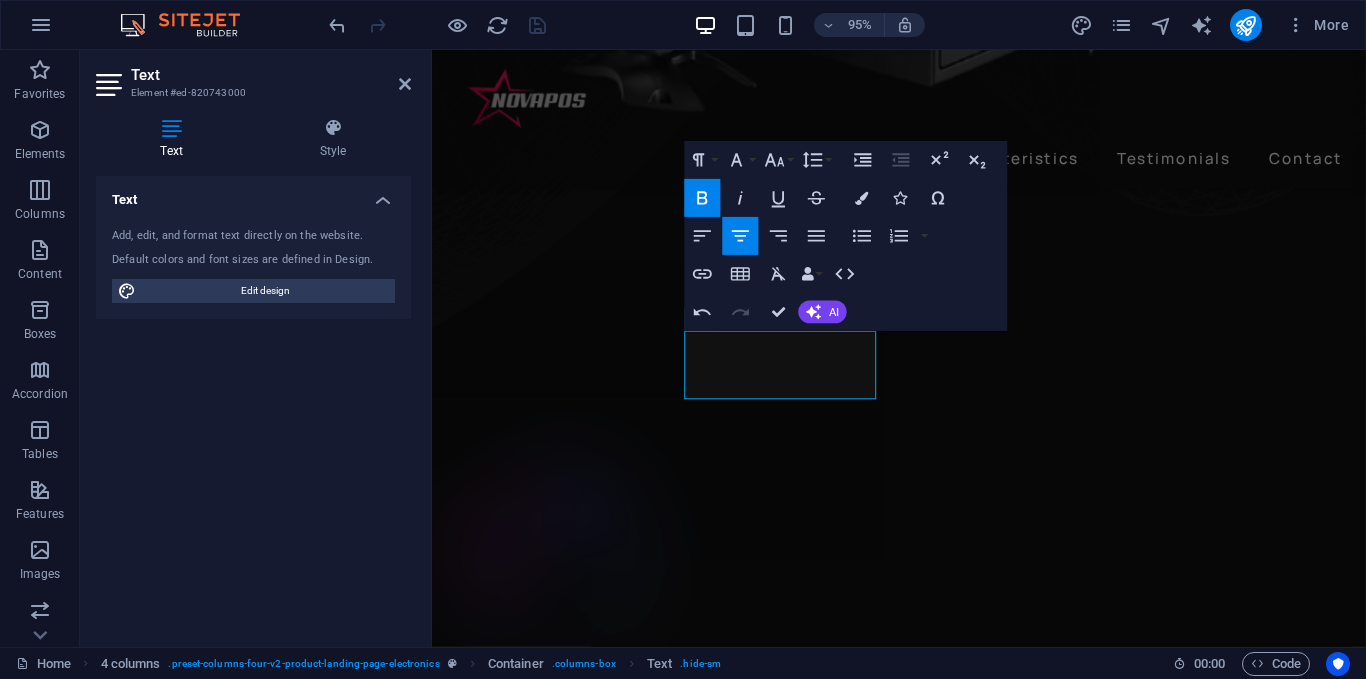 click 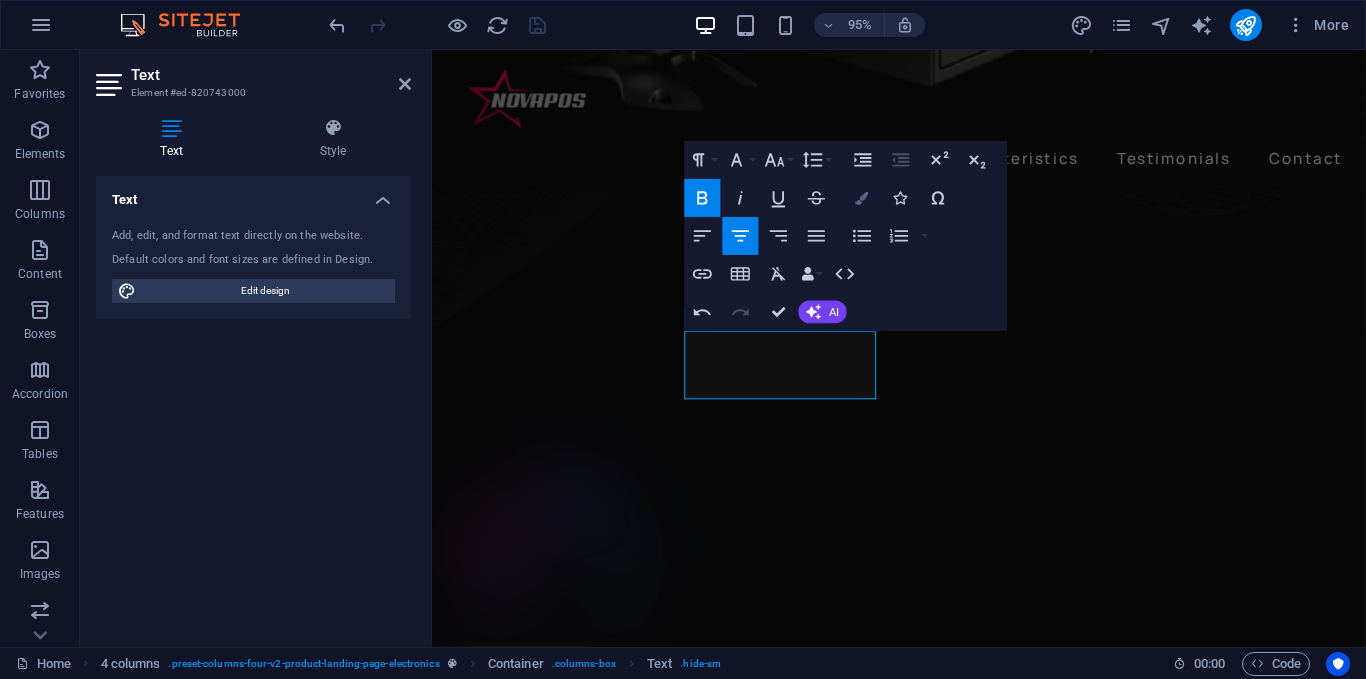 click on "Colors" at bounding box center (862, 198) 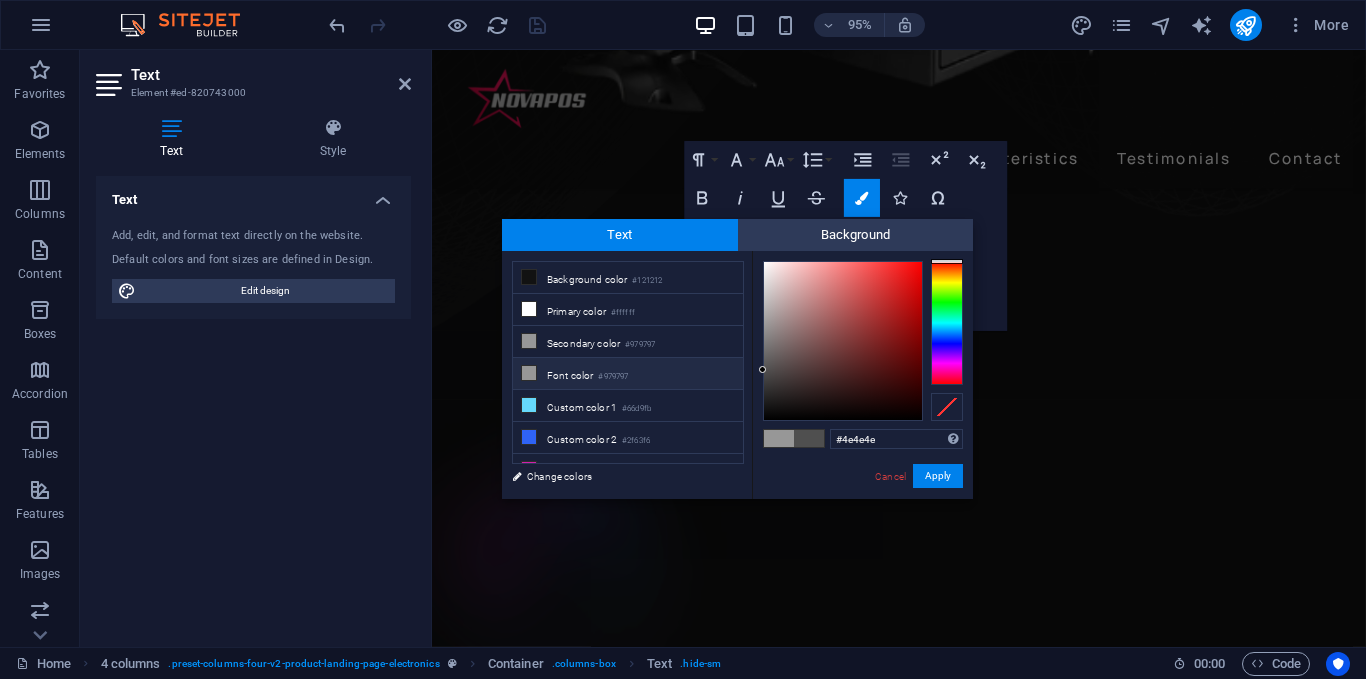 click on "#979797" at bounding box center [613, 377] 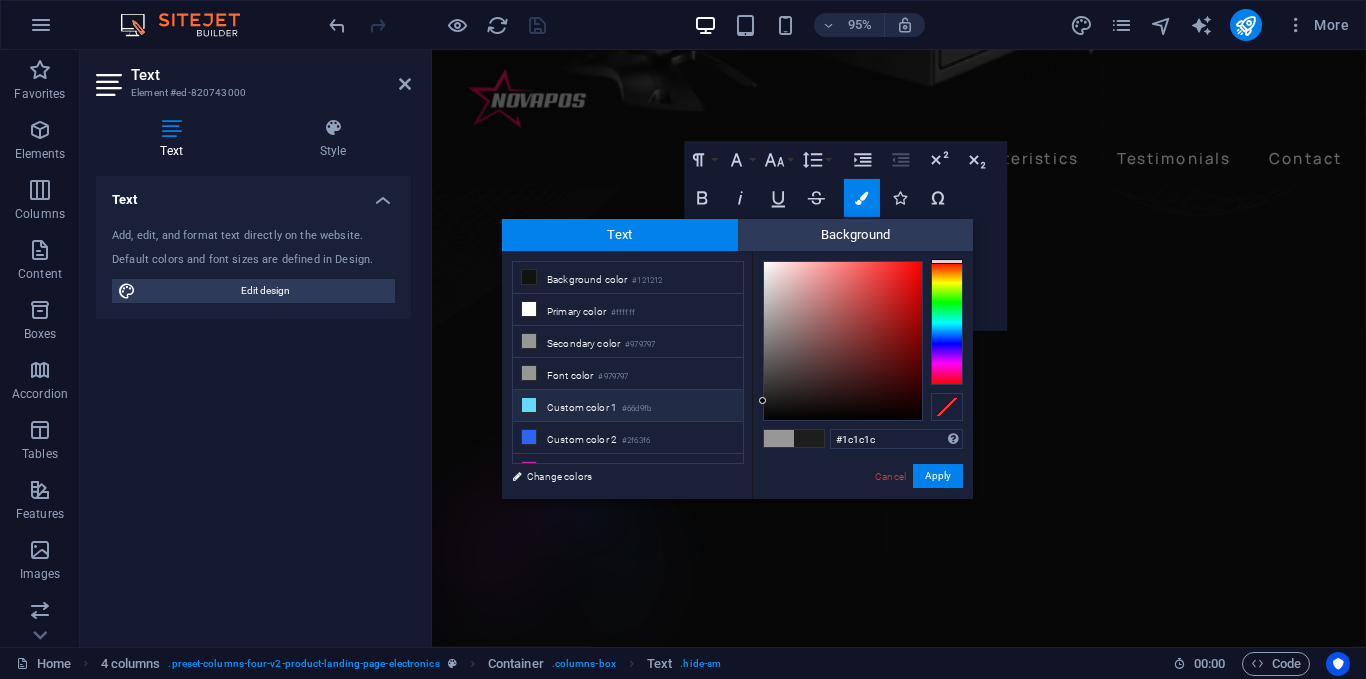 click on "#66d9fb" at bounding box center (636, 409) 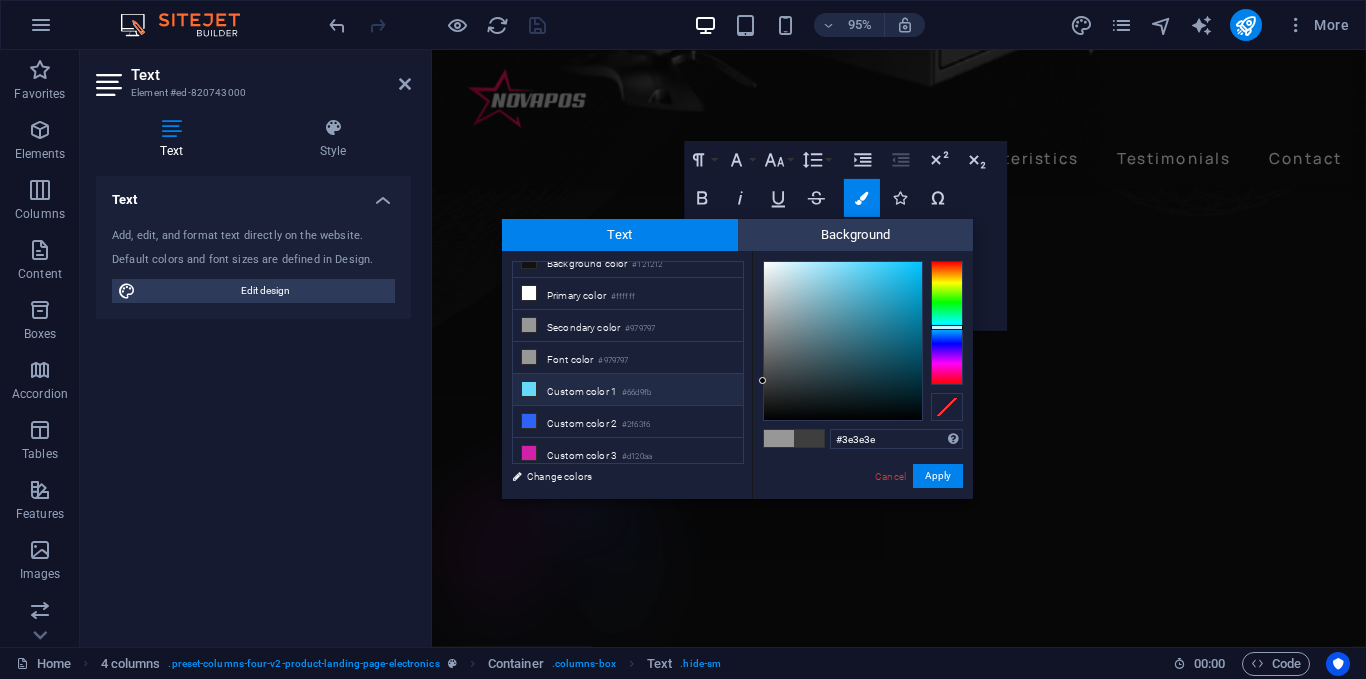 scroll, scrollTop: 0, scrollLeft: 0, axis: both 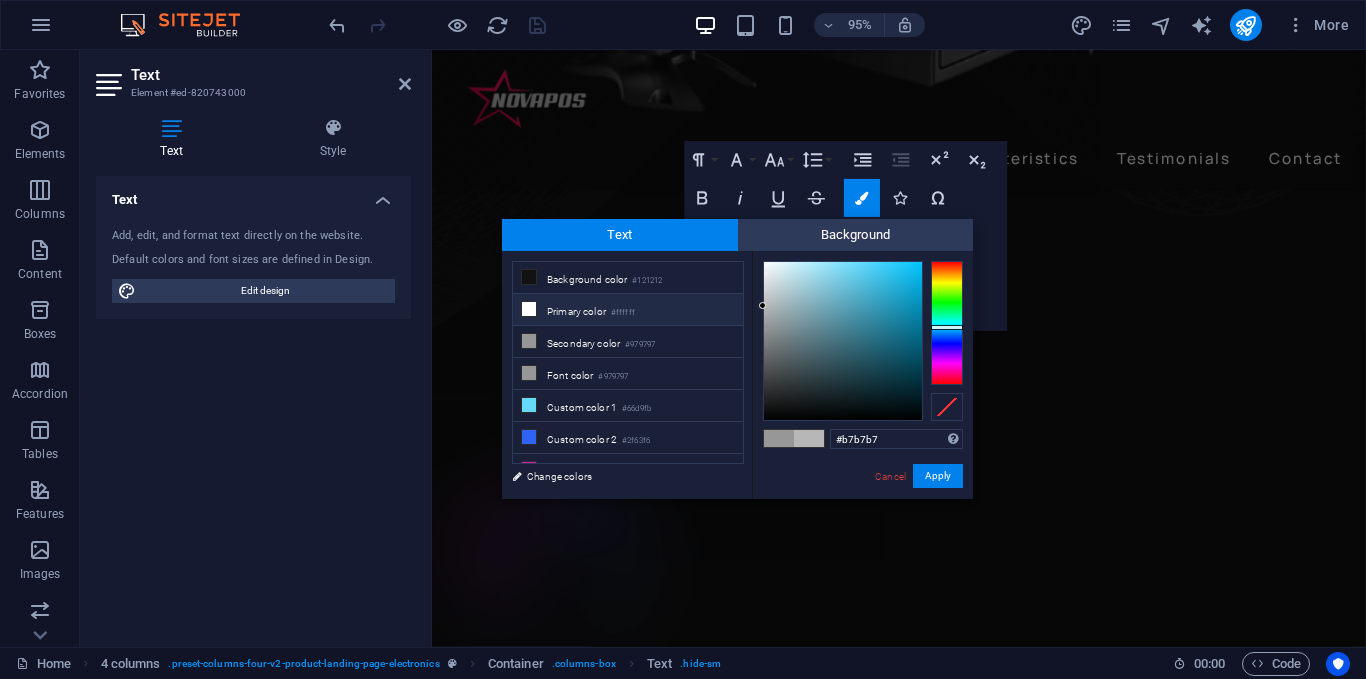 click on "Primary color
#ffffff" at bounding box center (628, 310) 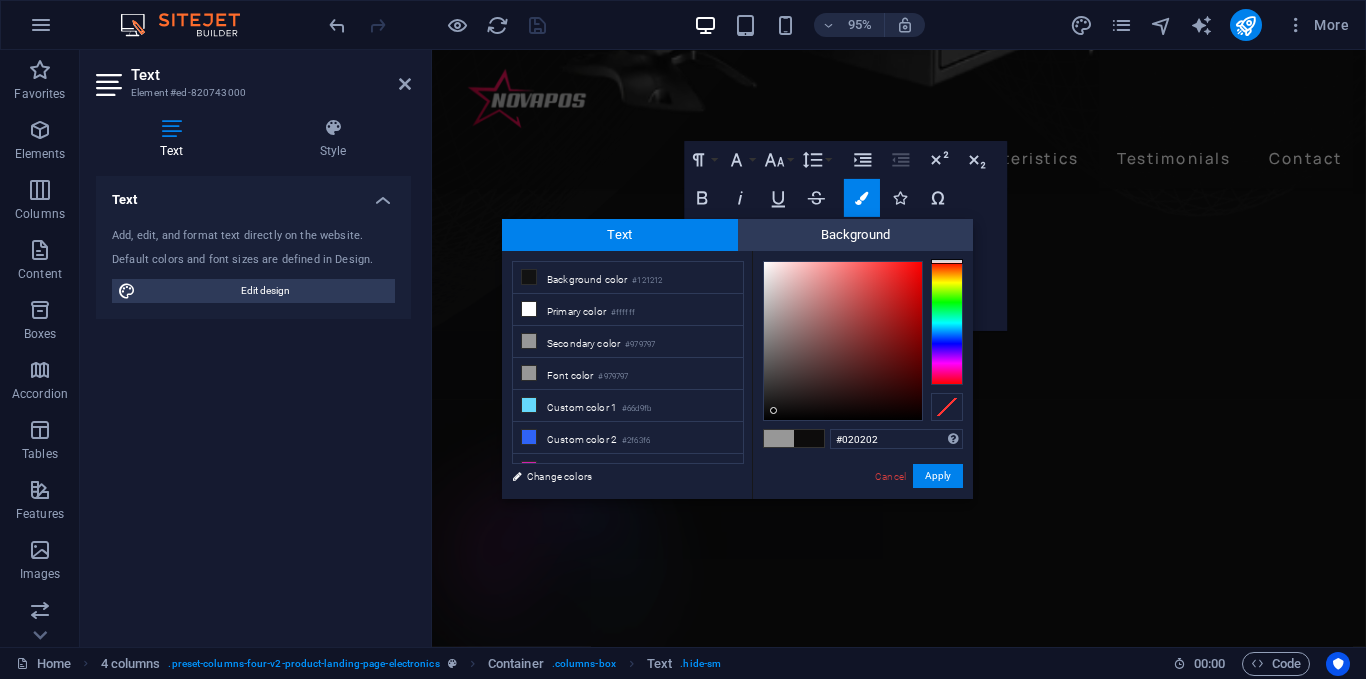 type on "#000000" 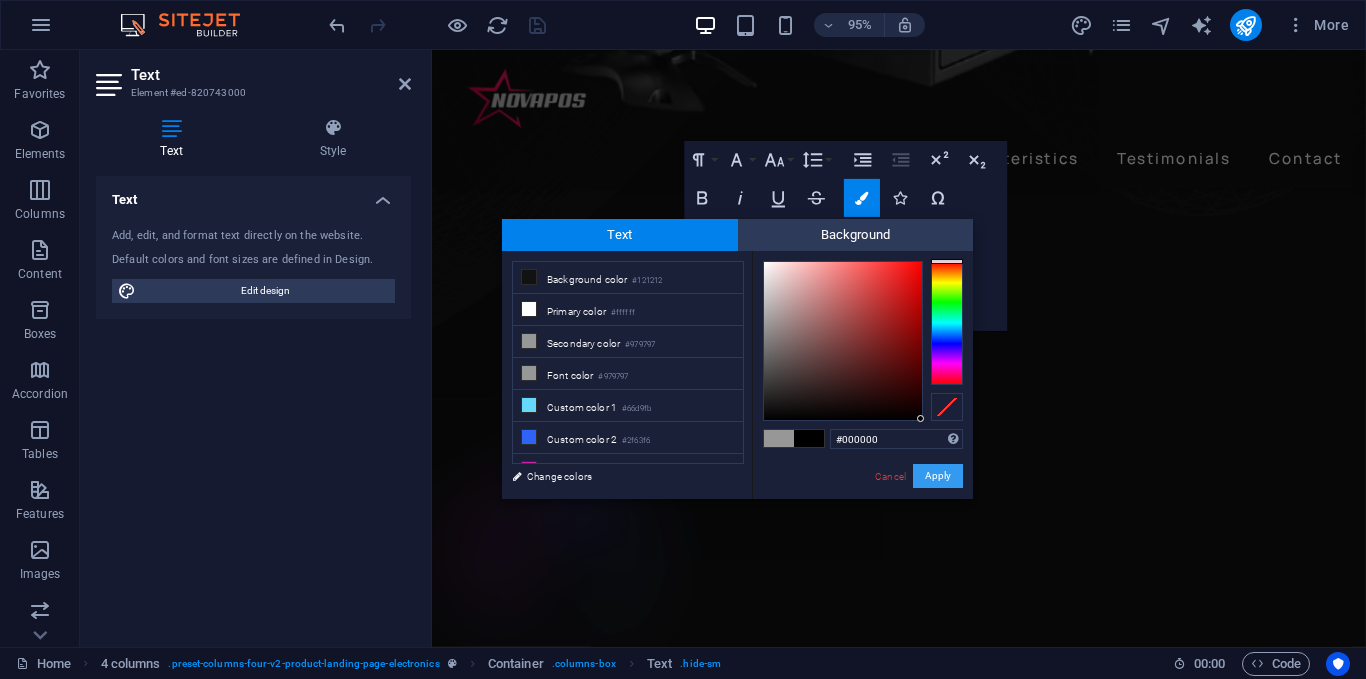 click on "Apply" at bounding box center [938, 476] 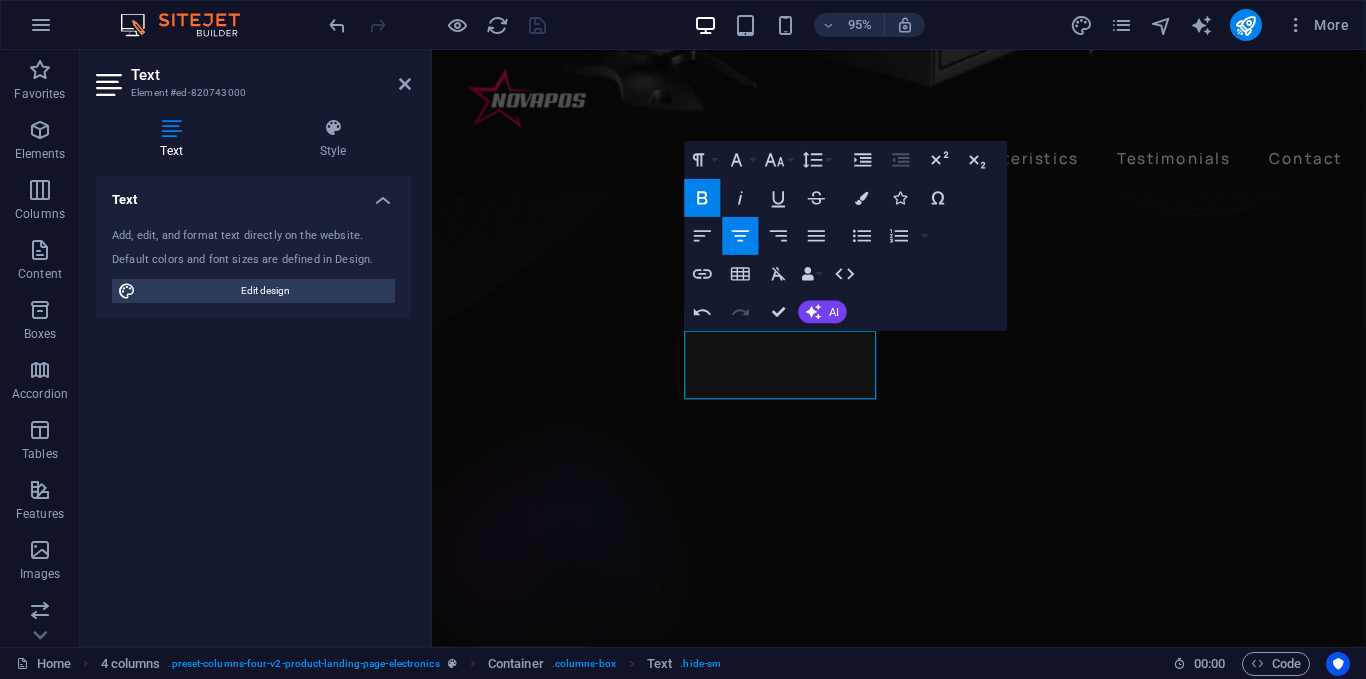 click on "H1   Banner   Banner   Container   Container   Slider   Container   Slider   Unequal Columns   Container   Slider   Unequal Columns   Container   Container   Image   Container   Text   Spacer   Button   Spacer   Container   Image   Unequal Columns   Container   Container   H2   Container   Spacer   Text   Menu Bar   4 columns   Container   Image   Container   Spacer   Text   Text   Unequal Columns   Container   Image   Container   Text   Container   Spacer   Container   Image   Spacer   Container   Container   Image   Text   Text   Text   Menu   Spacer   Container Paragraph Format Normal Heading 1 Heading 2 Heading 3 Heading 4 Heading 5 Heading 6 Code Font Family Arial Georgia Impact Tahoma Times New Roman Verdana Manrope Font Size 8 9 10 11 12 14 18 24 30 36 48 60 72 96 Line Height Default Single 1.15 1.5 Double Increase Indent Decrease Indent Superscript Subscript Bold Italic Underline Strikethrough Colors Icons Special Characters Align Left Align Center Align Right Align Justify   Disc" at bounding box center (899, 348) 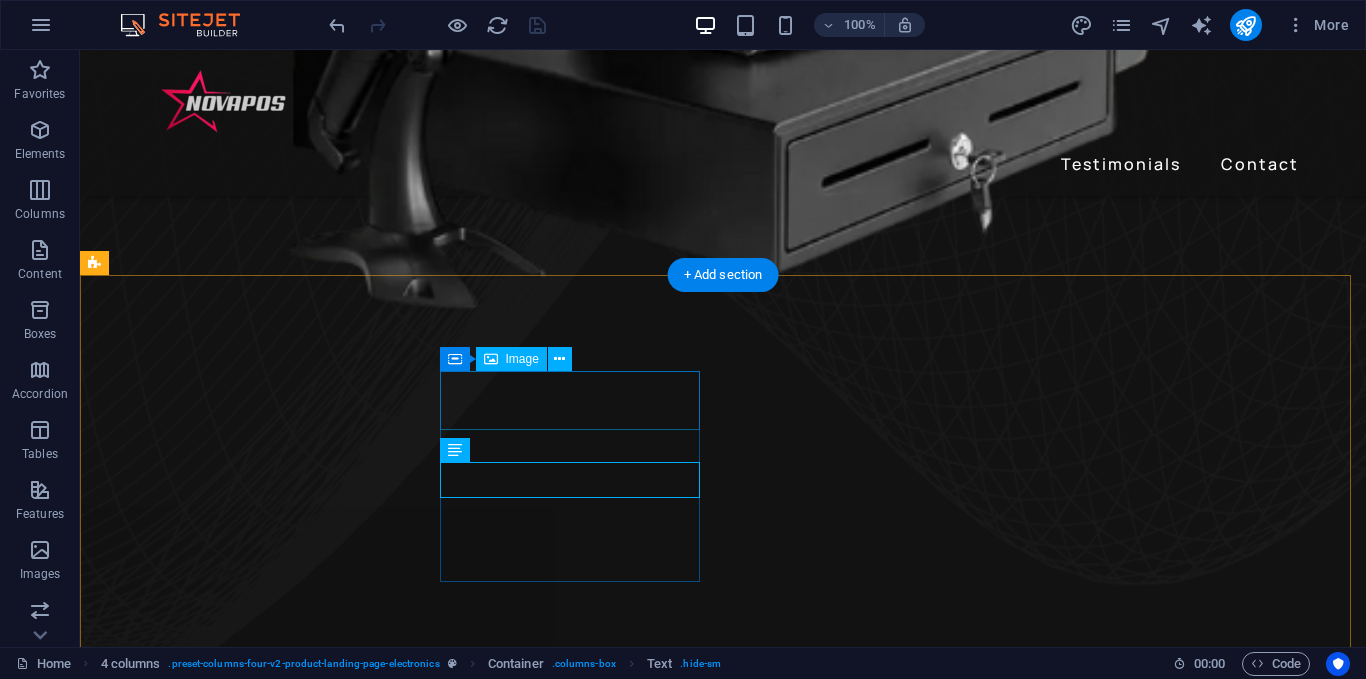 click at bounding box center (242, 2252) 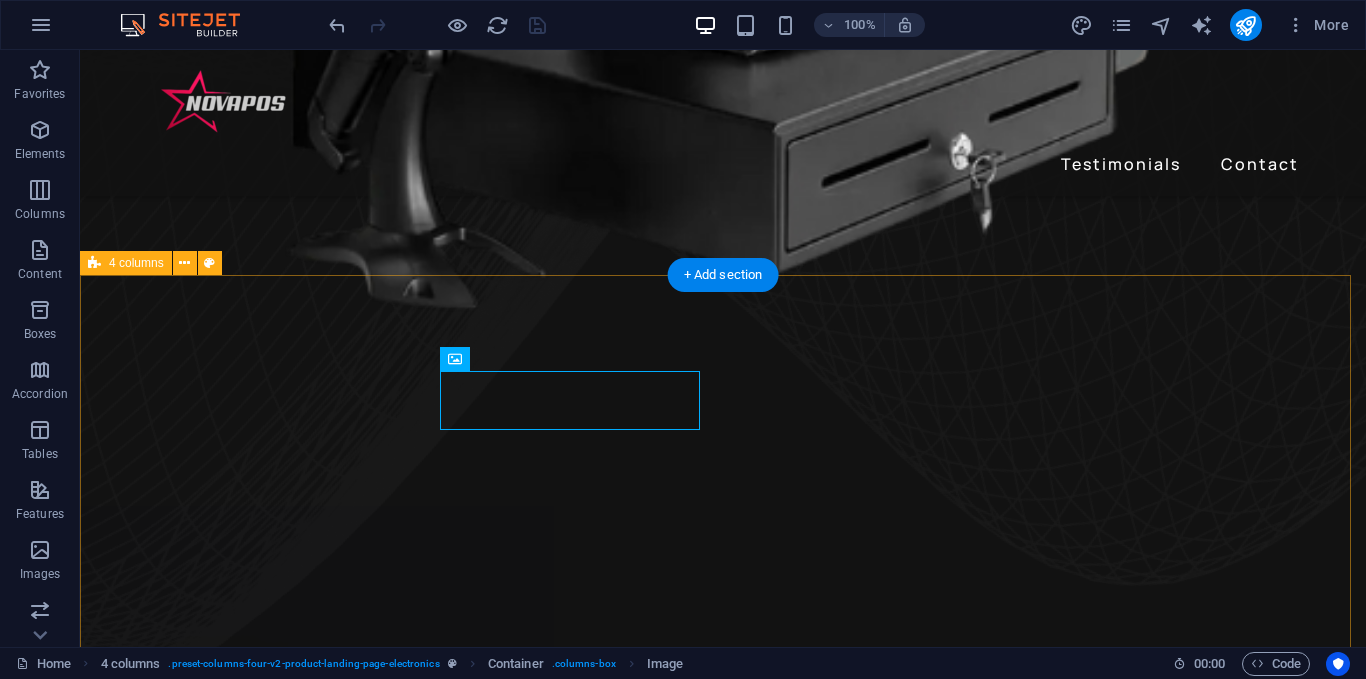 click on "Built-in Wifi
2 Line Rear Display 24h of Listening Time
24h of Listening Time
Premium Sound
Premium Sound" at bounding box center (723, 2442) 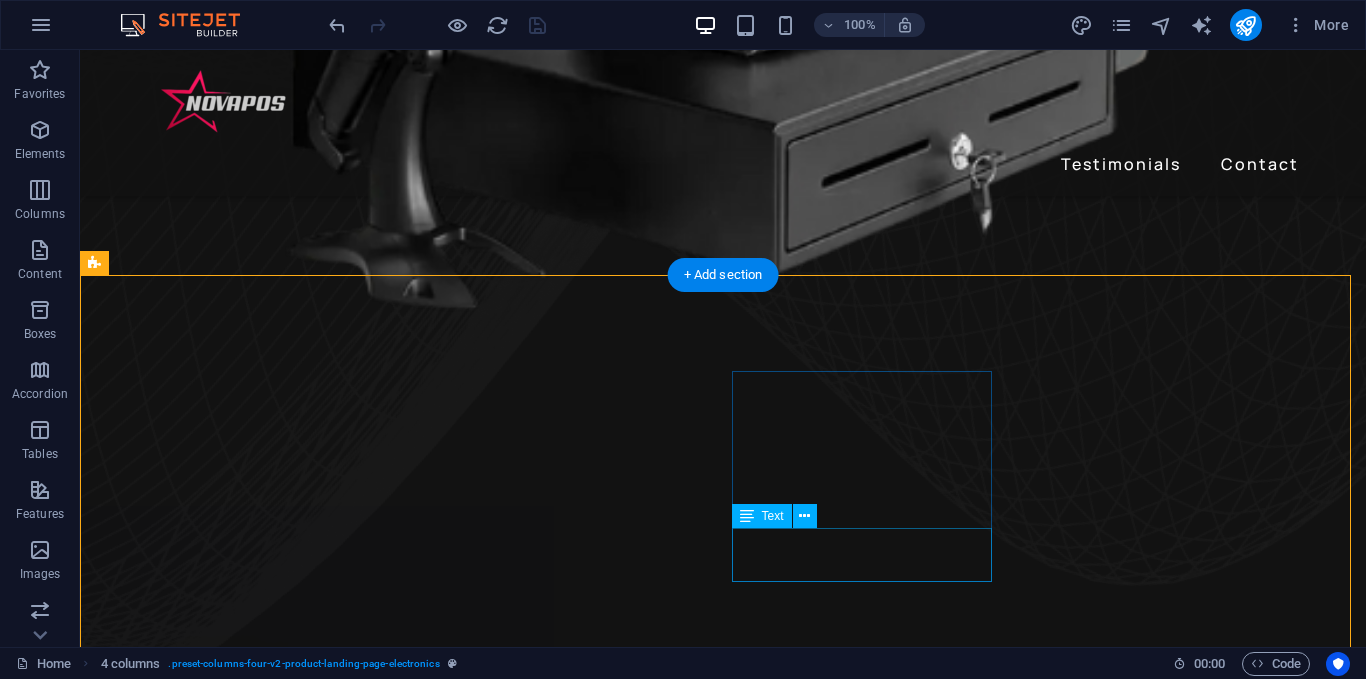 click on "24h of Listening Time" at bounding box center (242, 2550) 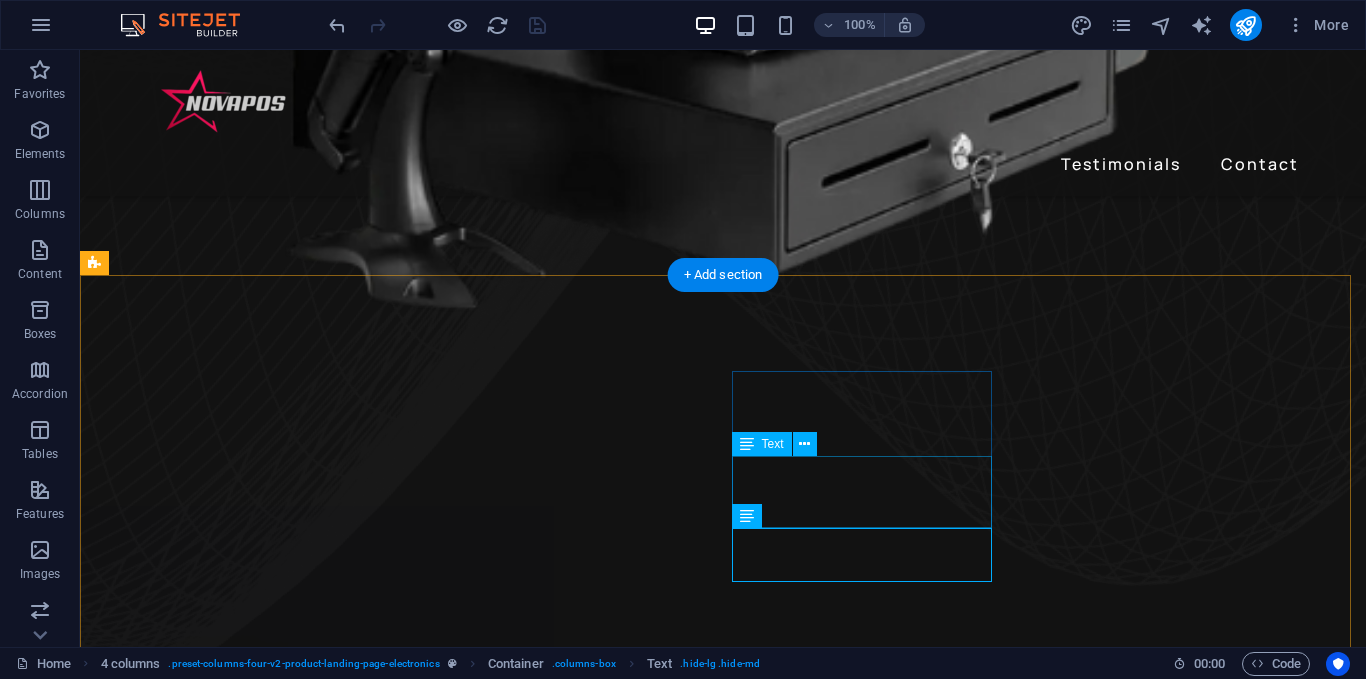 click on "24h of Listening Time" at bounding box center [242, 2487] 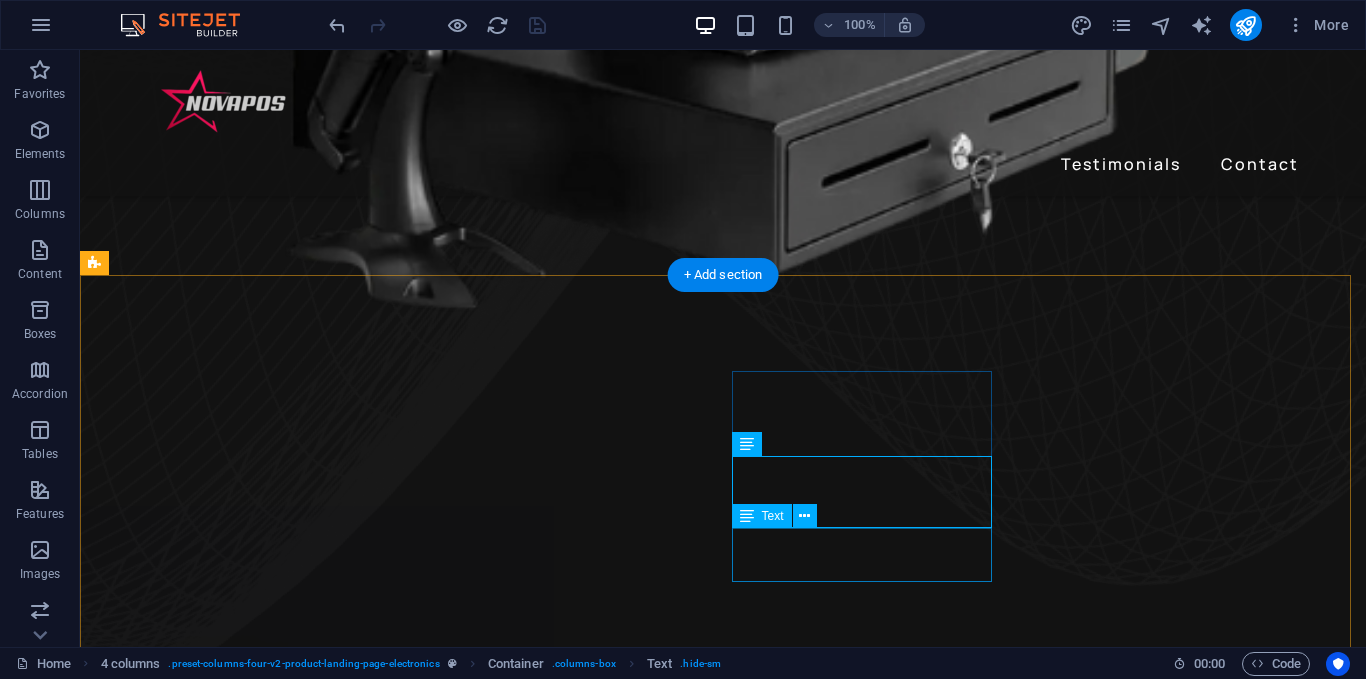 click on "24h of Listening Time" at bounding box center [242, 2550] 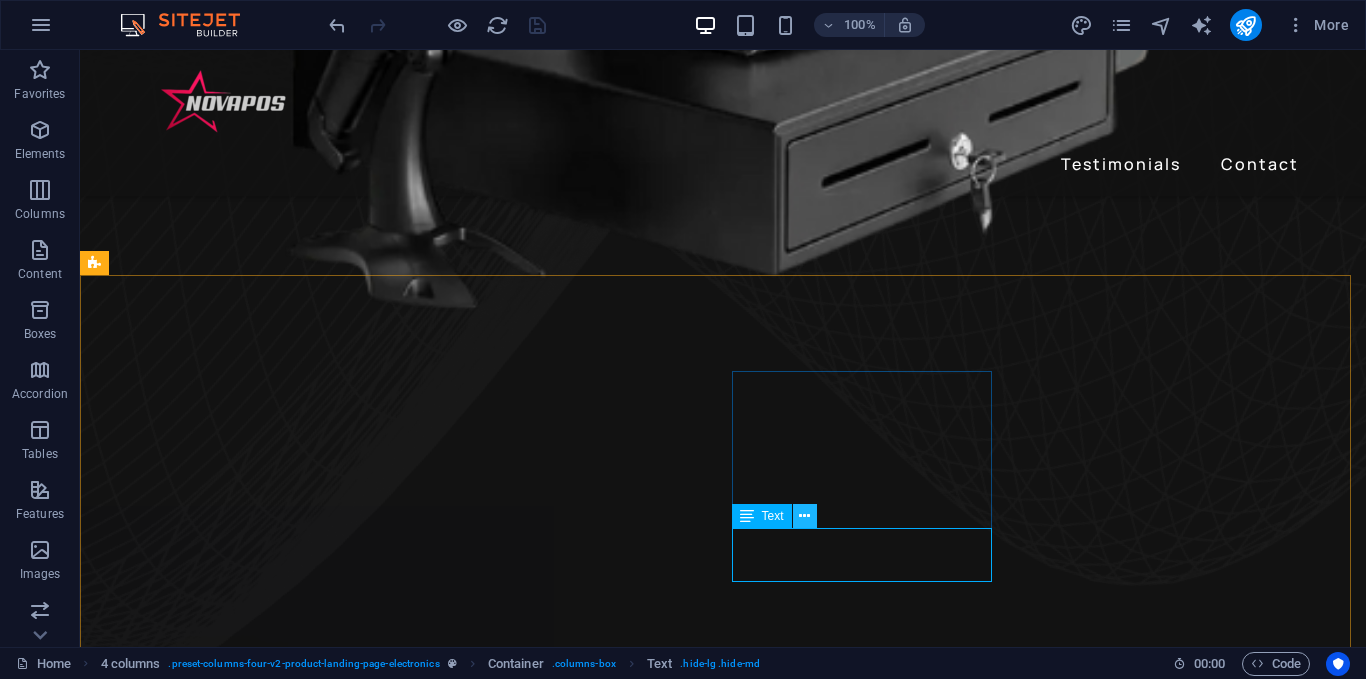 click at bounding box center [804, 516] 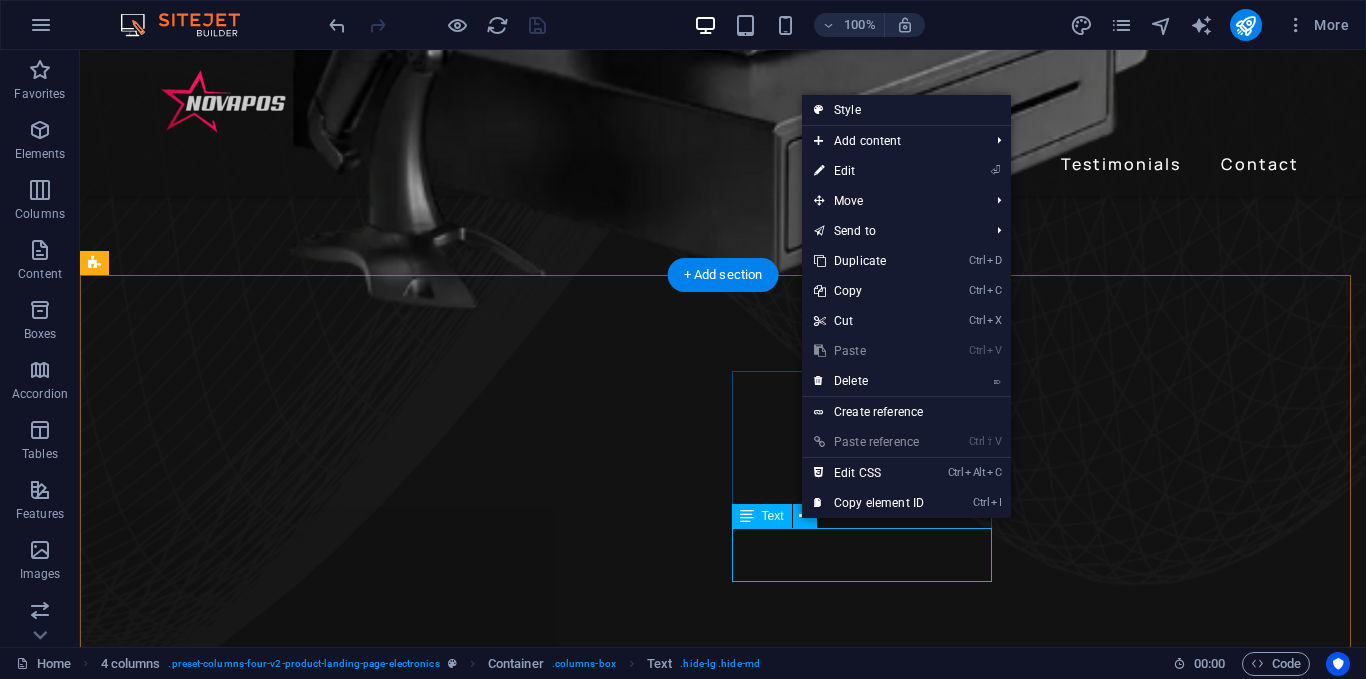 click on "24h of Listening Time" at bounding box center (242, 2550) 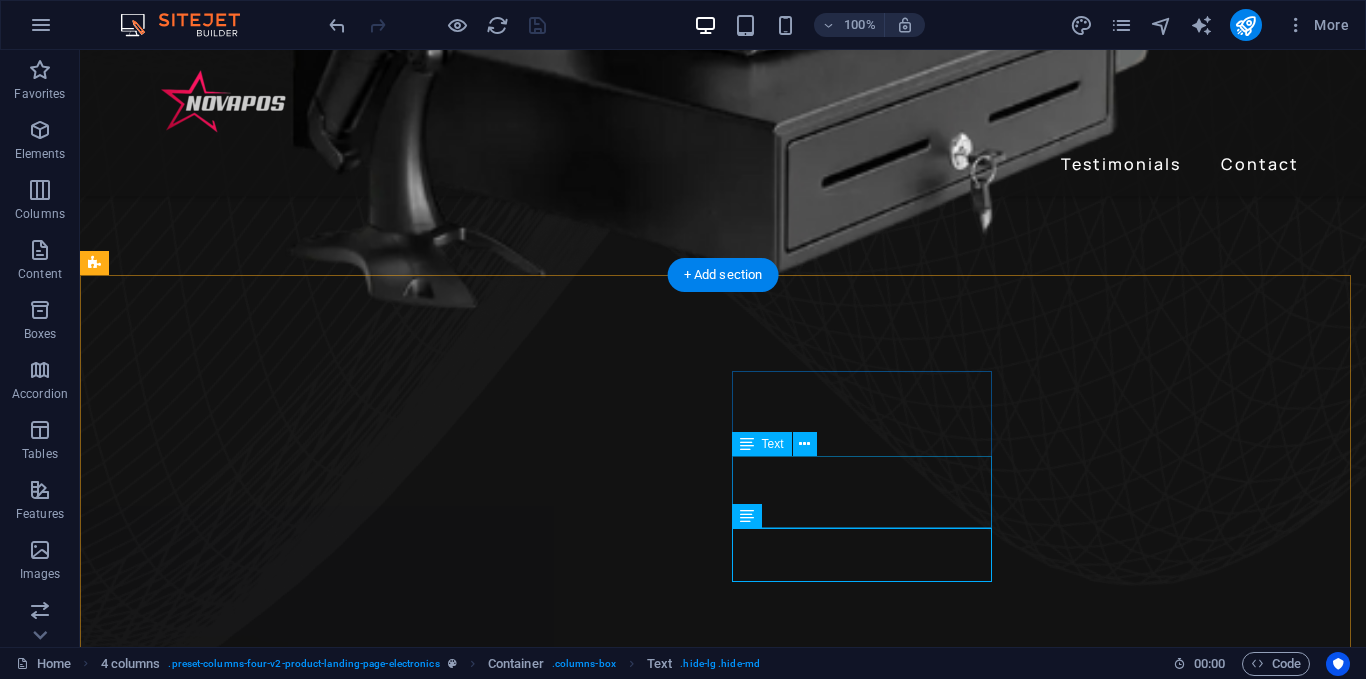 click on "24h of Listening Time" at bounding box center (242, 2487) 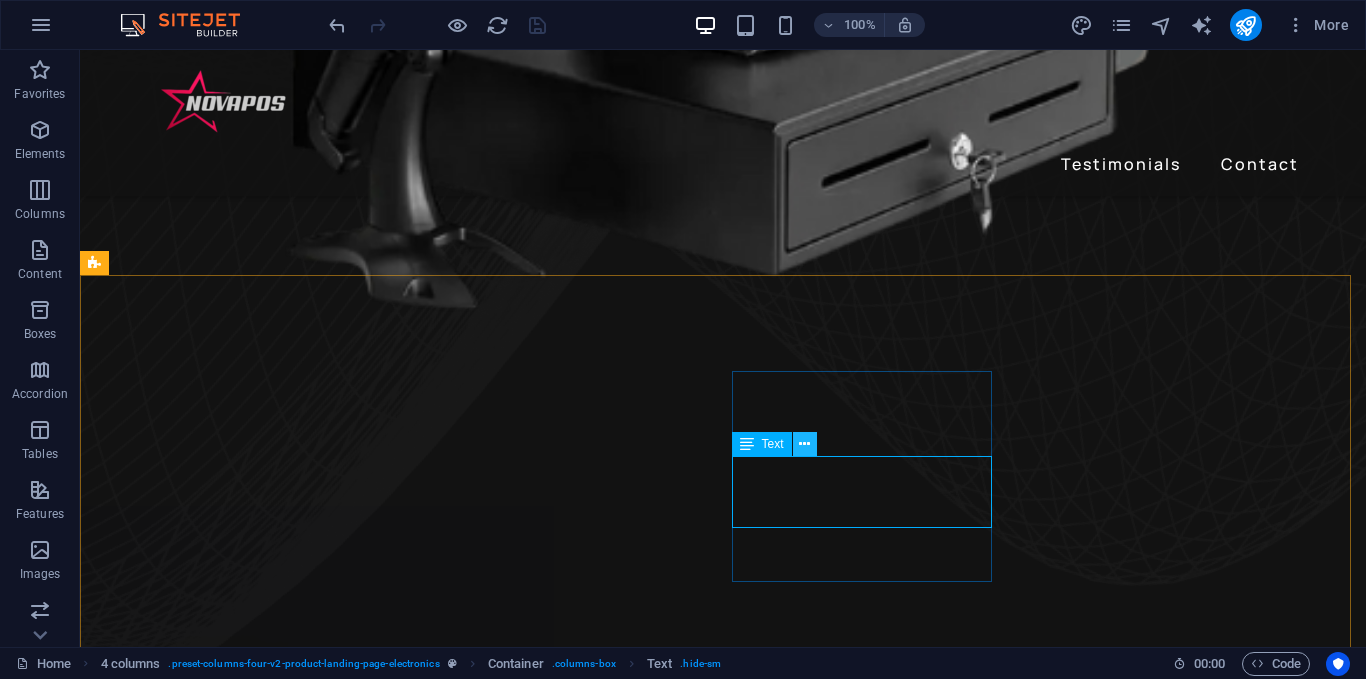 click at bounding box center [805, 444] 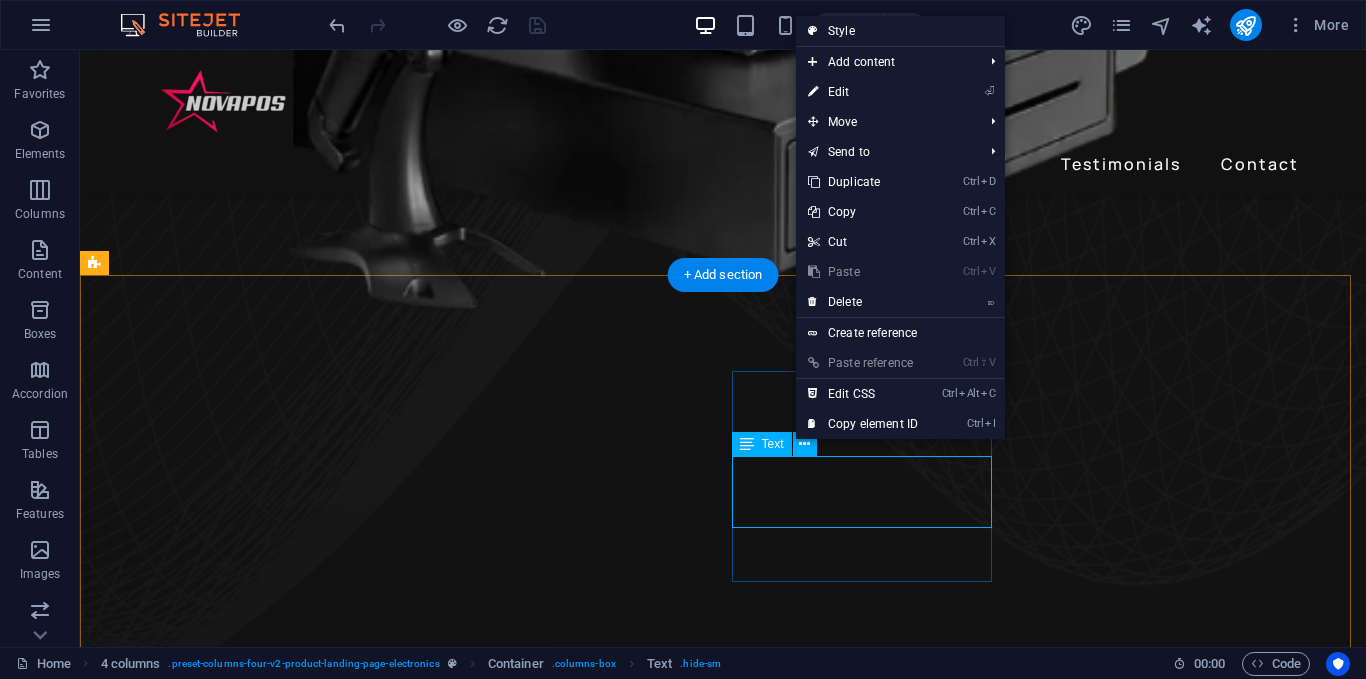 drag, startPoint x: 780, startPoint y: 464, endPoint x: 778, endPoint y: 474, distance: 10.198039 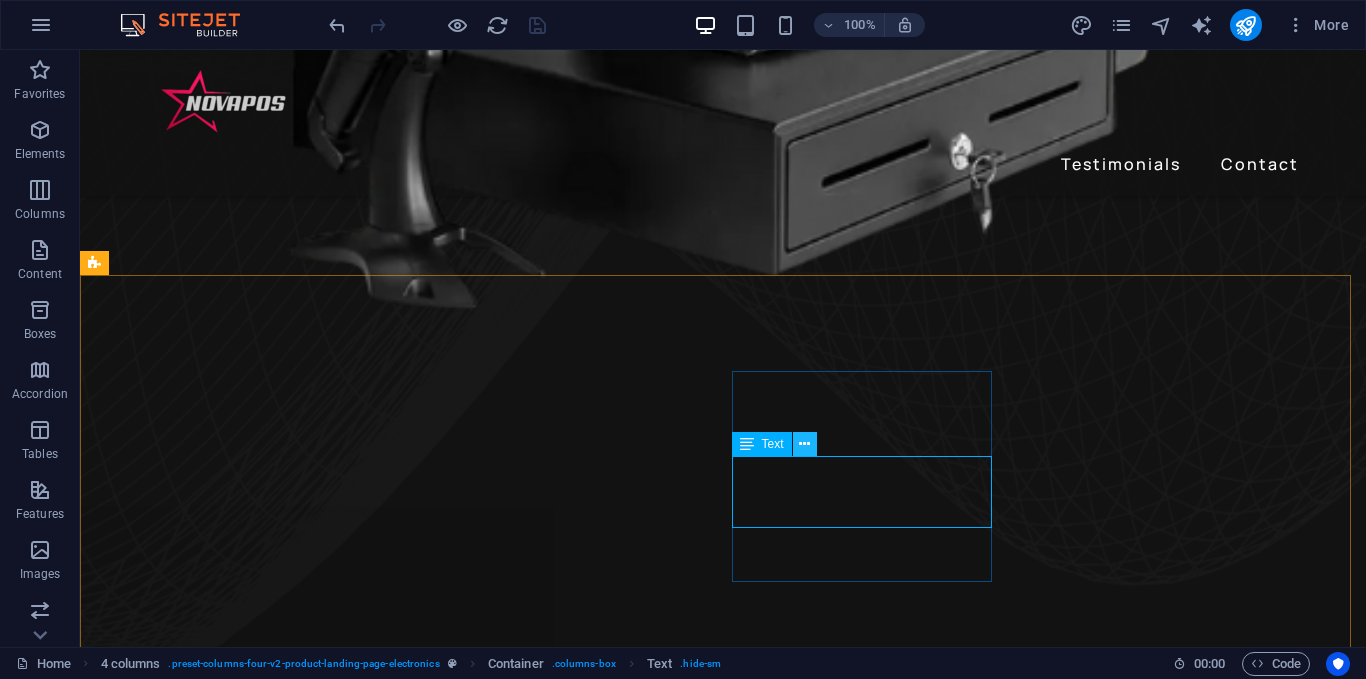 click at bounding box center (804, 444) 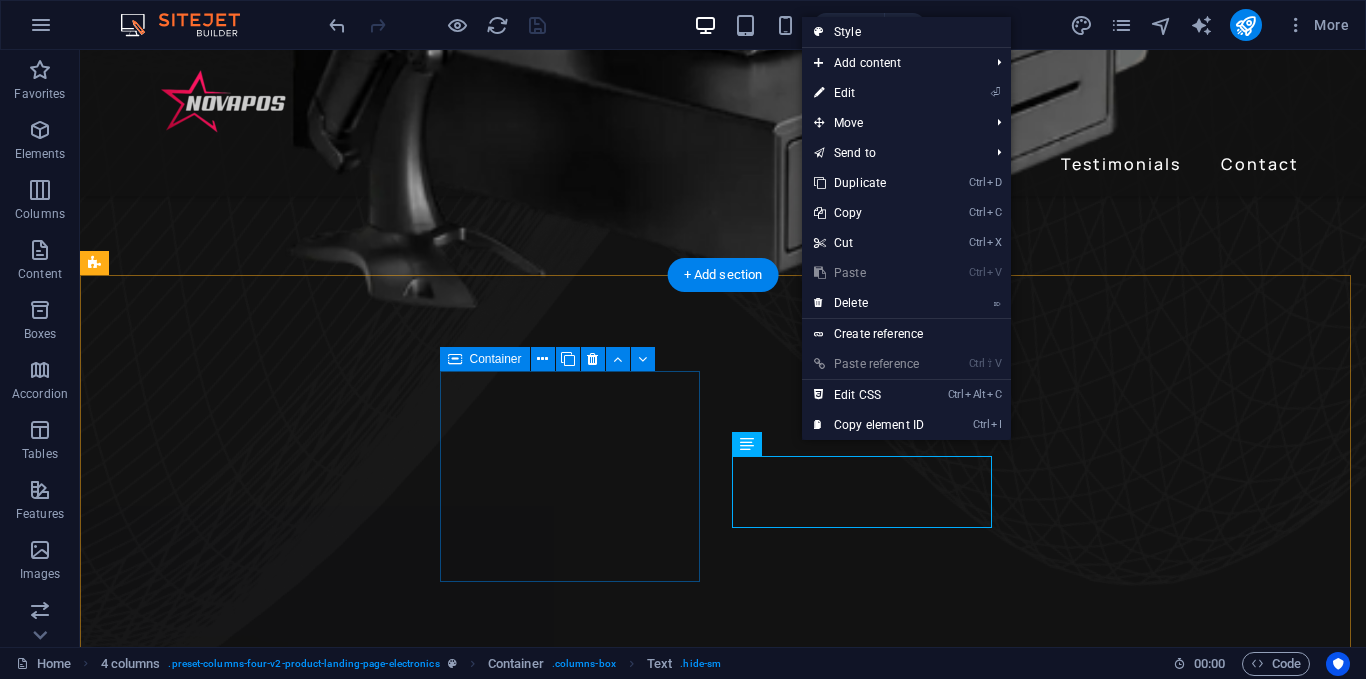 click on "2 Line Rear Display" at bounding box center [242, 2286] 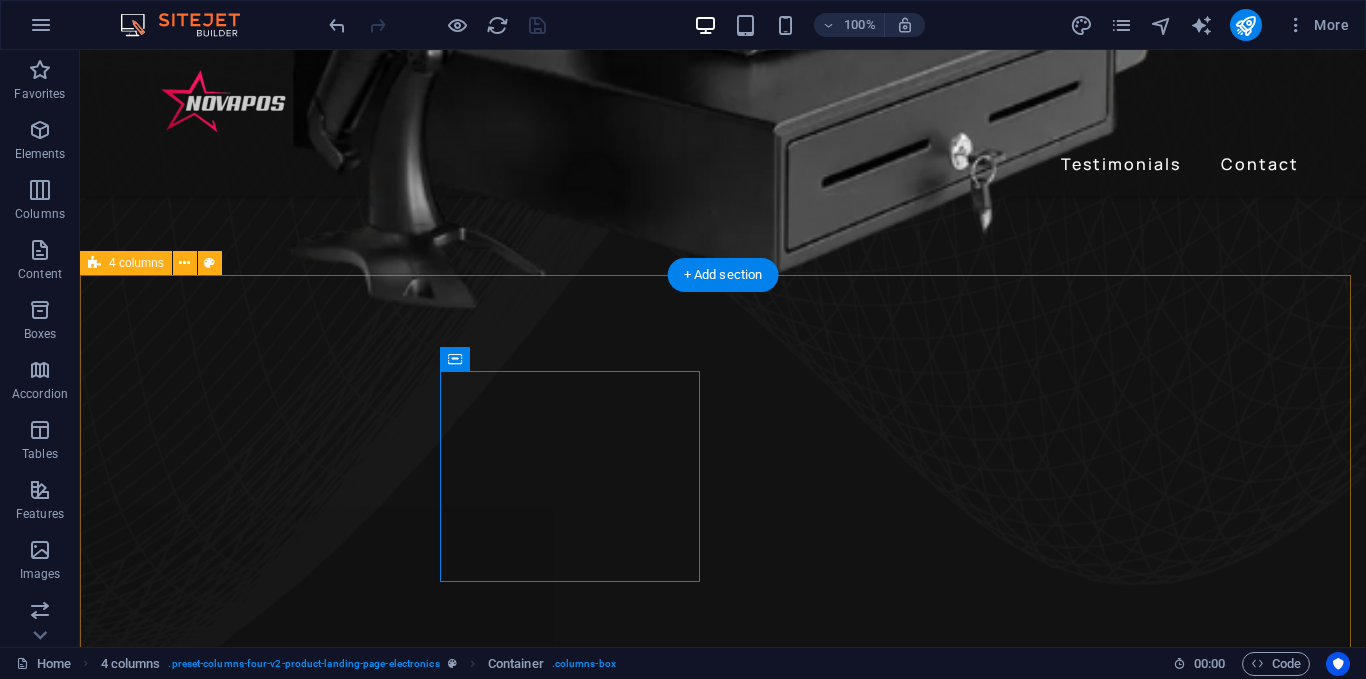 click on "Built-in Wifi
2 Line Rear Display 24h of Listening Time
24h of Listening Time
Premium Sound
Premium Sound" at bounding box center (723, 2442) 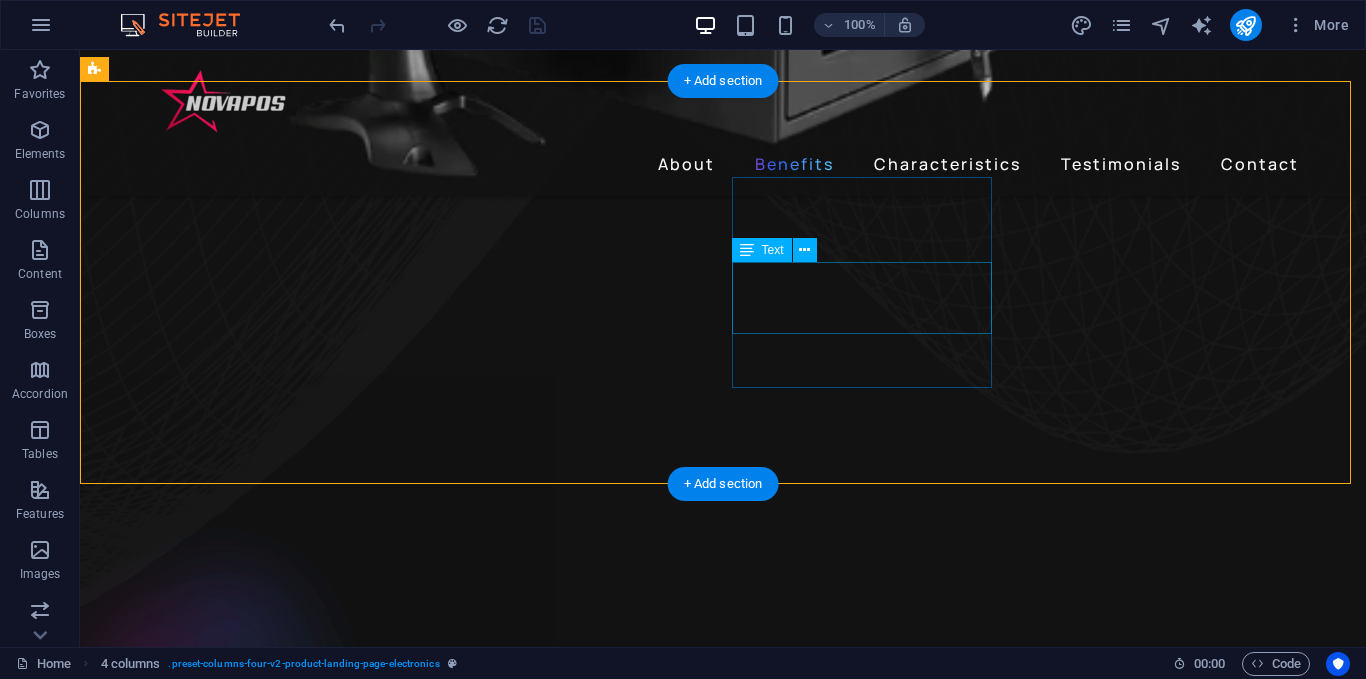 scroll, scrollTop: 1152, scrollLeft: 0, axis: vertical 